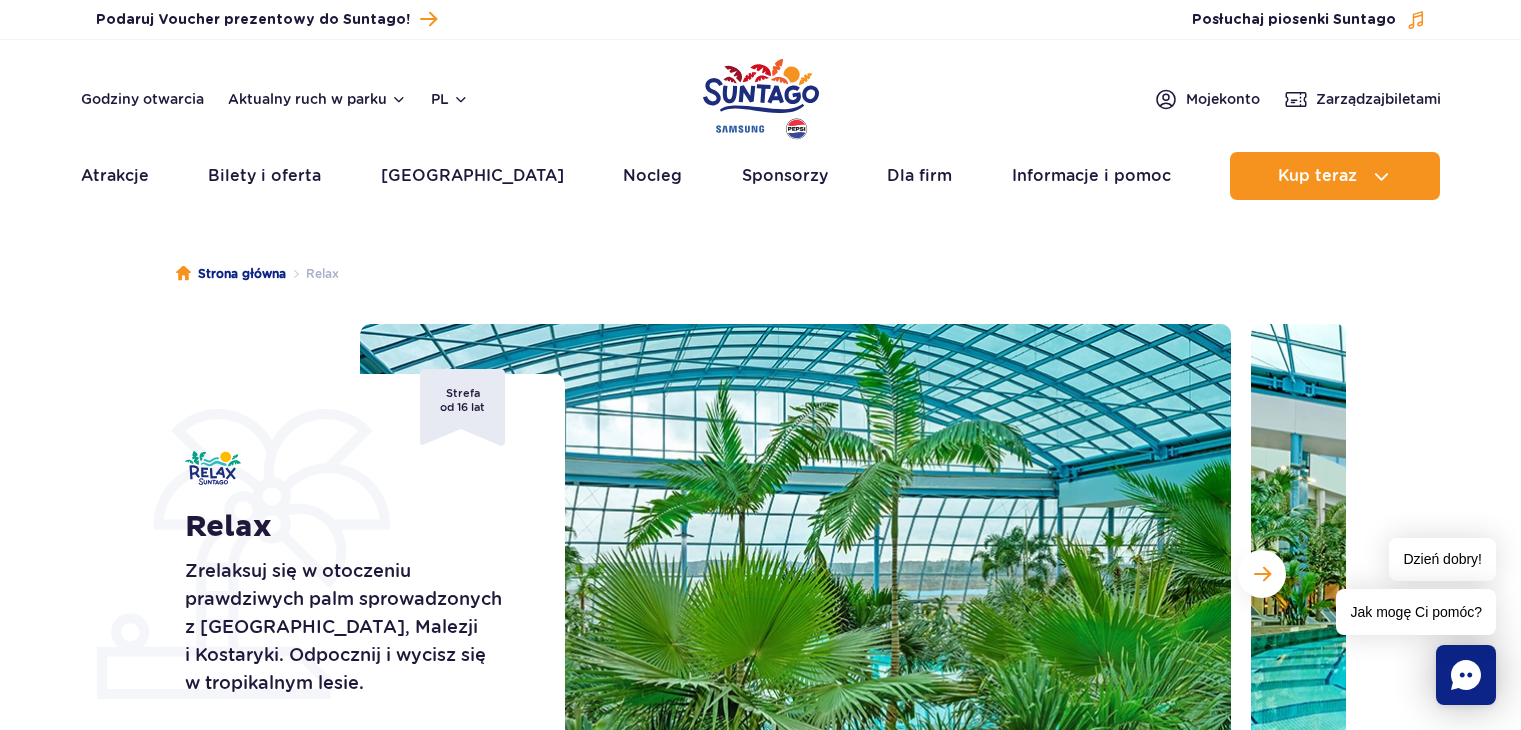 scroll, scrollTop: 0, scrollLeft: 0, axis: both 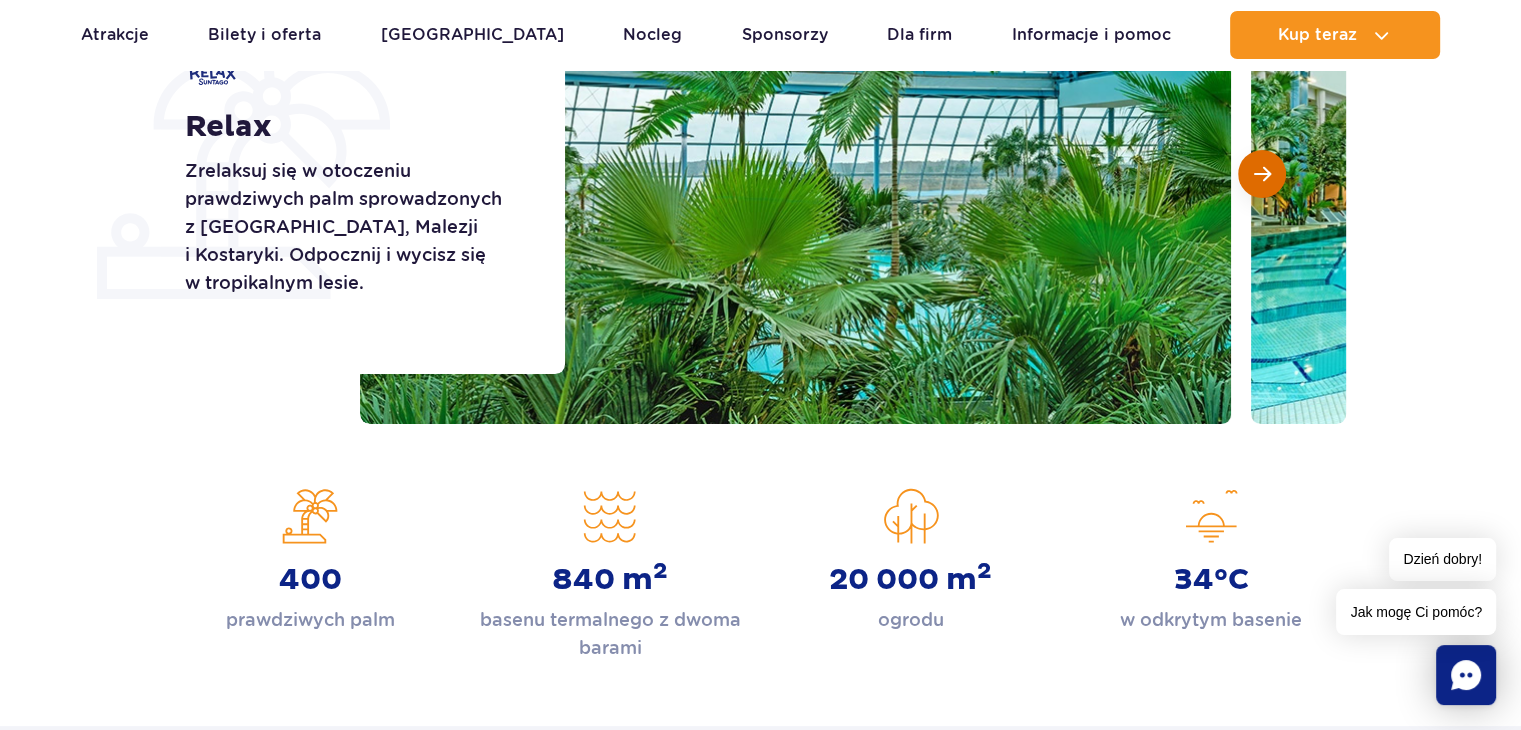 click at bounding box center (1262, 174) 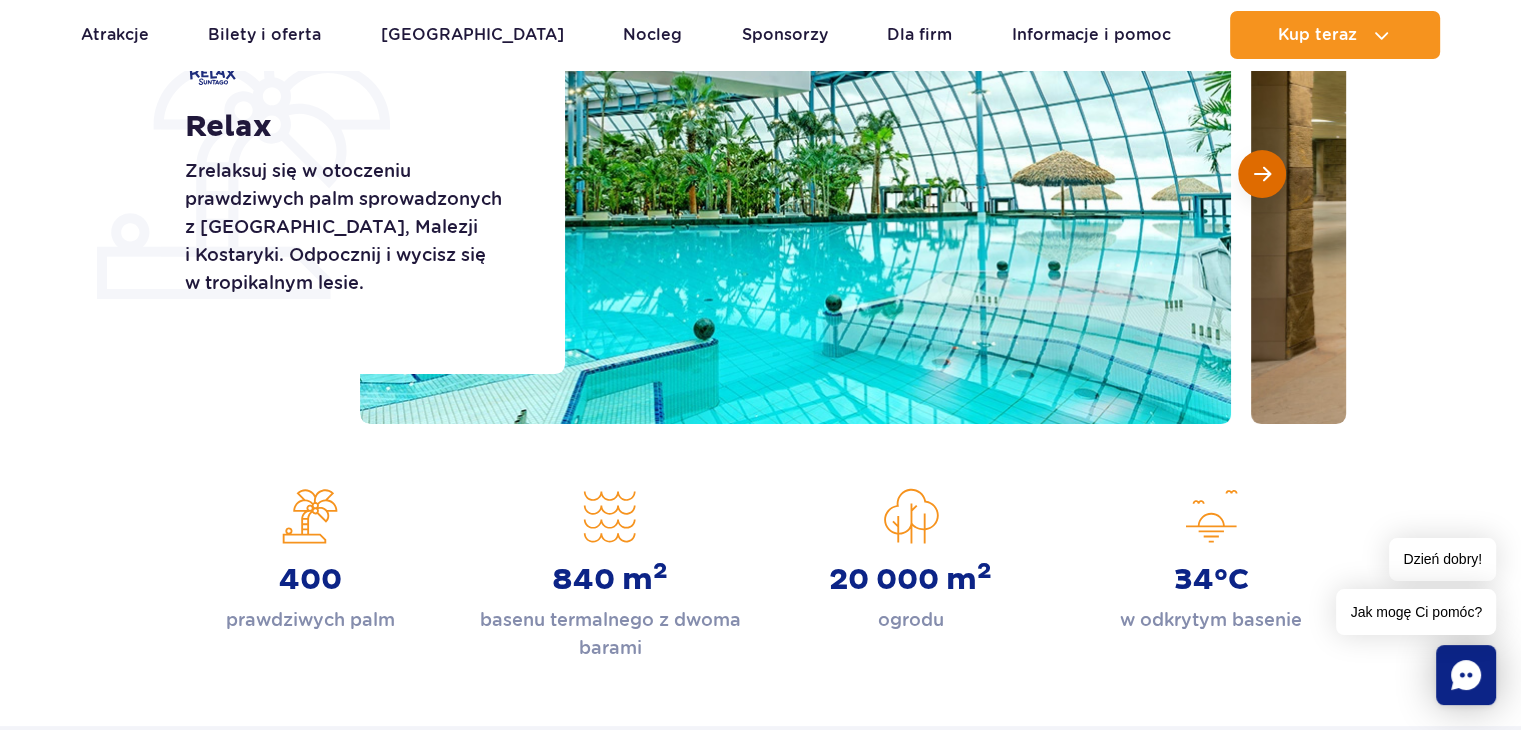 click at bounding box center (1262, 174) 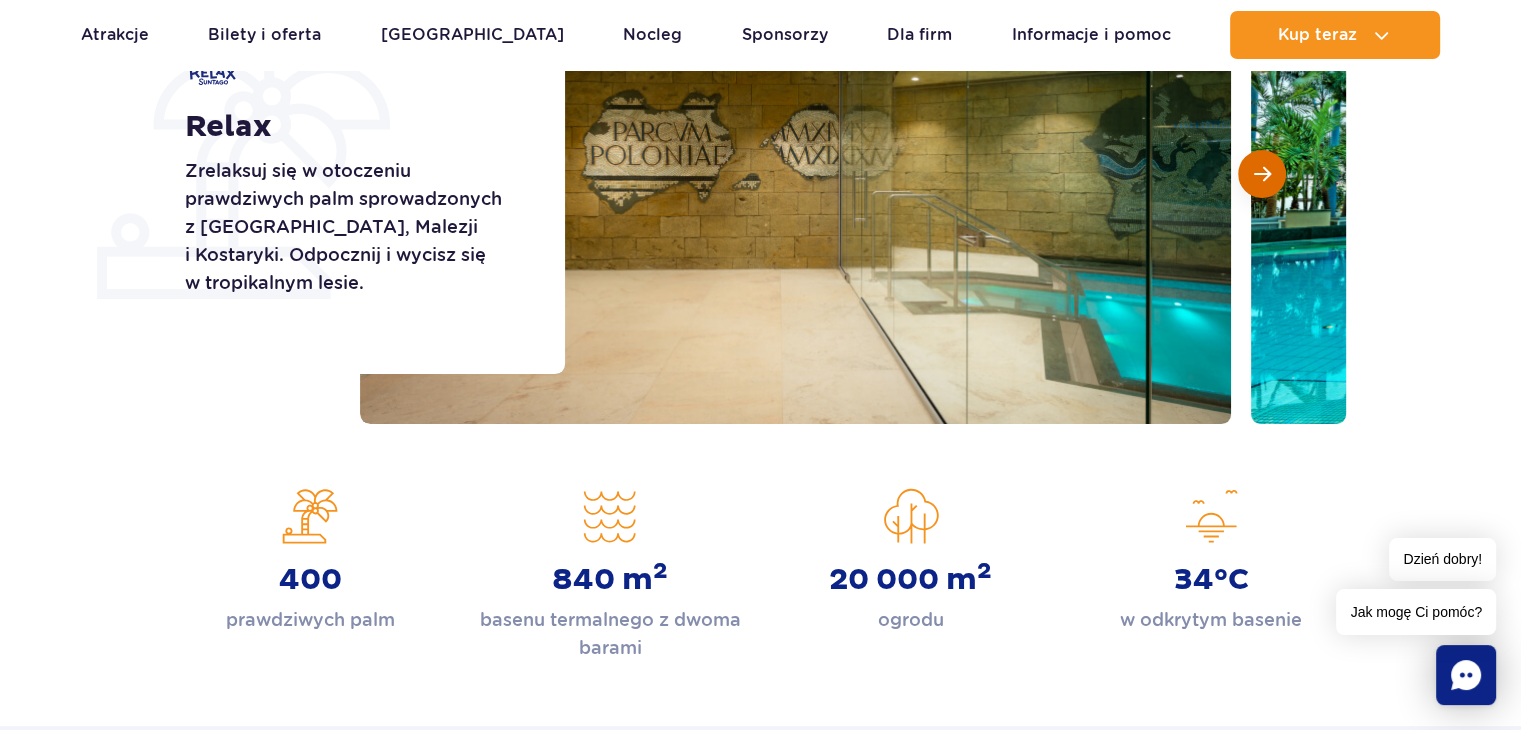 click at bounding box center [1262, 174] 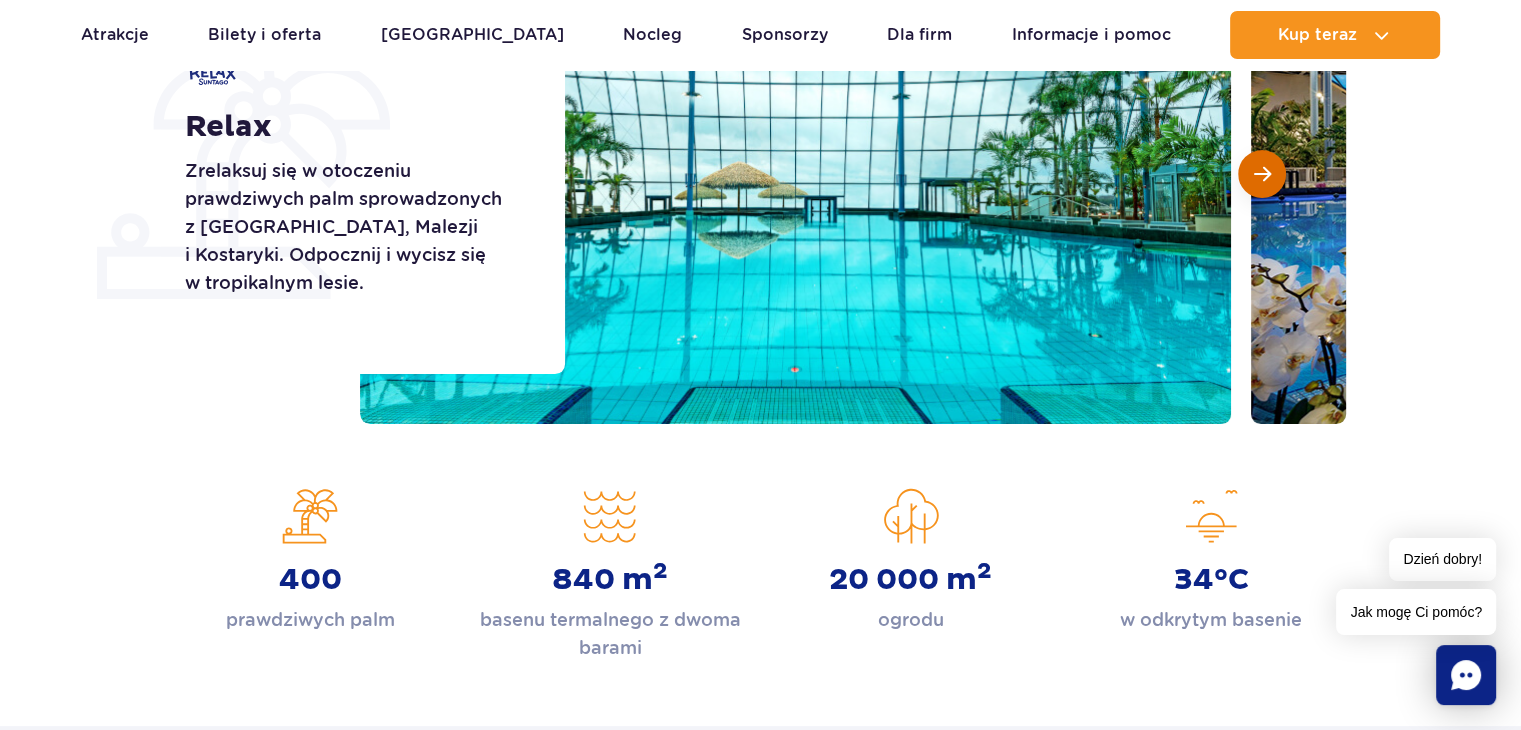 click at bounding box center [1262, 174] 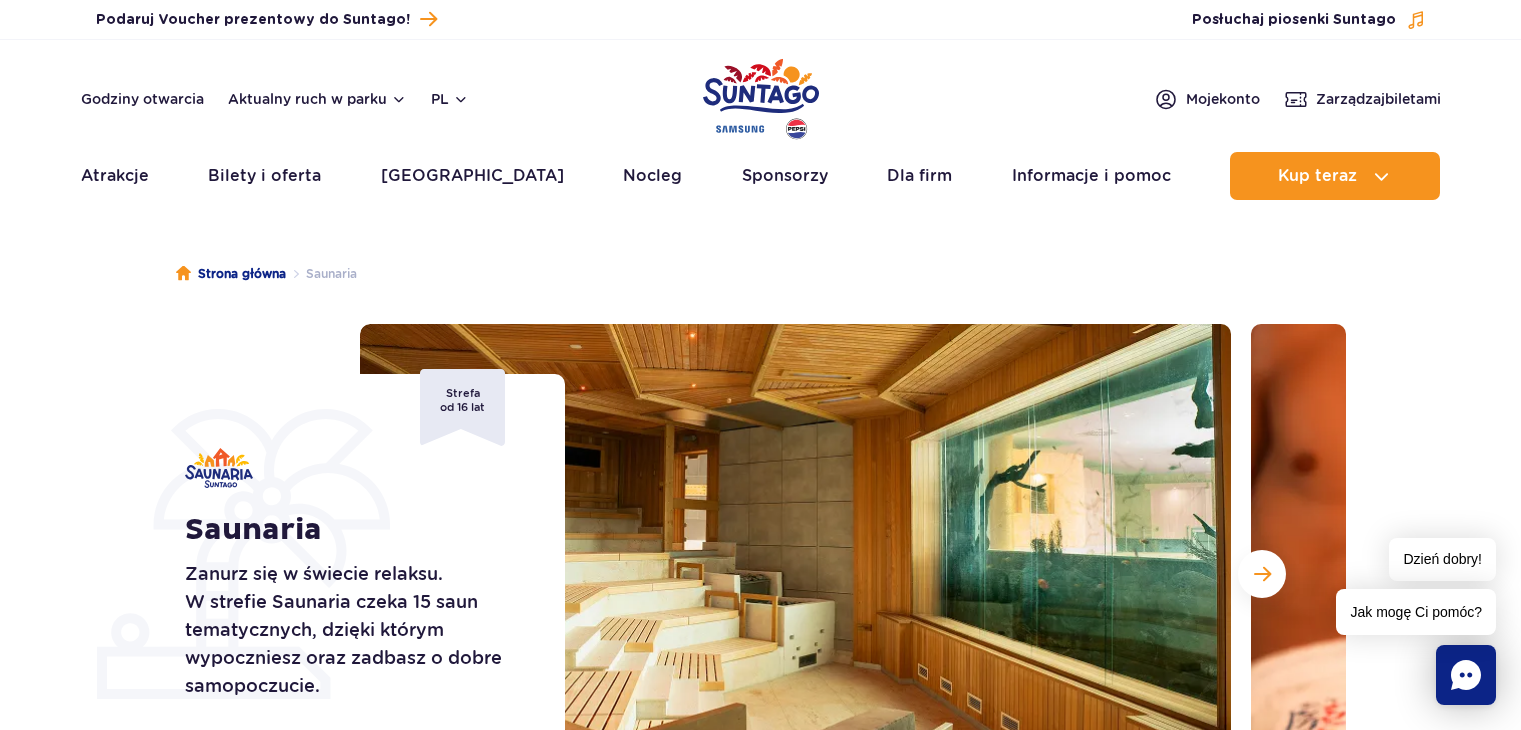 scroll, scrollTop: 0, scrollLeft: 0, axis: both 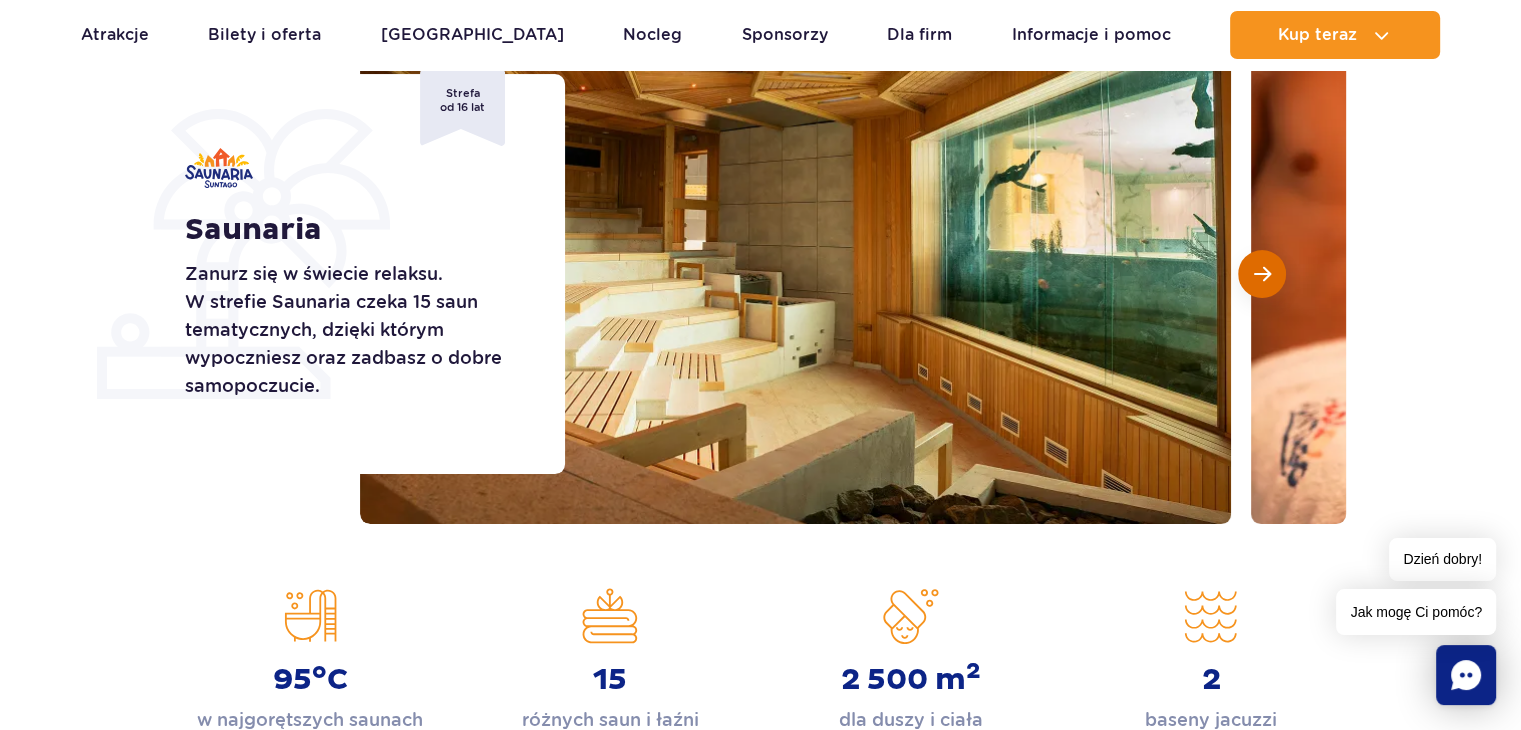 click at bounding box center [1262, 274] 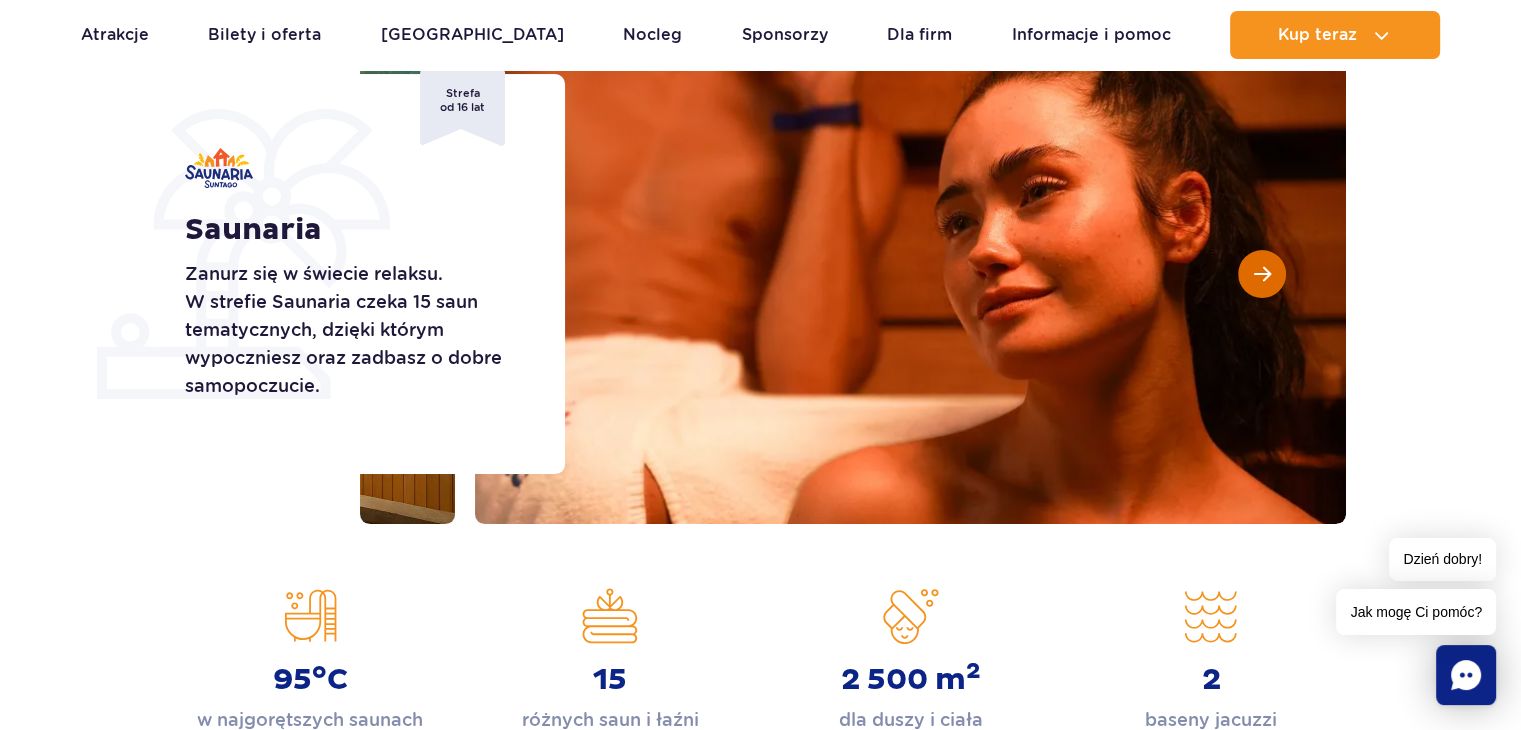 click at bounding box center [1262, 274] 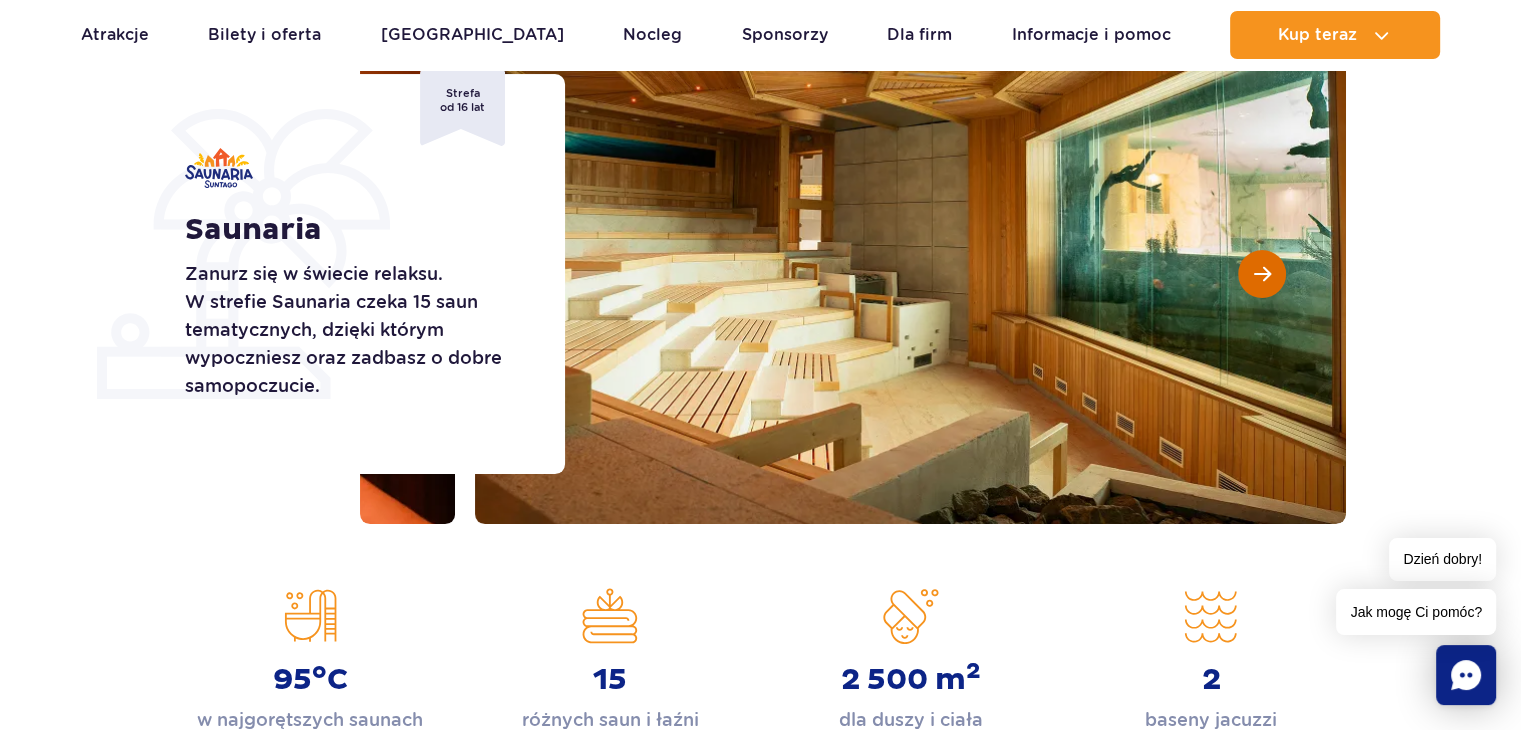 click at bounding box center (1262, 274) 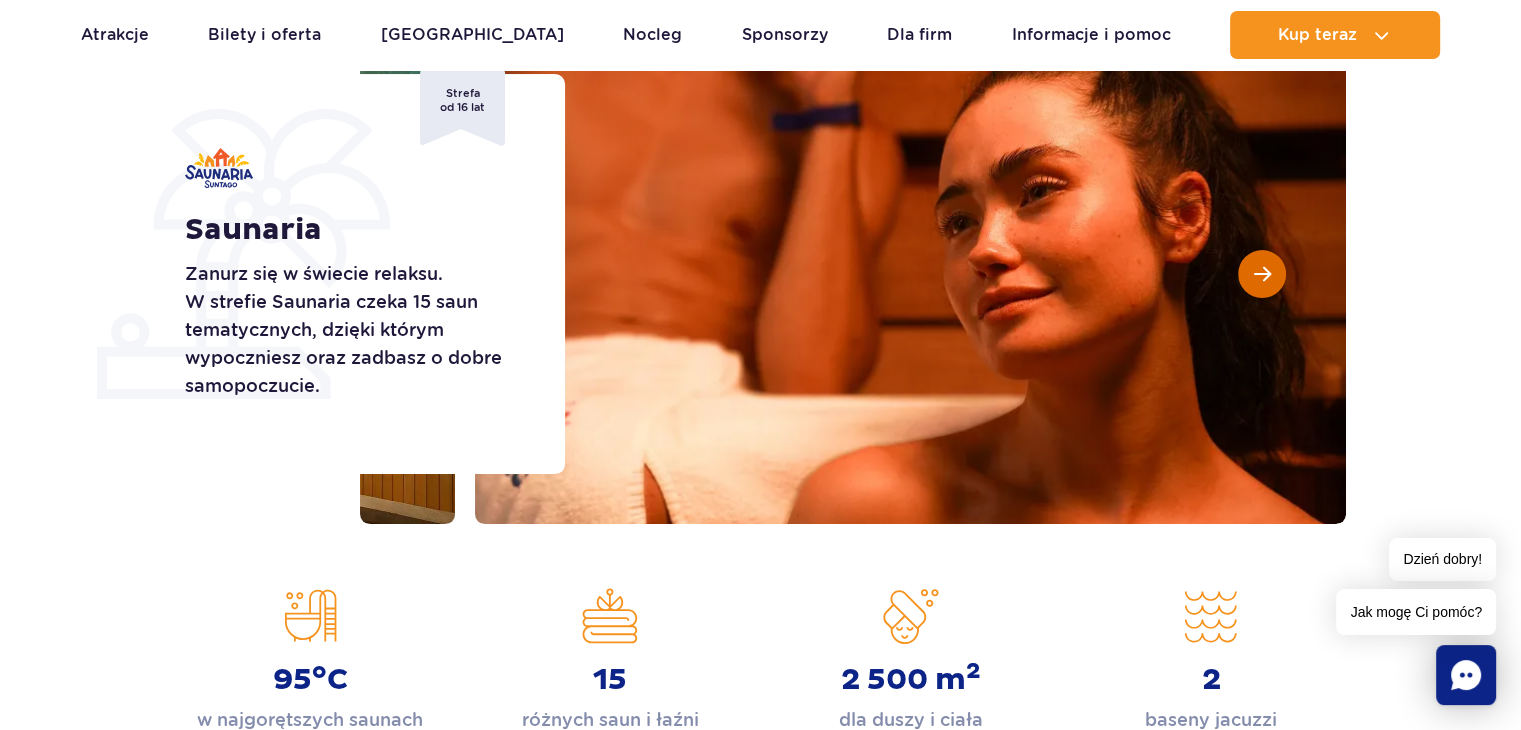 click at bounding box center [1262, 274] 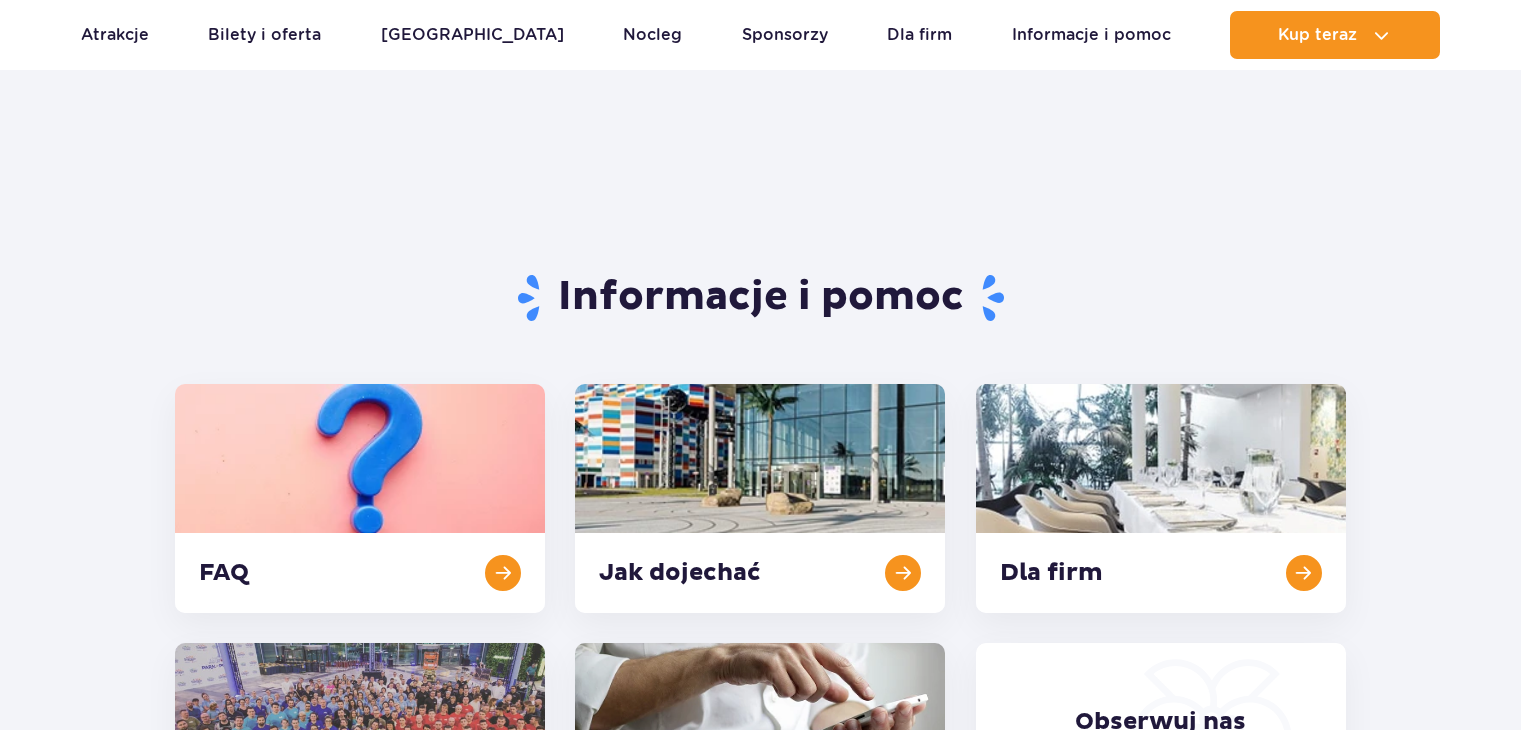scroll, scrollTop: 827, scrollLeft: 0, axis: vertical 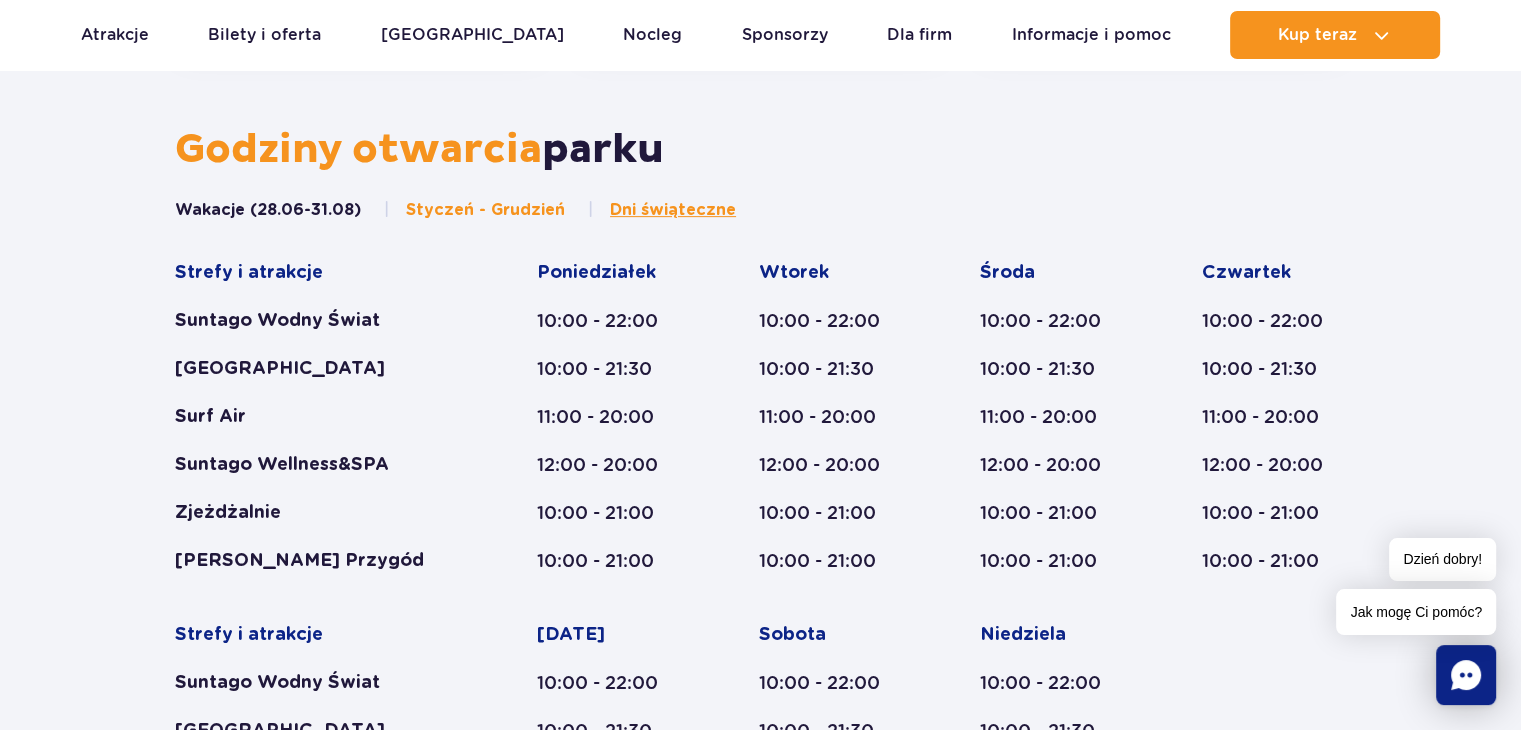 click on "Styczeń - Grudzień" at bounding box center (474, 210) 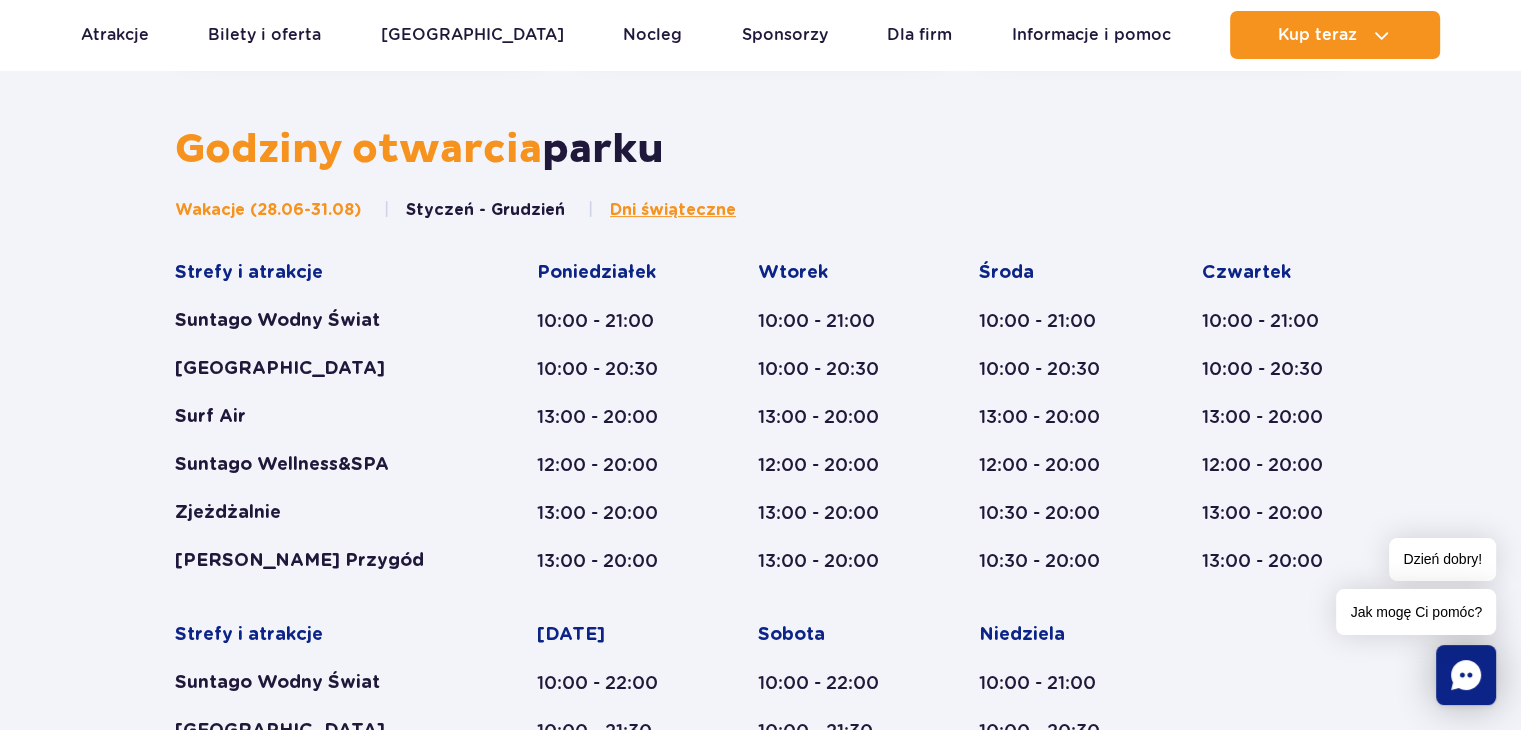 click on "Wakacje (28.06-31.08)" at bounding box center (268, 210) 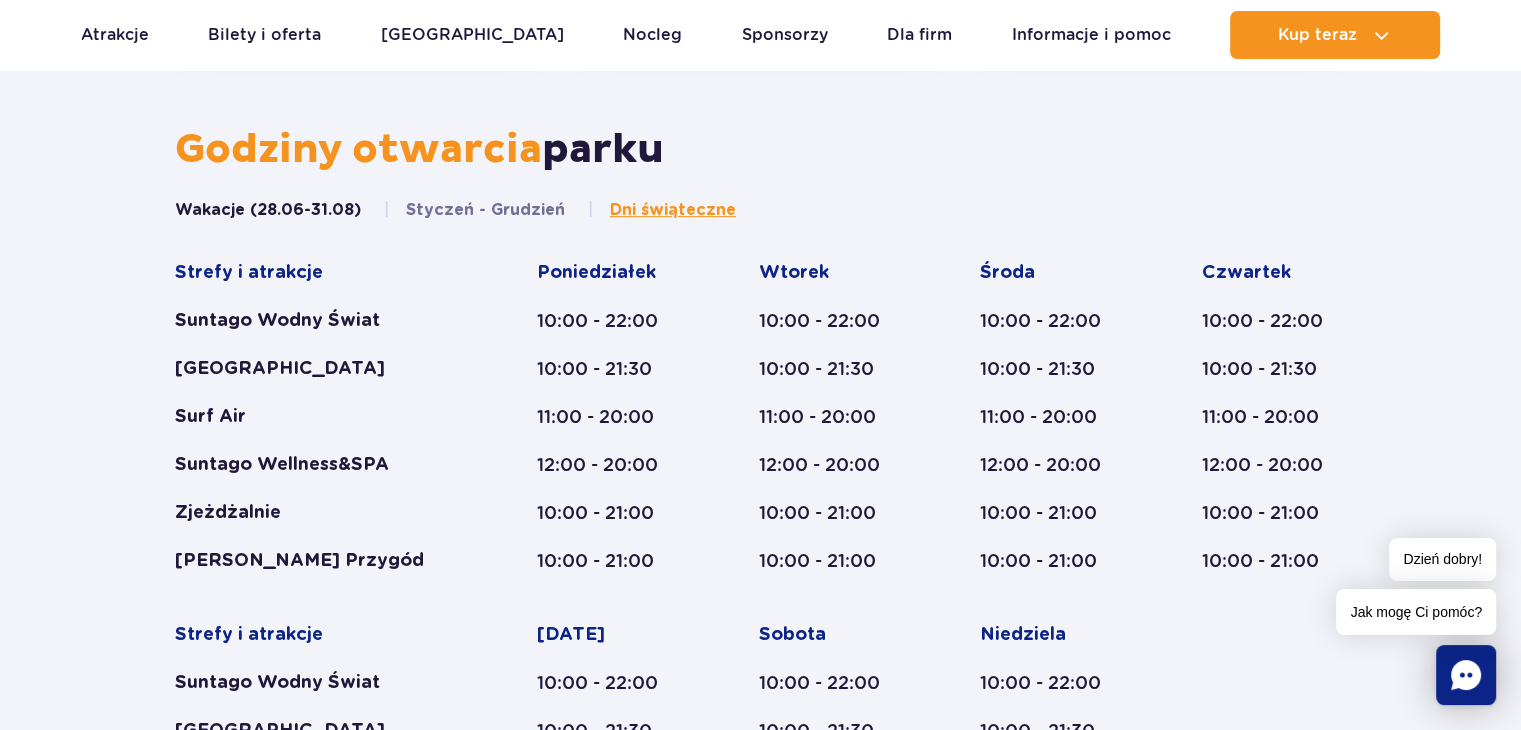 click on "Dni świąteczne" at bounding box center [673, 210] 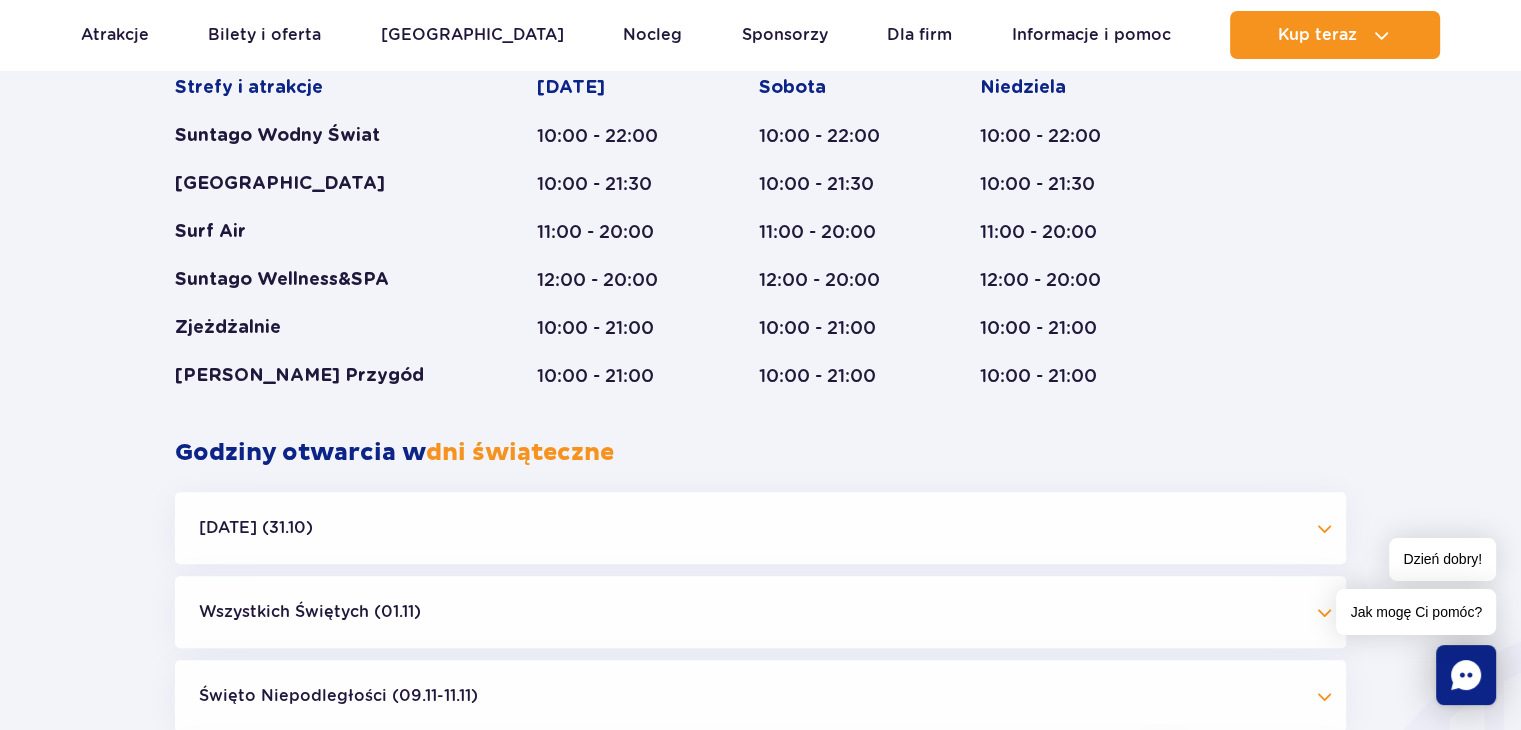 scroll, scrollTop: 1701, scrollLeft: 0, axis: vertical 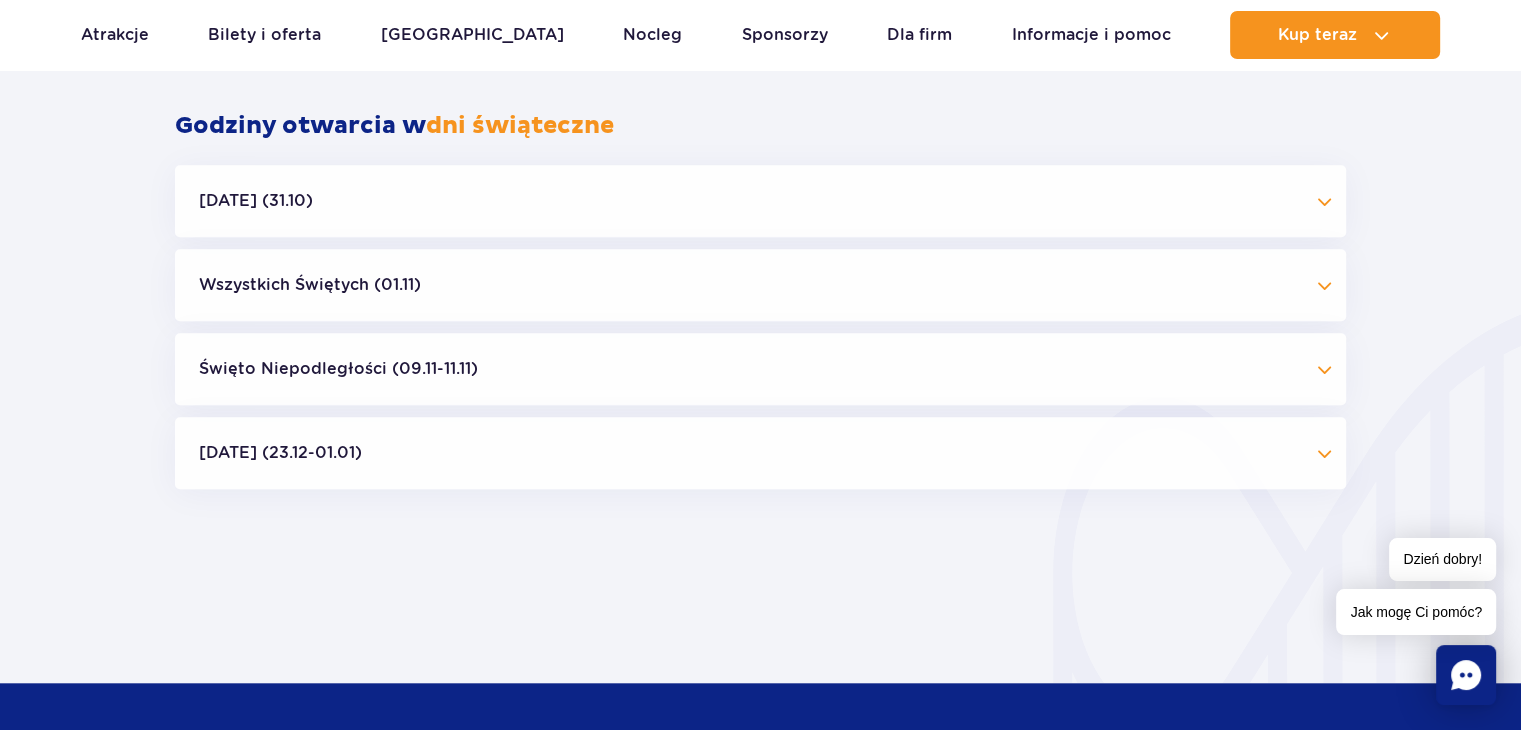 click on "Halloween (31.10)" at bounding box center [760, 201] 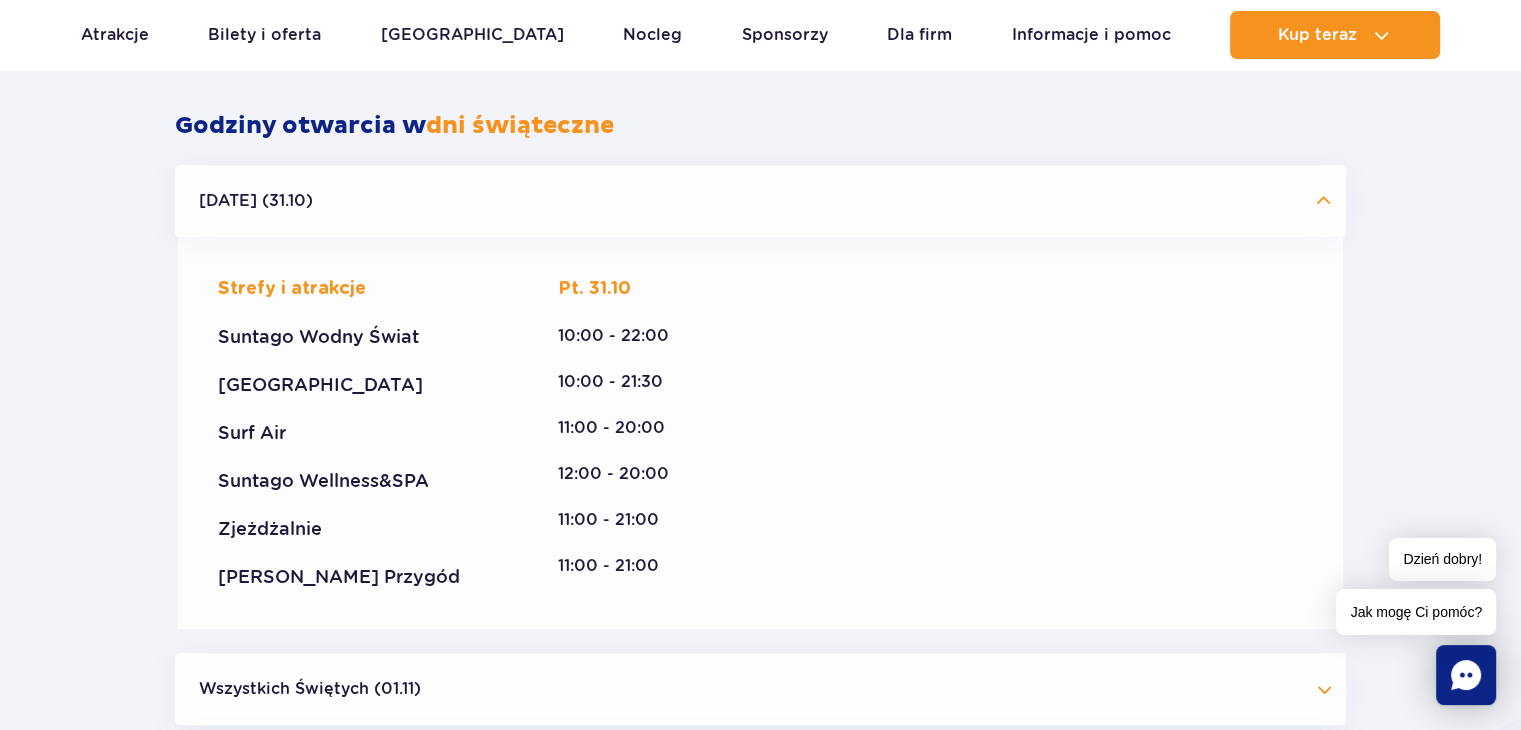 click on "Halloween (31.10)" at bounding box center (760, 201) 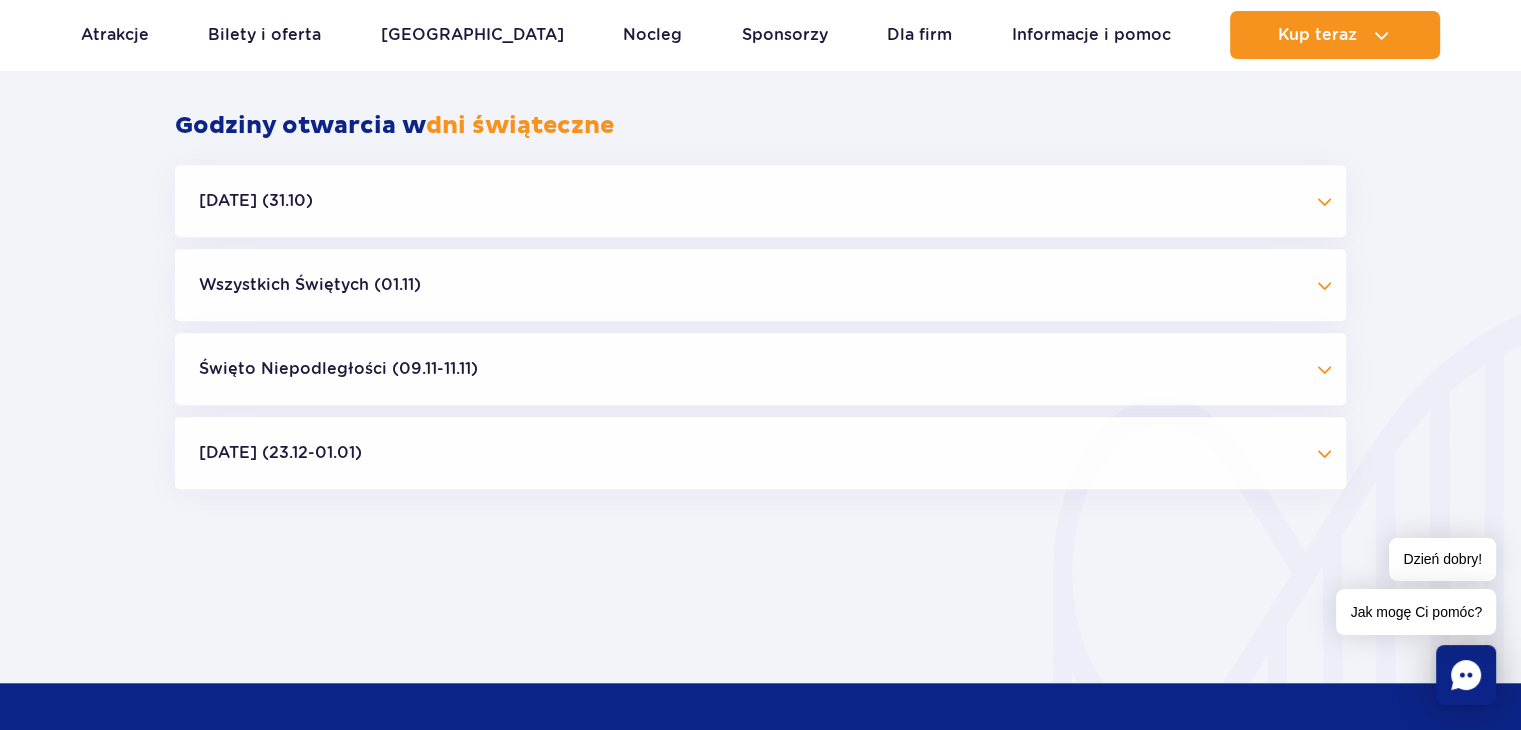 click on "Boże Narodzenie (23.12-01.01)" at bounding box center [760, 453] 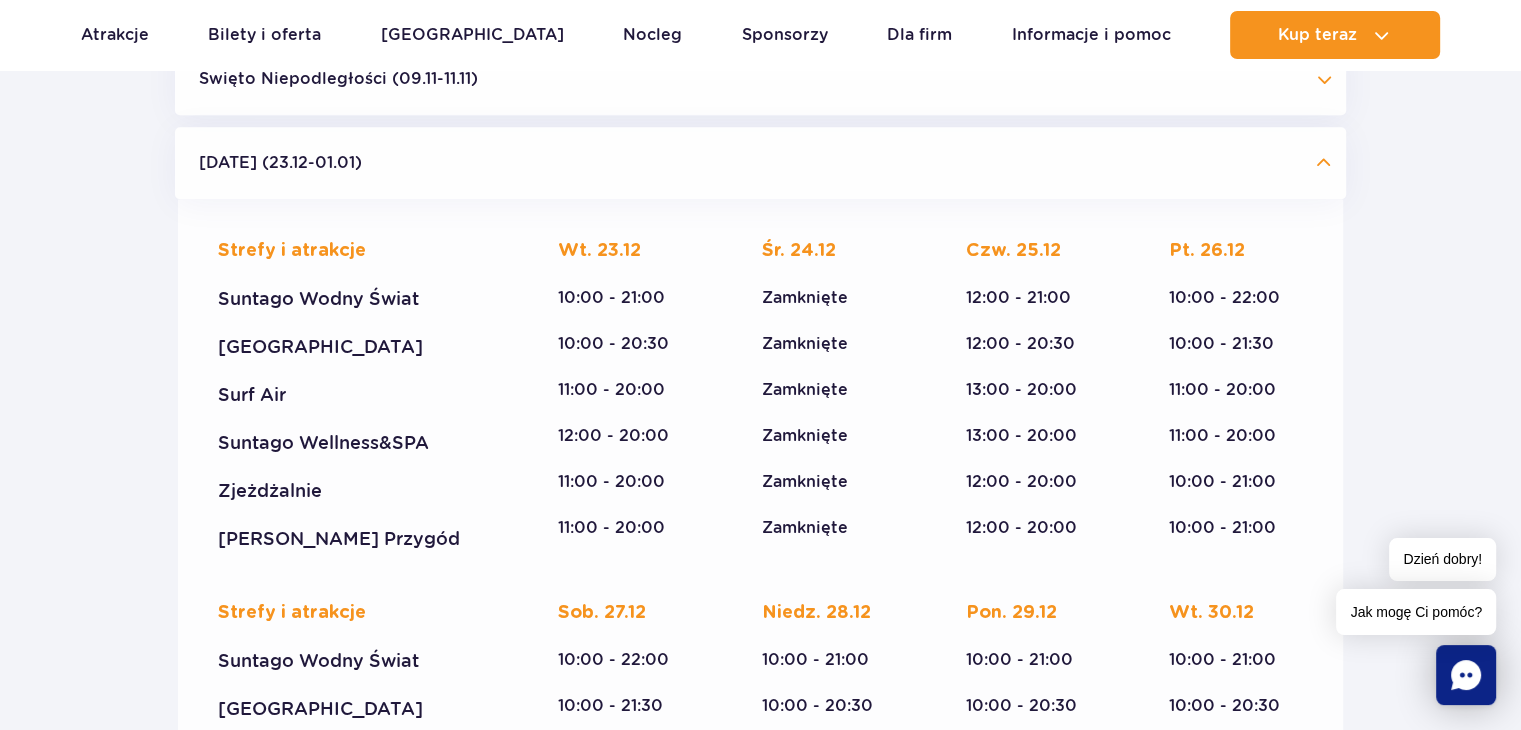 scroll, scrollTop: 2001, scrollLeft: 0, axis: vertical 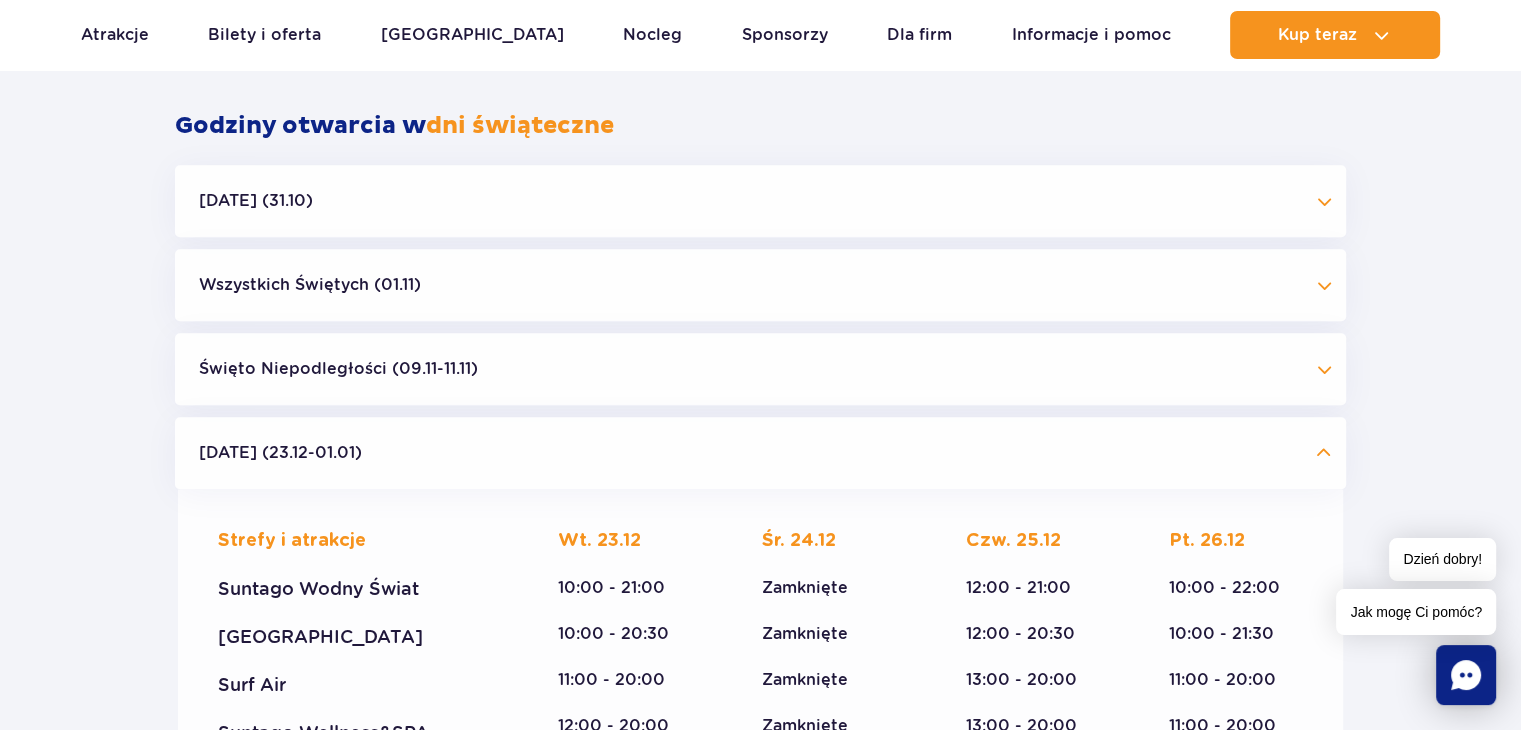 click on "Boże Narodzenie (23.12-01.01)" at bounding box center (760, 453) 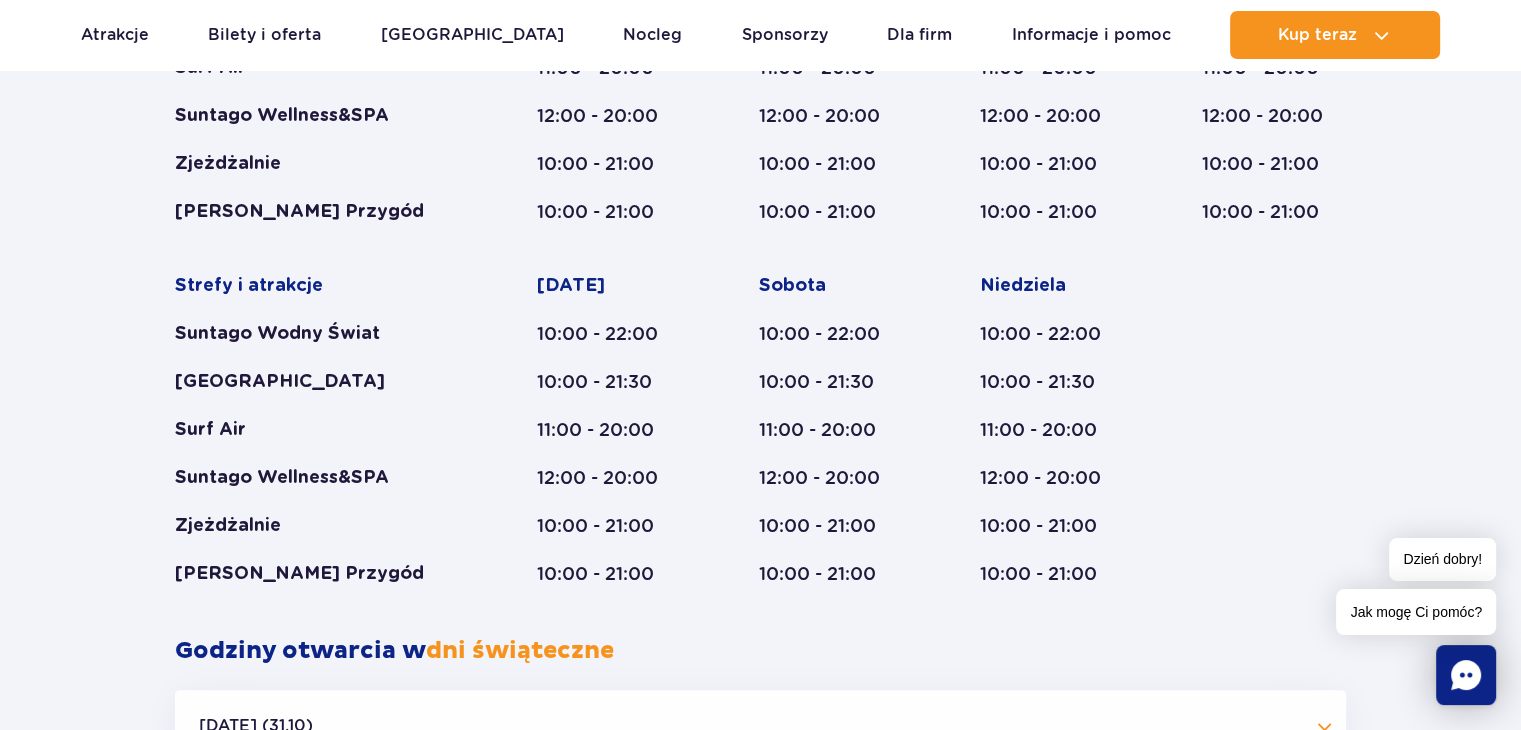 scroll, scrollTop: 901, scrollLeft: 0, axis: vertical 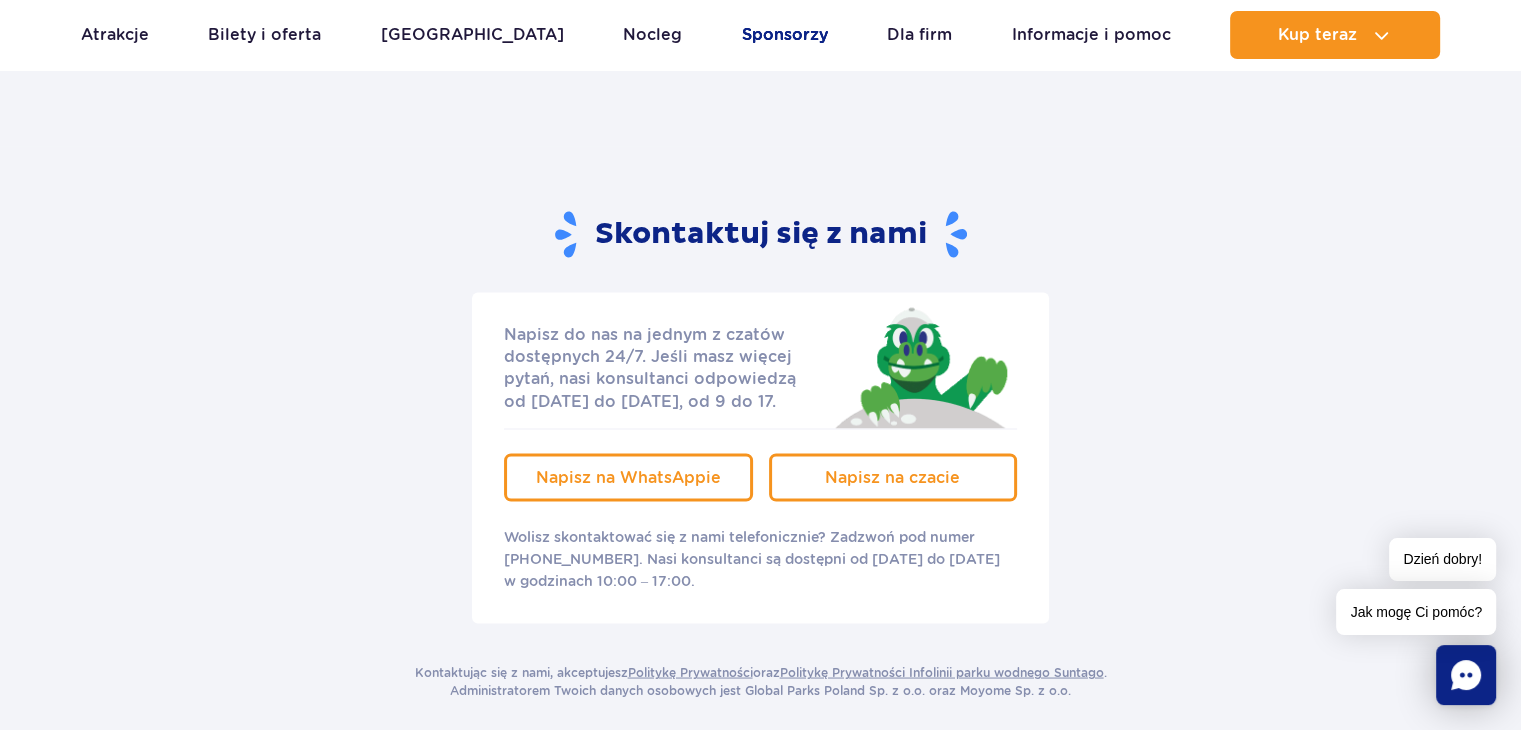click on "Sponsorzy" at bounding box center [785, 35] 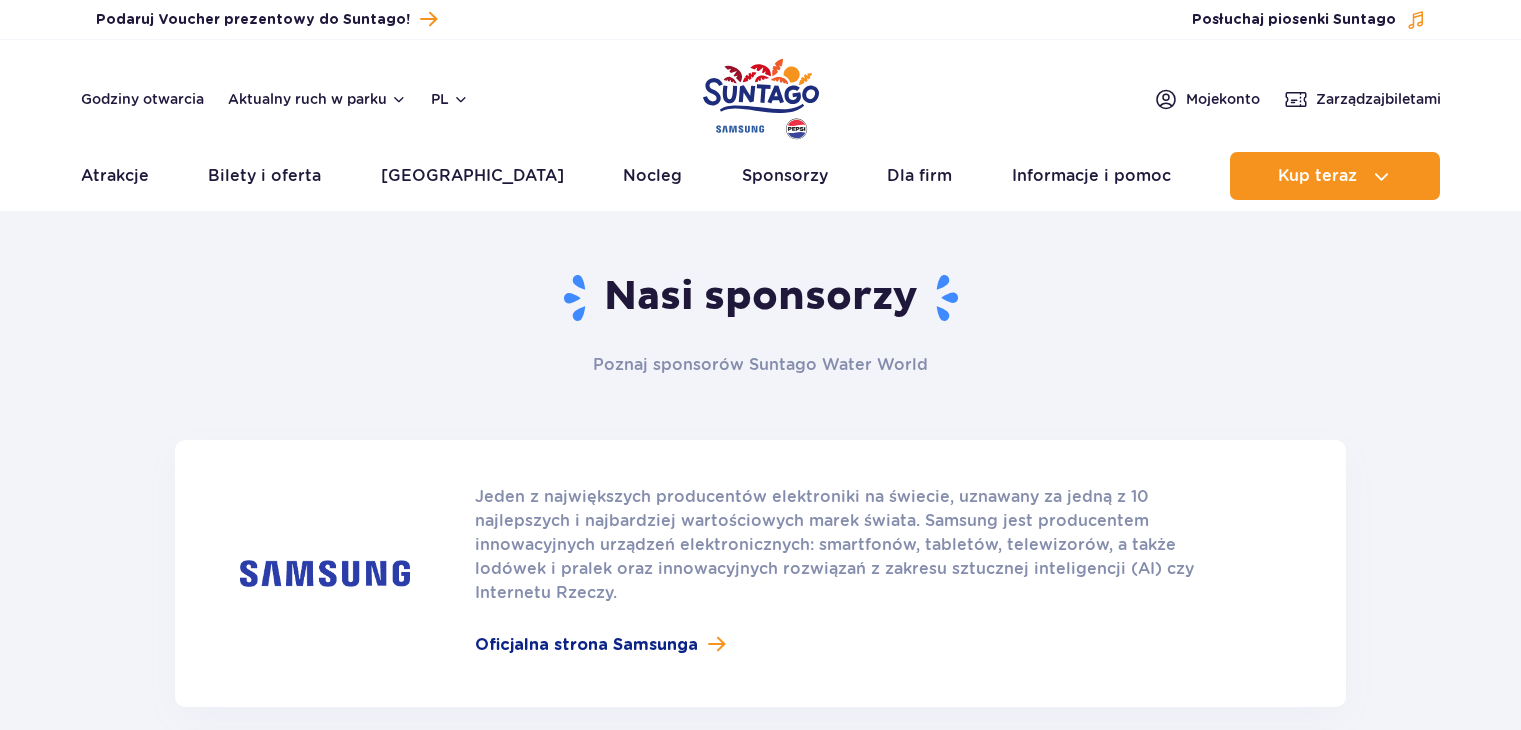 scroll, scrollTop: 0, scrollLeft: 0, axis: both 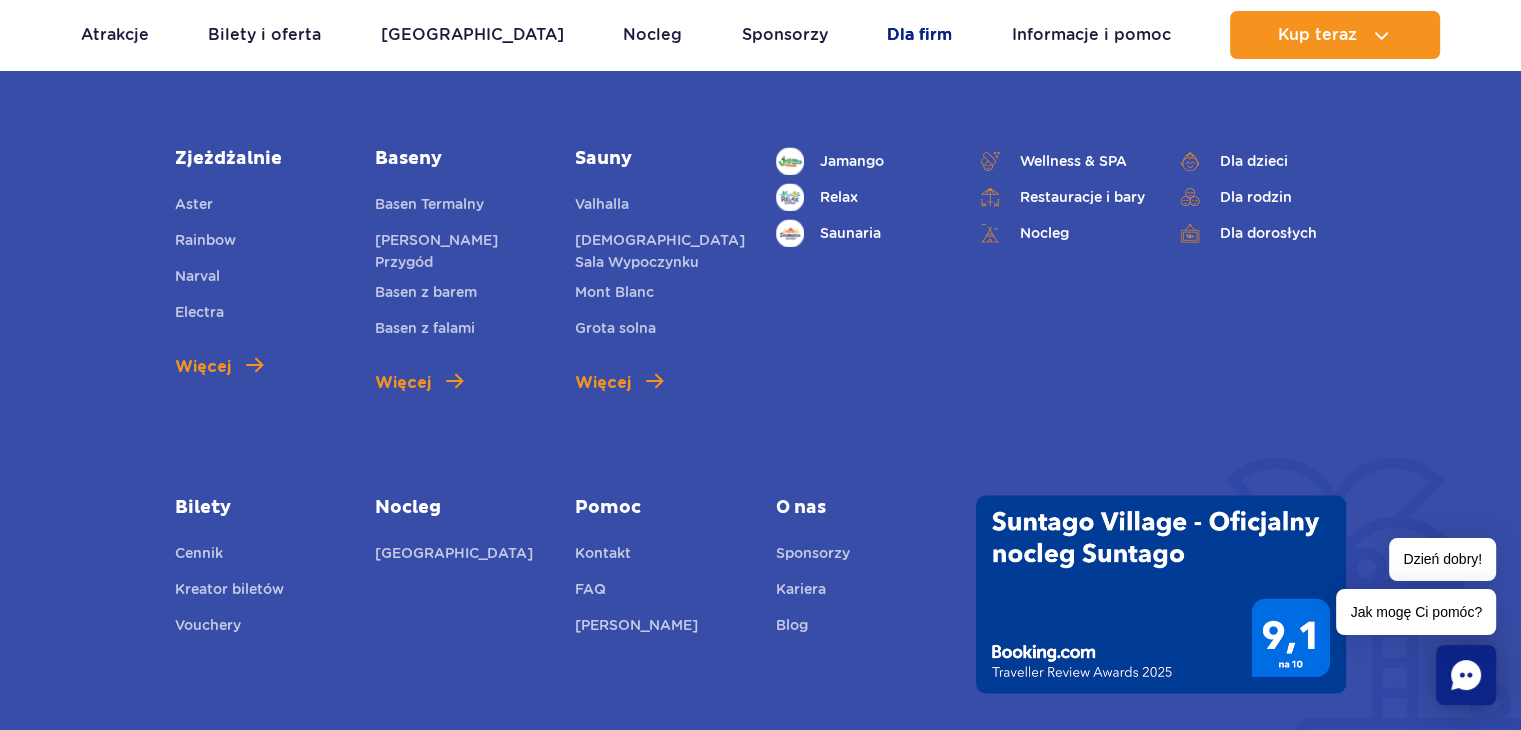 click on "Dla firm" at bounding box center [919, 35] 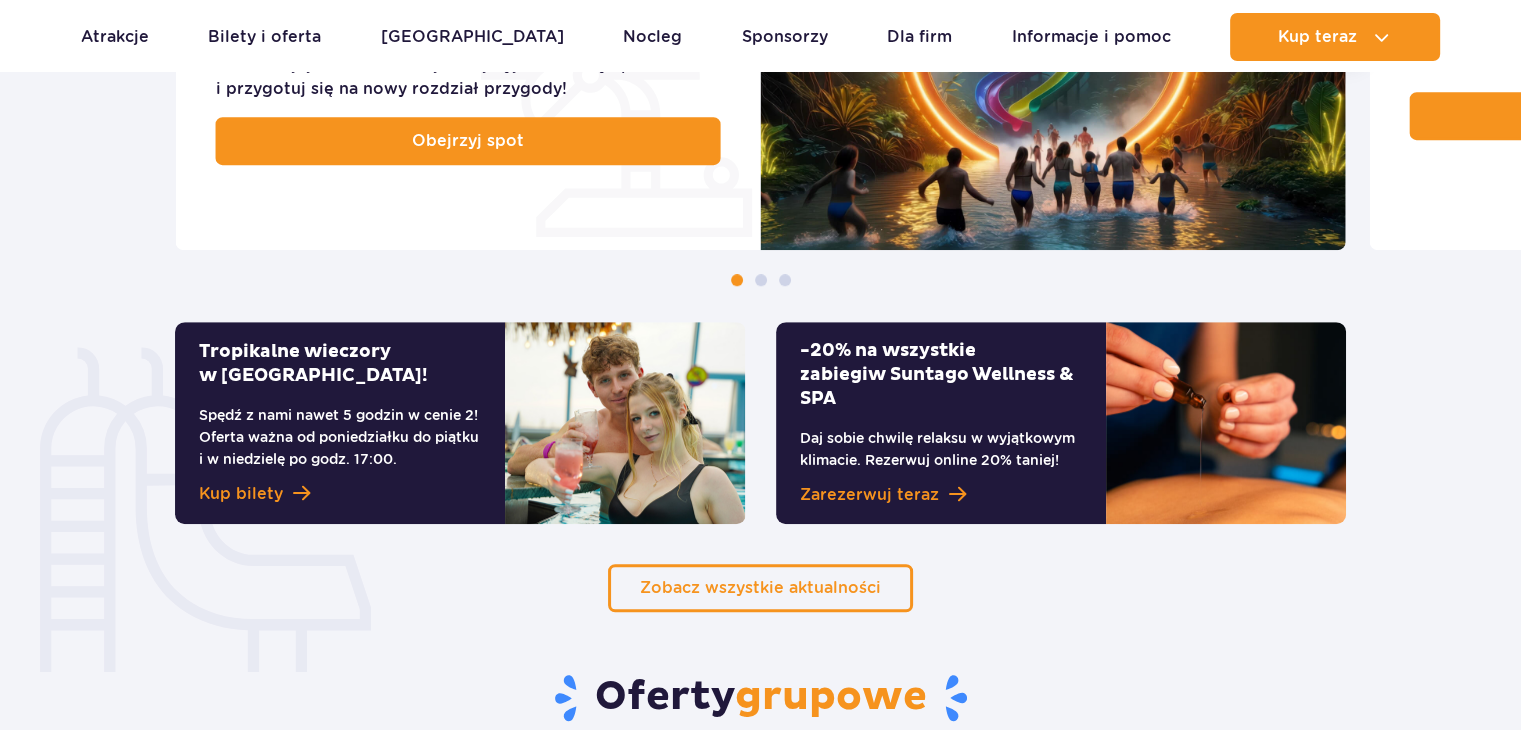scroll, scrollTop: 1542, scrollLeft: 0, axis: vertical 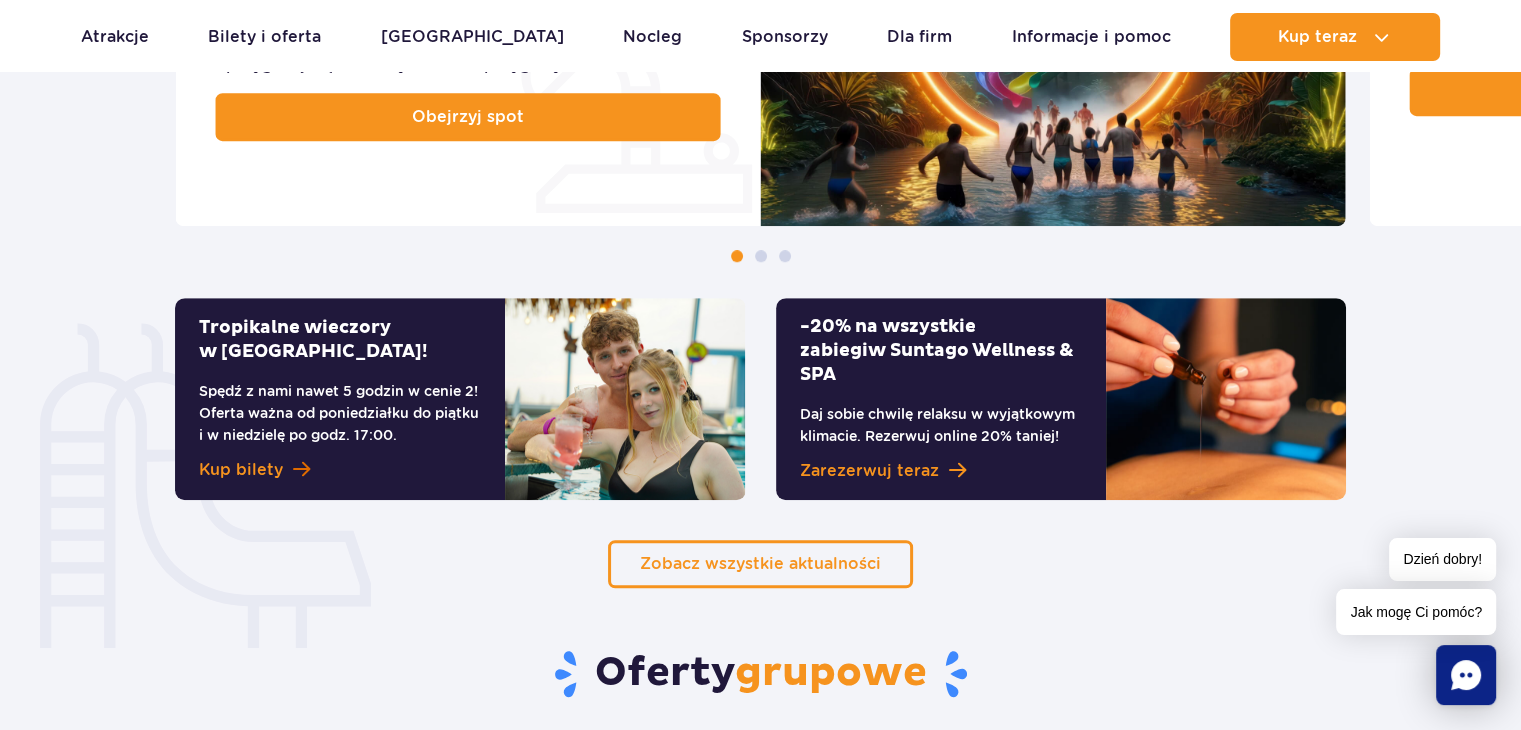 click on "Kup bilety" at bounding box center (241, 470) 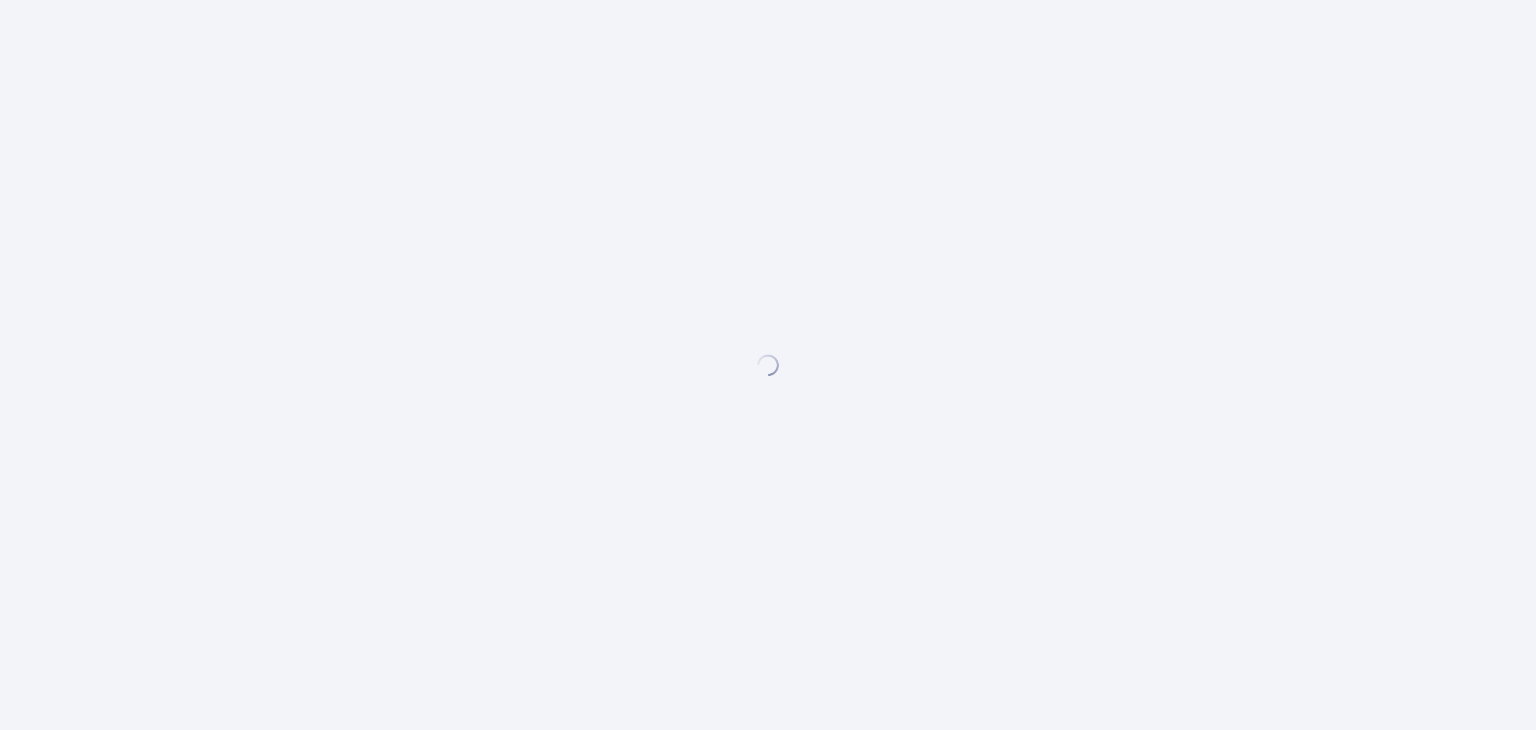 scroll, scrollTop: 0, scrollLeft: 0, axis: both 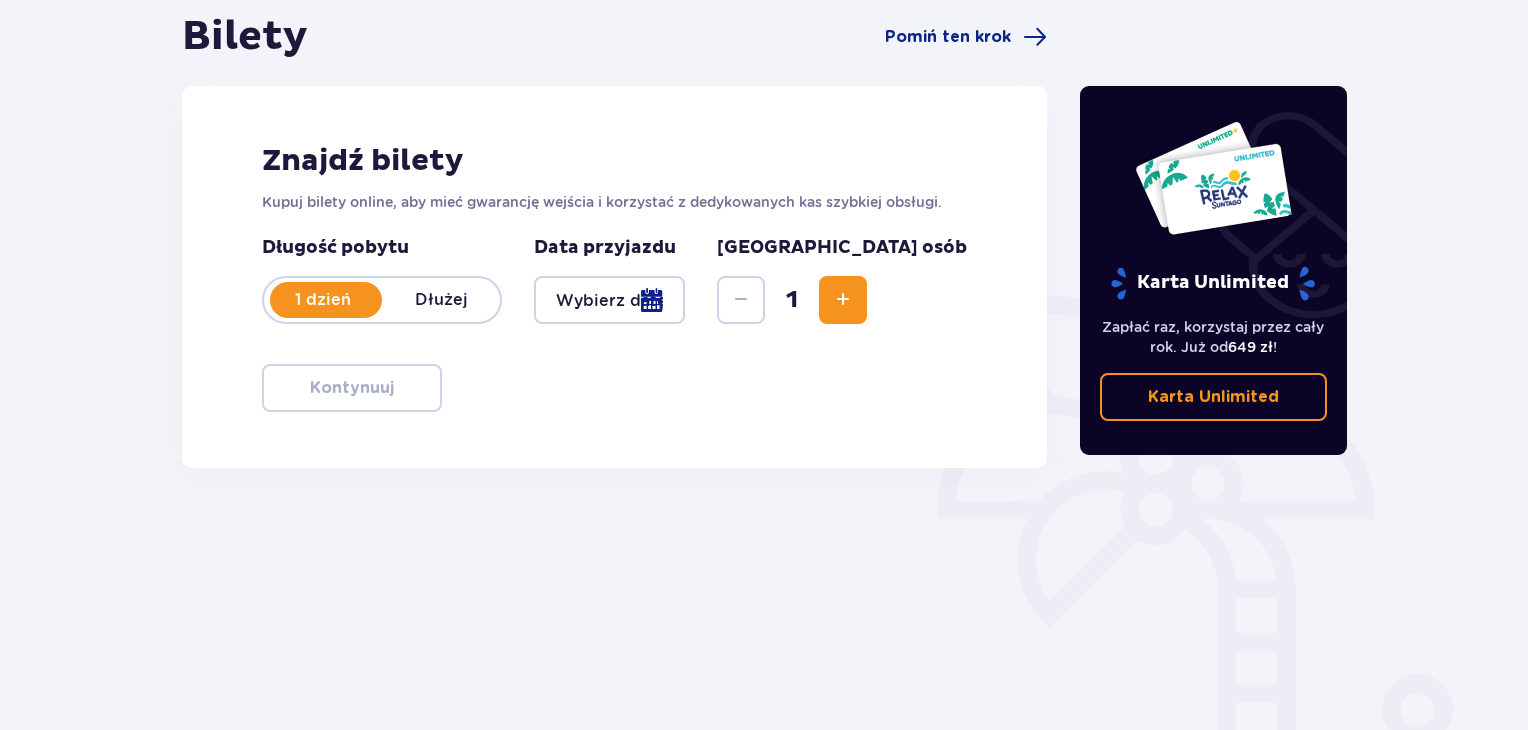 click at bounding box center [609, 300] 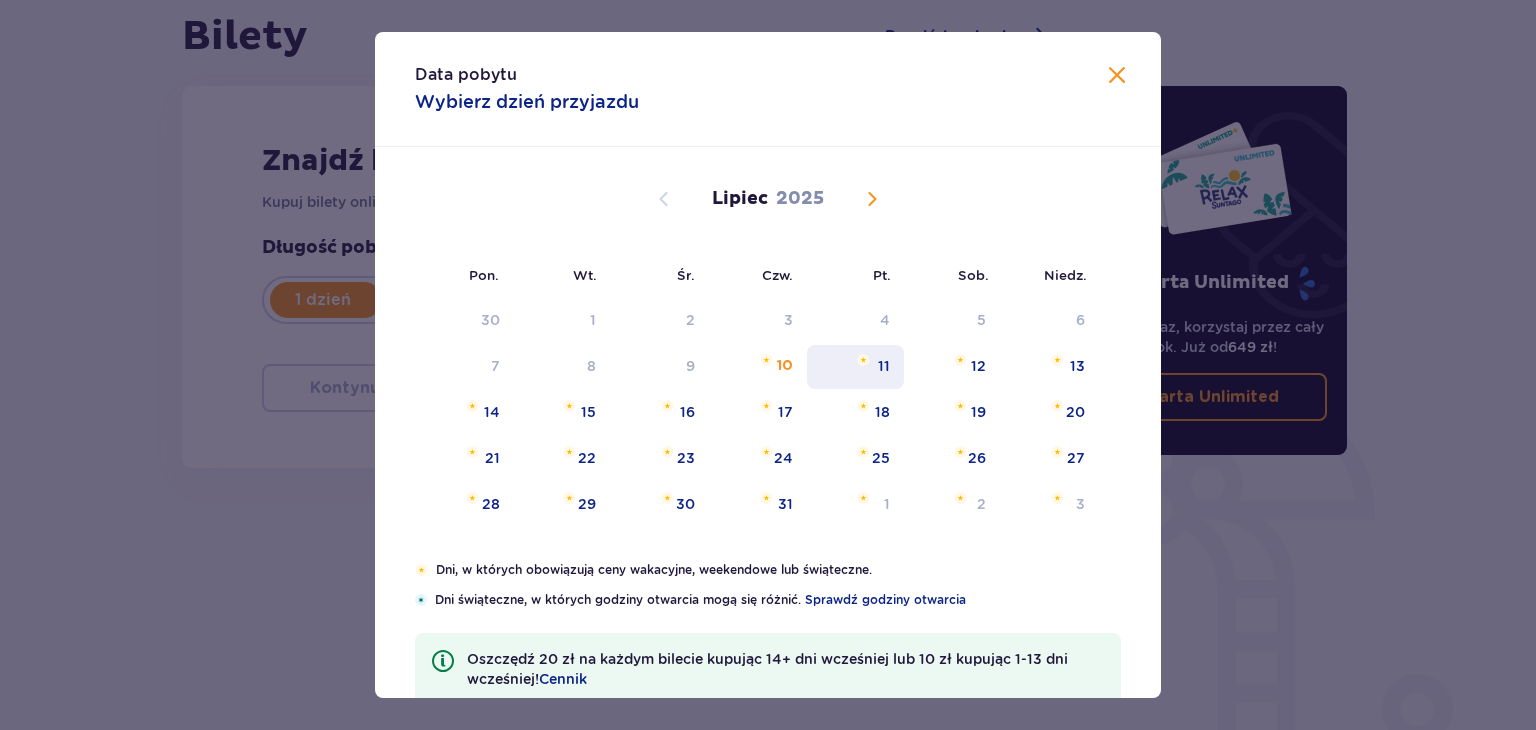 click on "11" at bounding box center [855, 367] 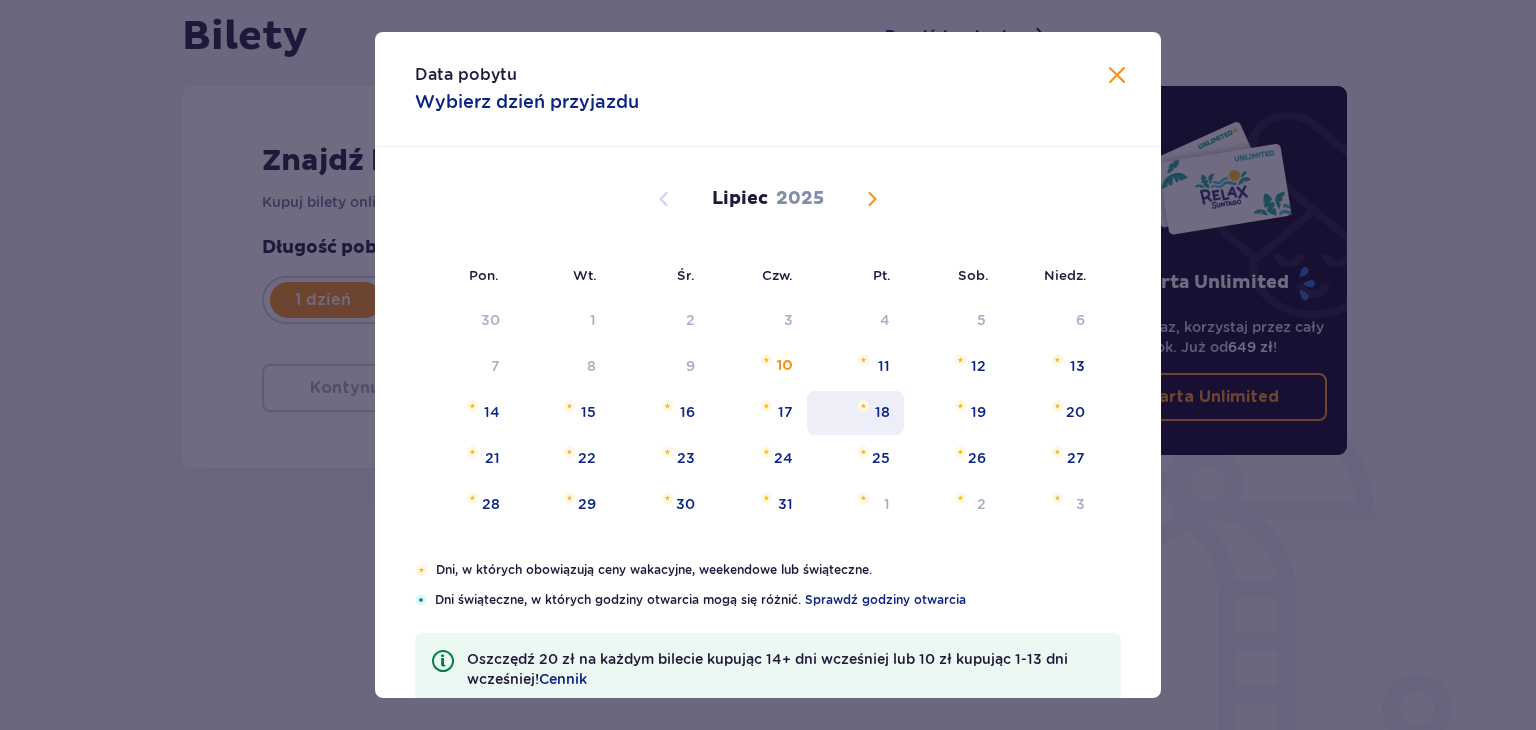 type on "11.07.25" 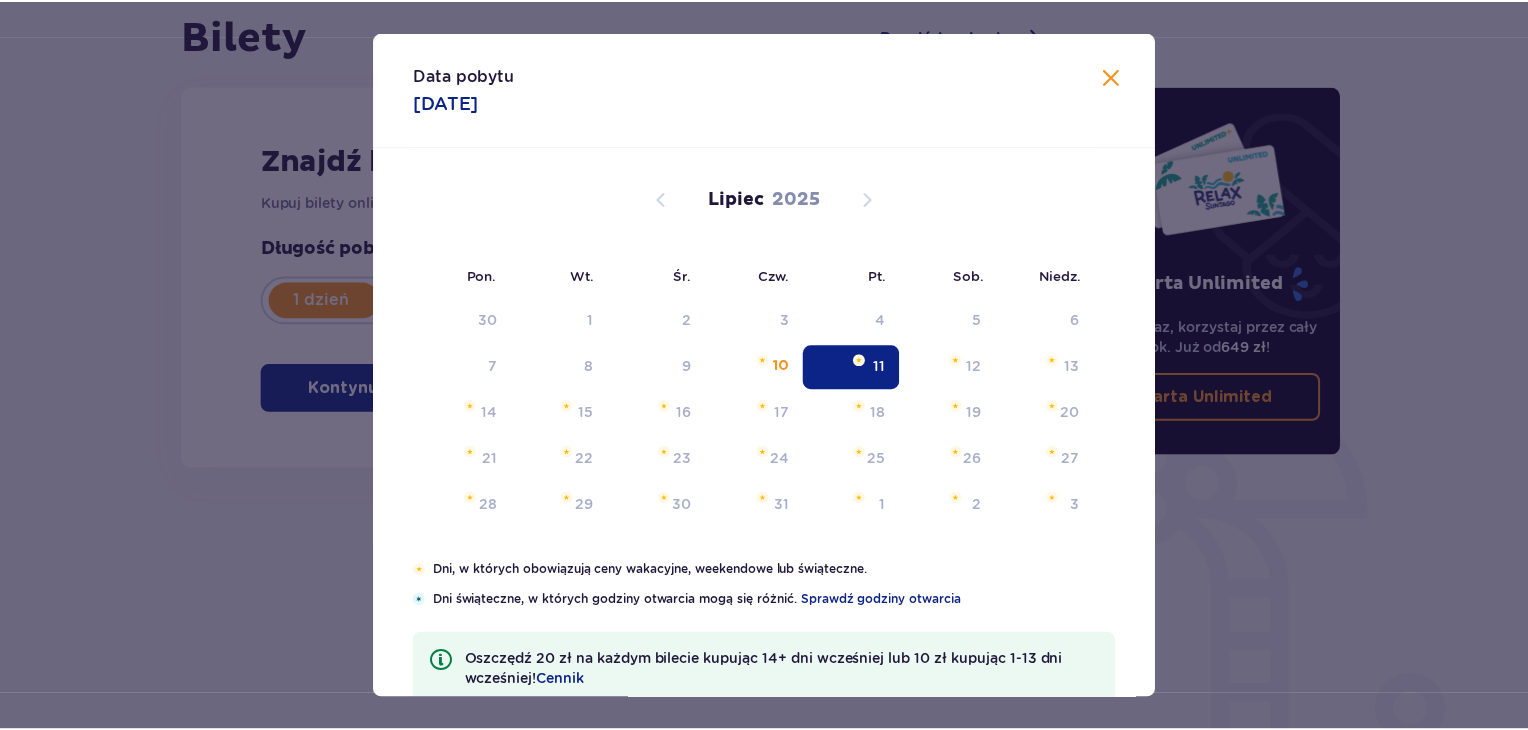 scroll, scrollTop: 32, scrollLeft: 0, axis: vertical 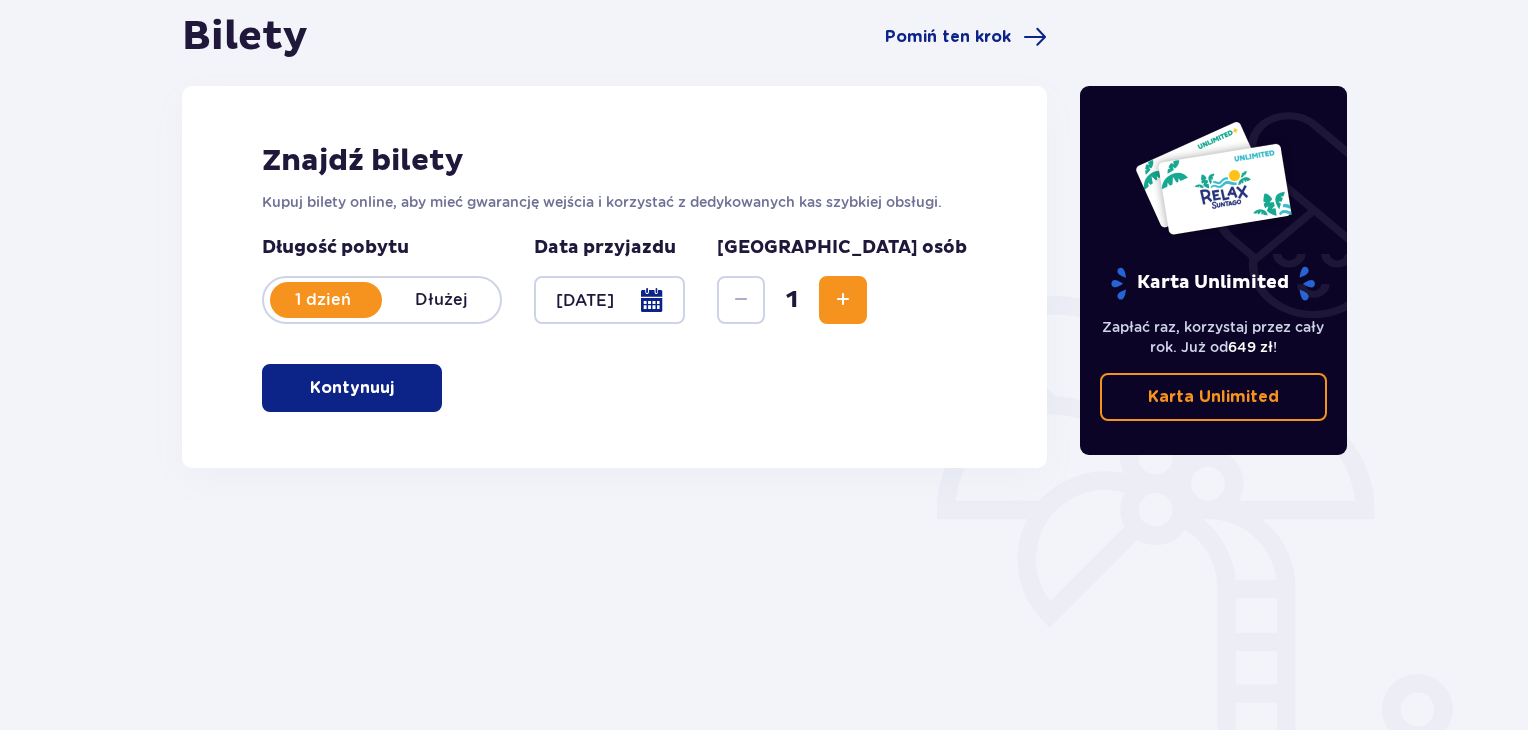 click at bounding box center (843, 300) 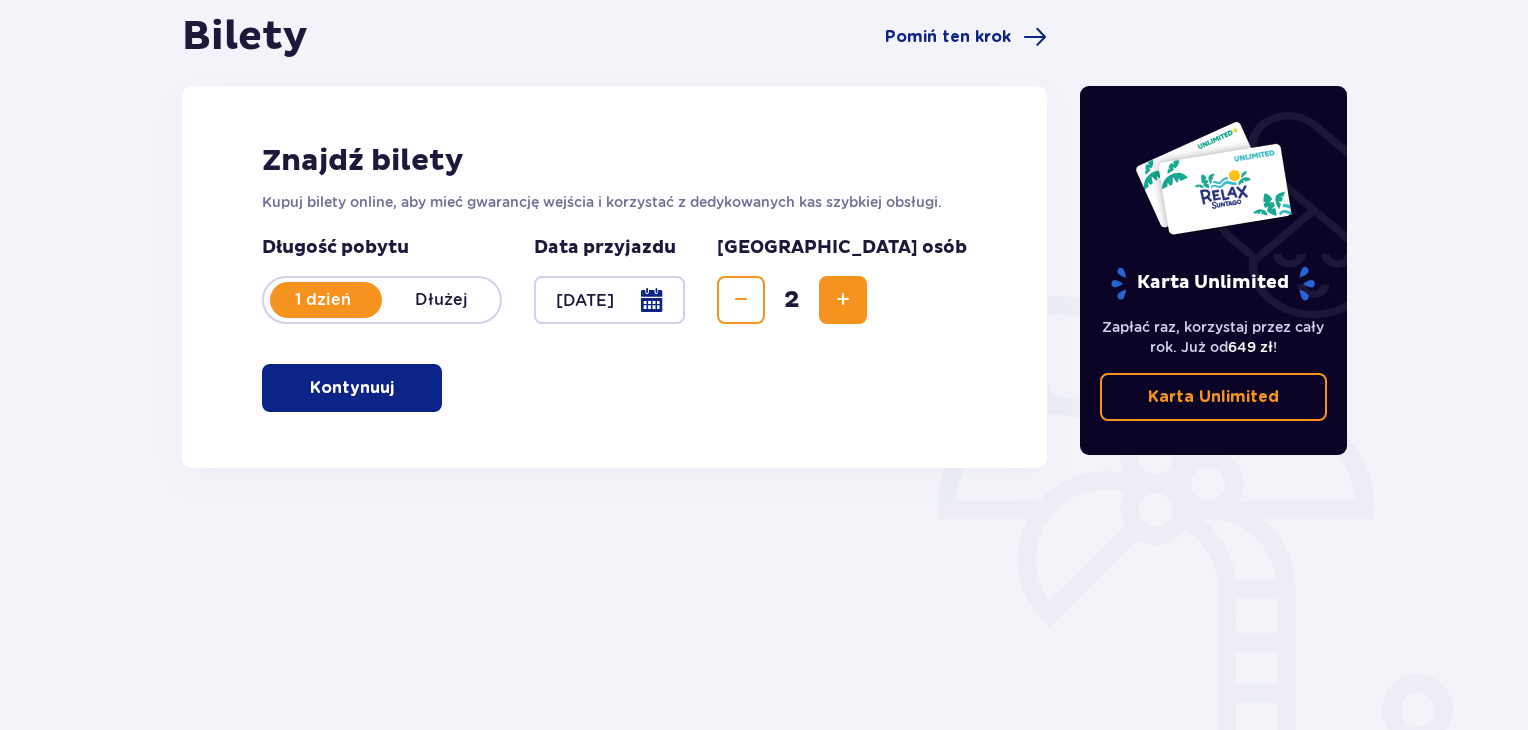 click on "Kontynuuj" at bounding box center [352, 388] 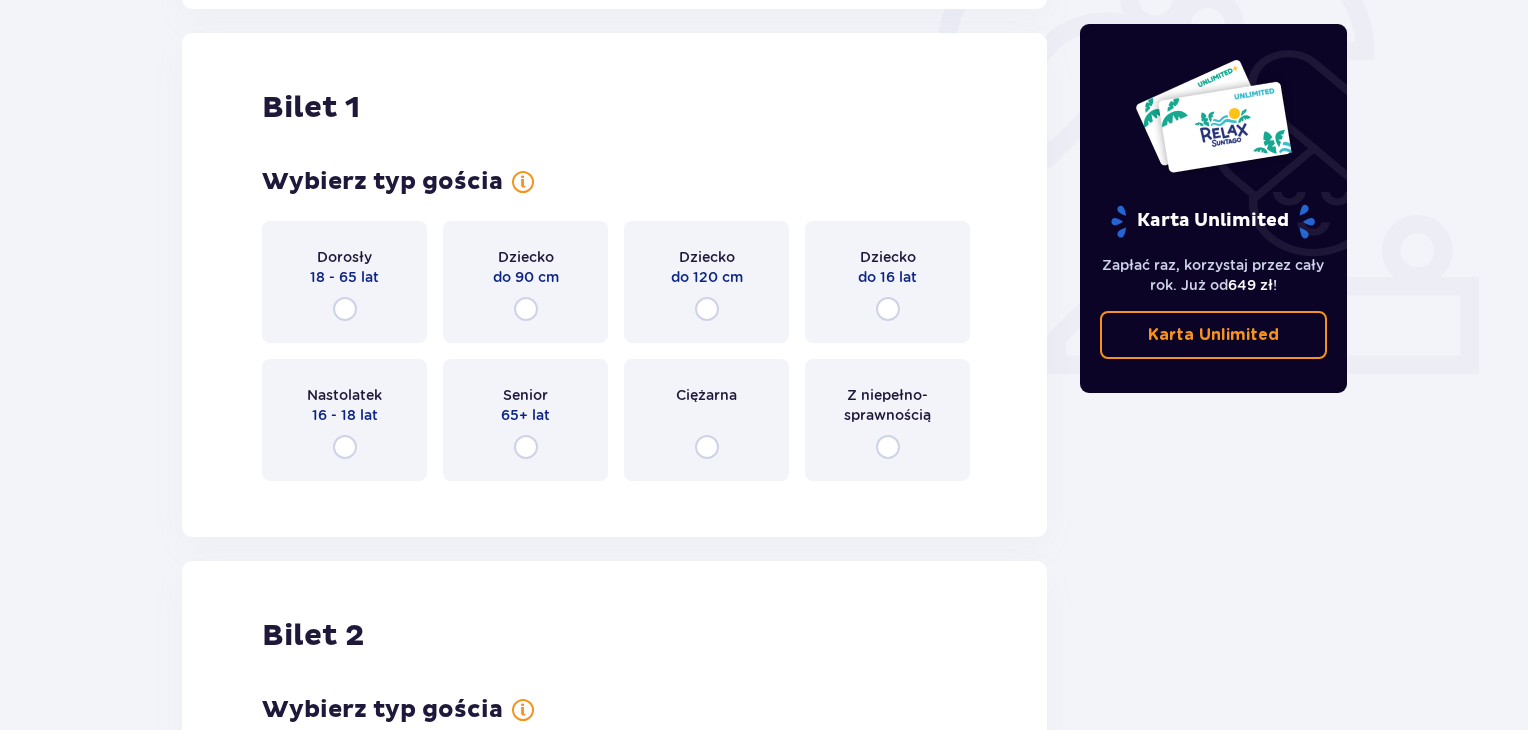 scroll, scrollTop: 668, scrollLeft: 0, axis: vertical 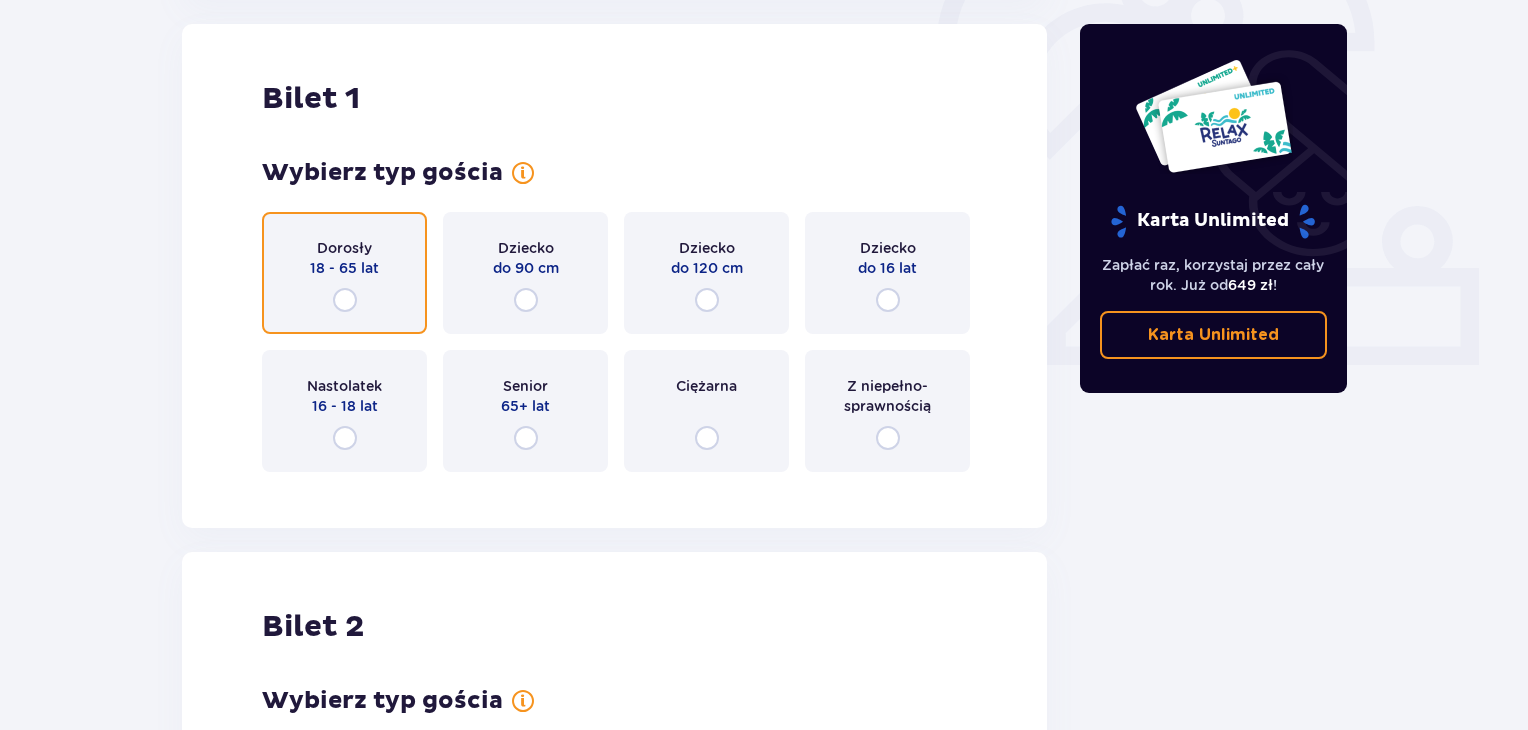 click at bounding box center [345, 300] 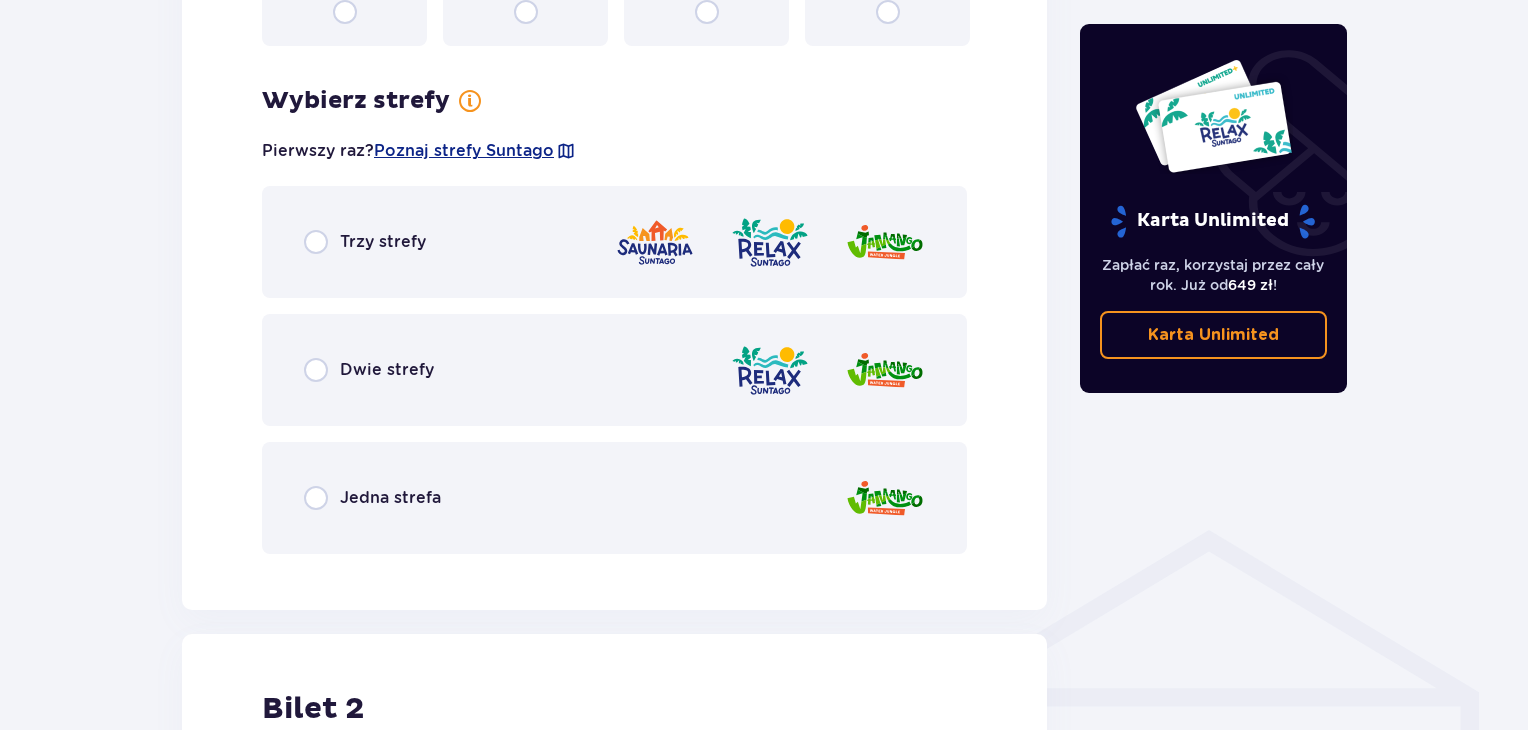 scroll, scrollTop: 1156, scrollLeft: 0, axis: vertical 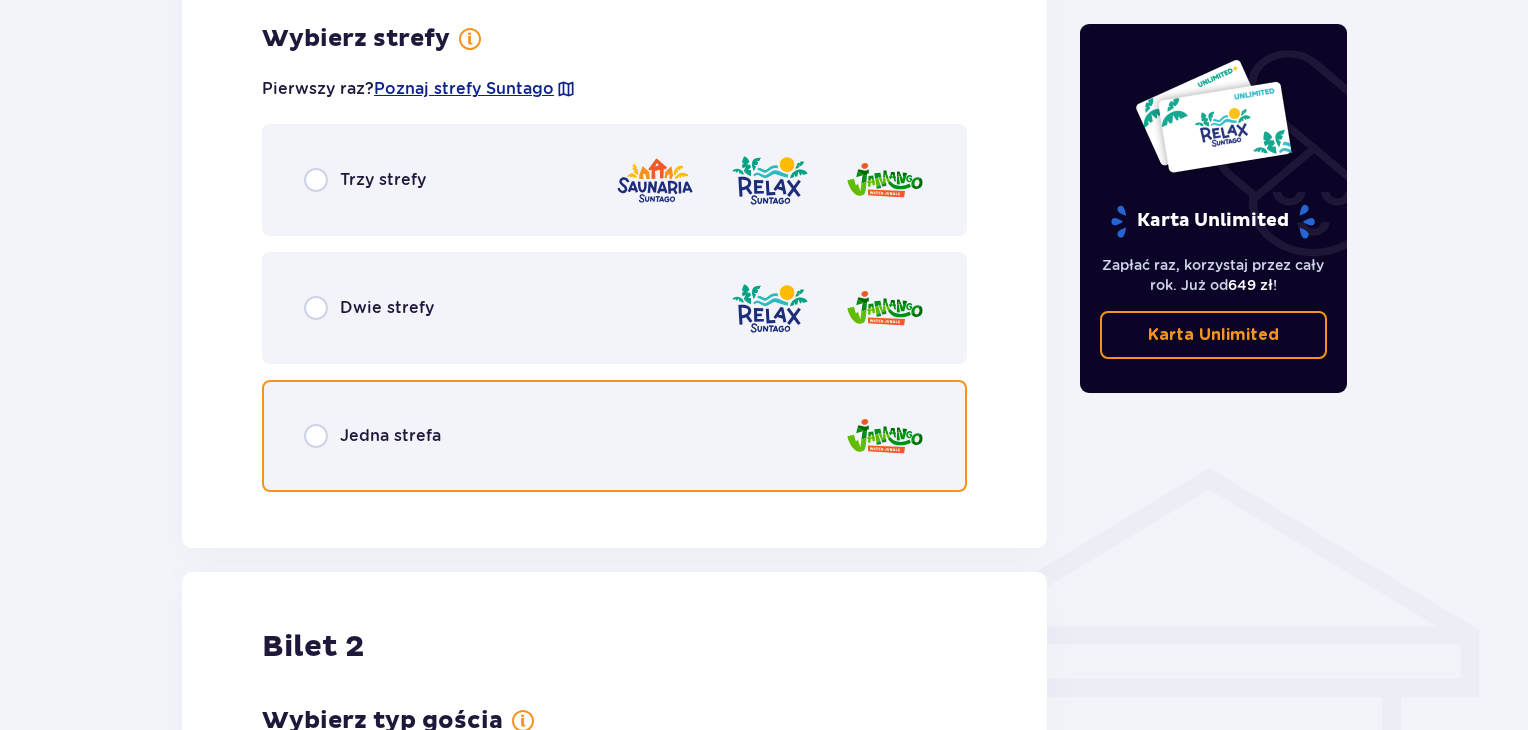 click at bounding box center (316, 436) 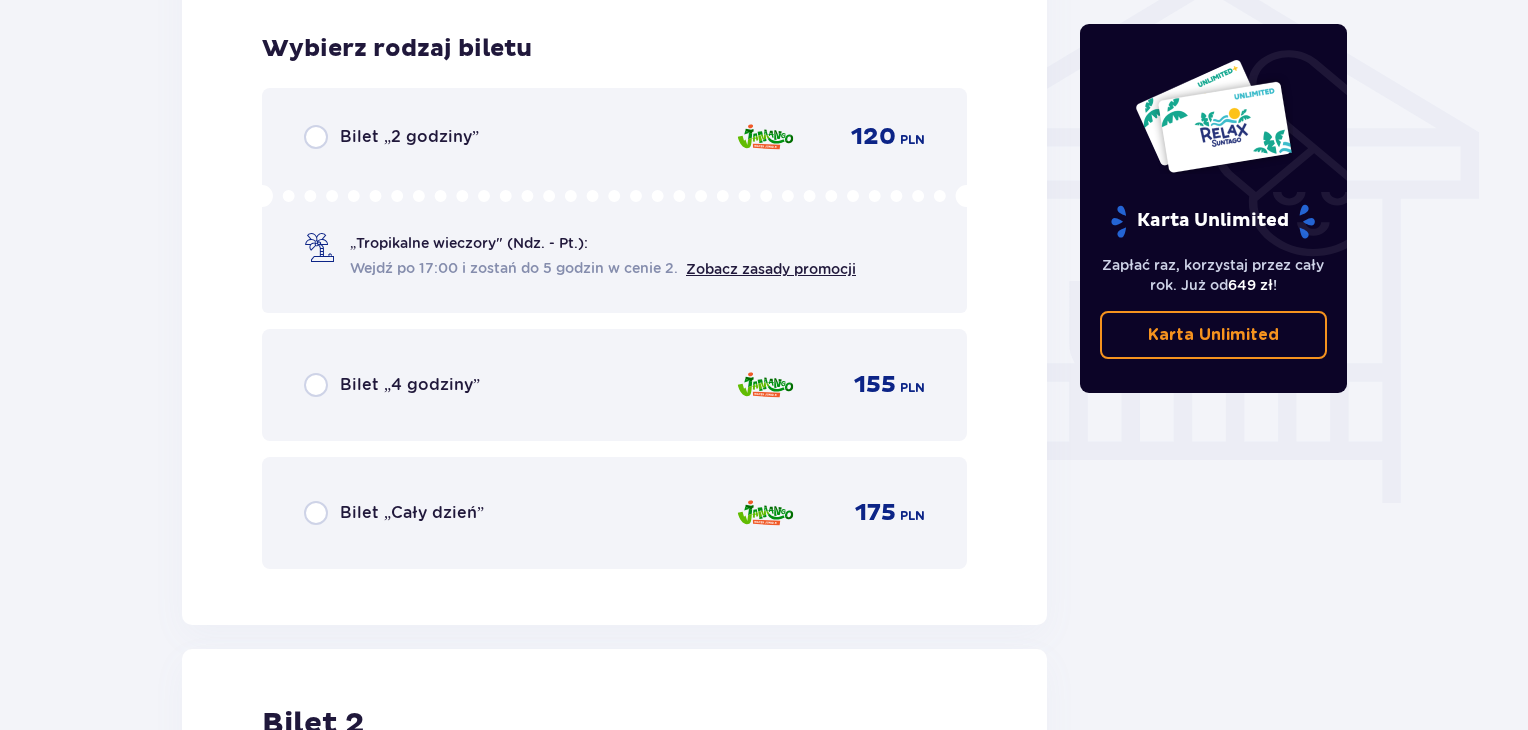 scroll, scrollTop: 1664, scrollLeft: 0, axis: vertical 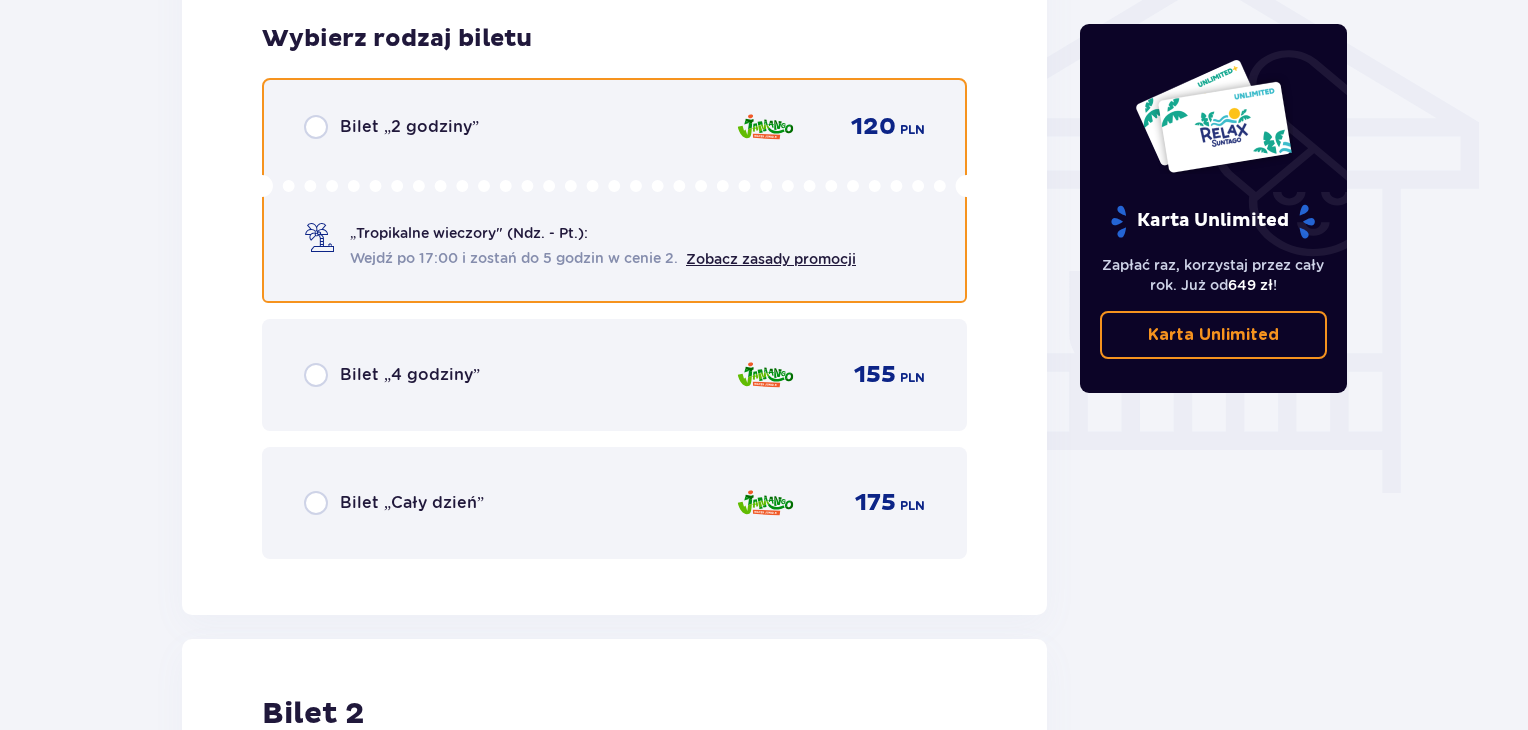 click at bounding box center [316, 127] 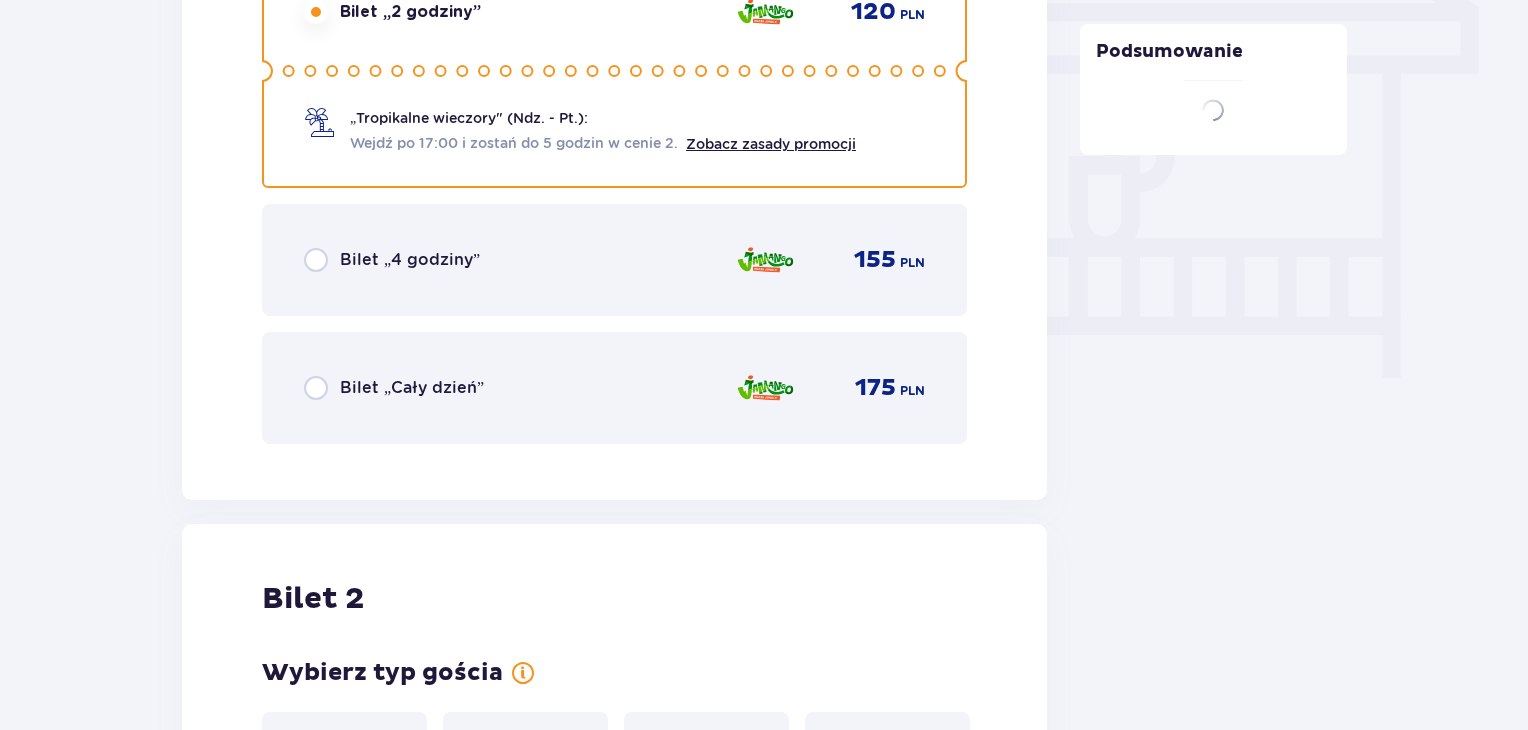 scroll, scrollTop: 2278, scrollLeft: 0, axis: vertical 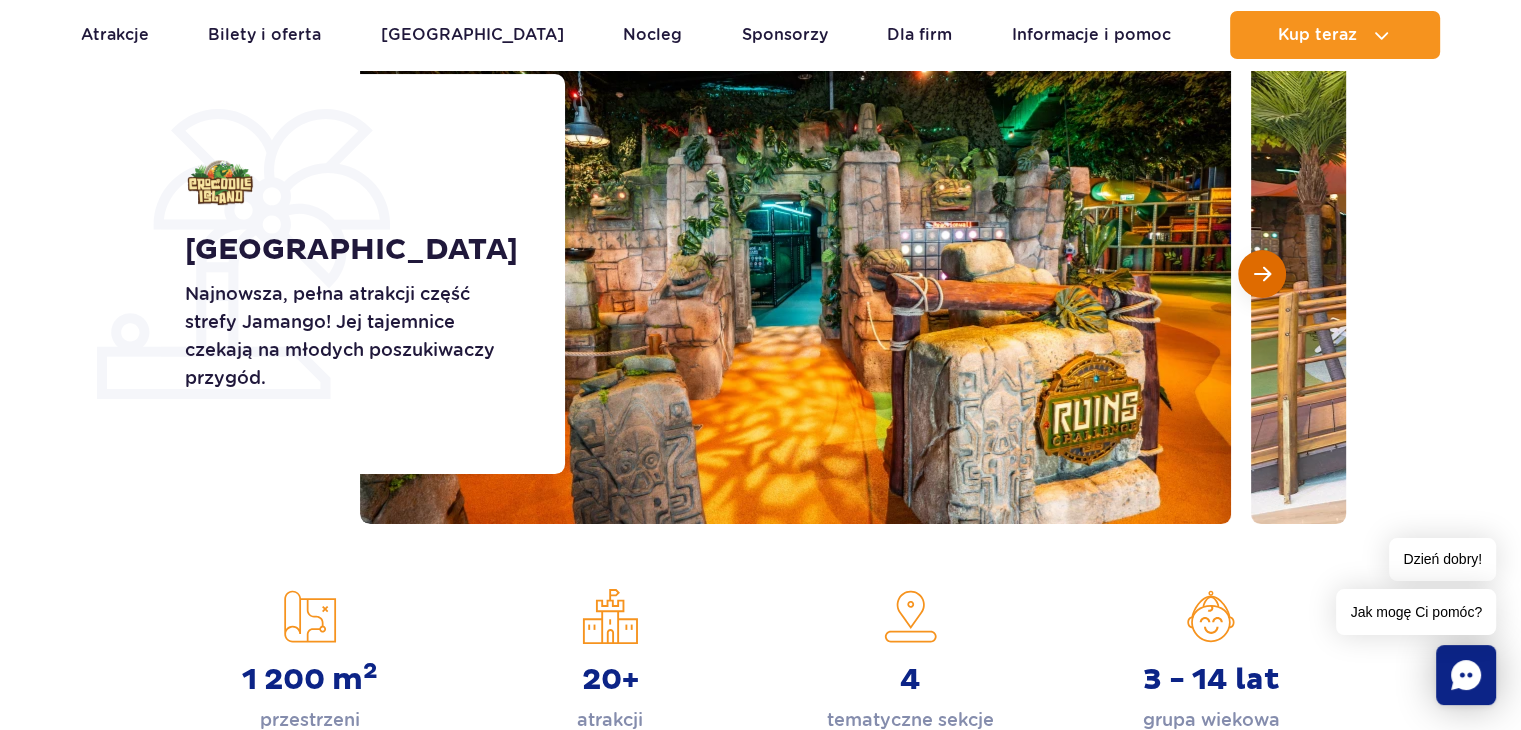 click at bounding box center [1262, 274] 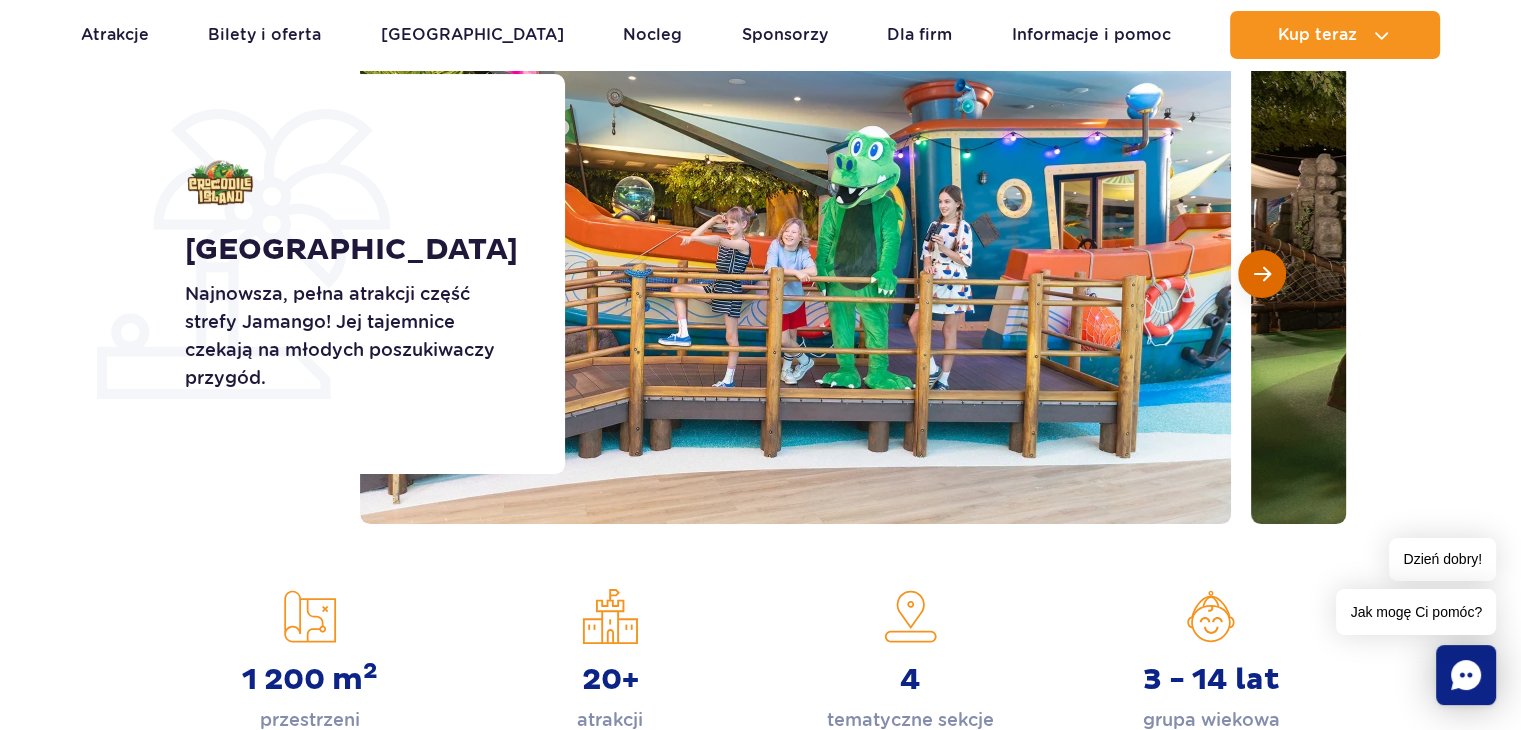 click at bounding box center [1262, 274] 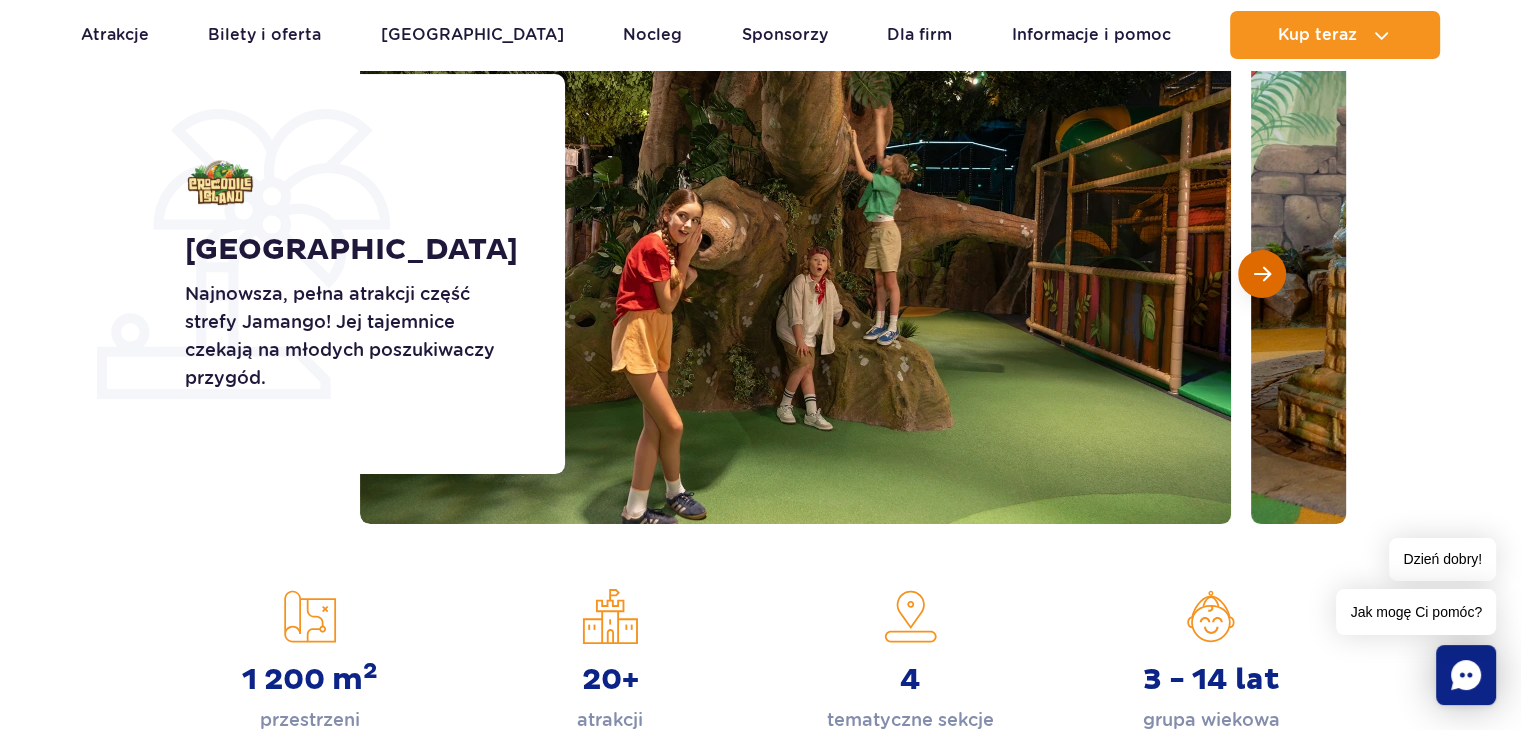 click at bounding box center (1262, 274) 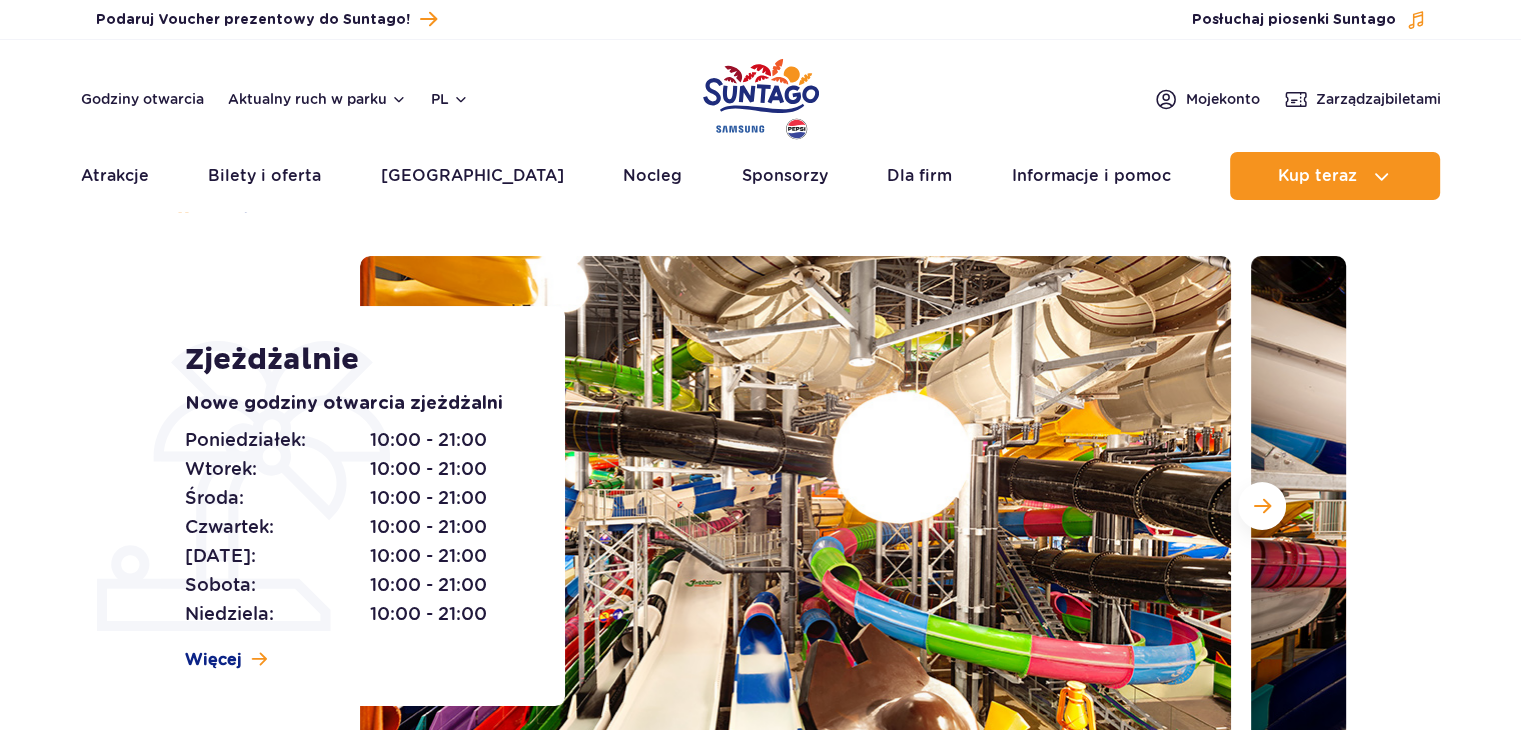 scroll, scrollTop: 0, scrollLeft: 0, axis: both 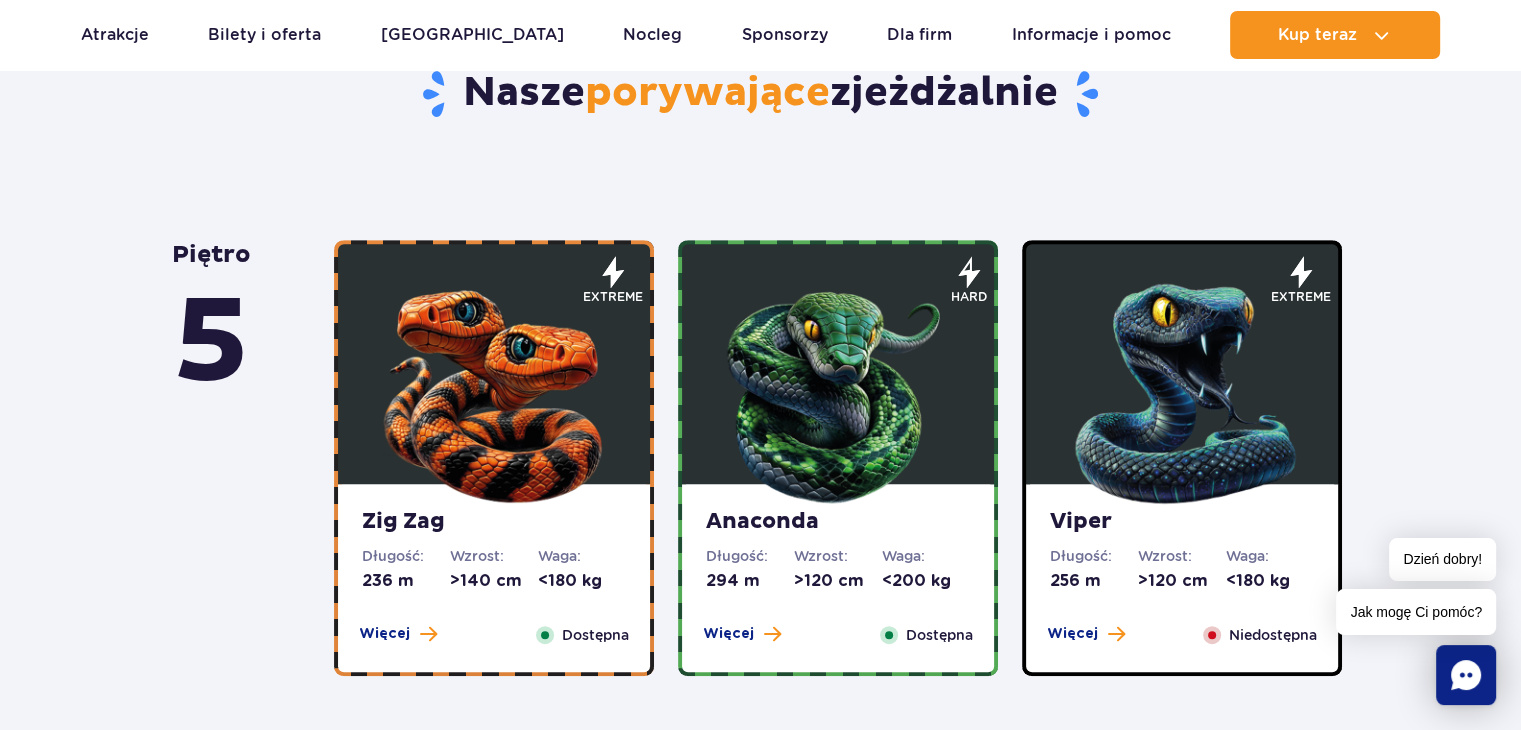 click on "piętro  5
Zig Zag
Długość:
236 m
Wzrost:
>140 cm
Waga:
<180 kg
Więcej
Zamknij
Dostępna
extreme
Zobacz galerię" at bounding box center (760, 2284) 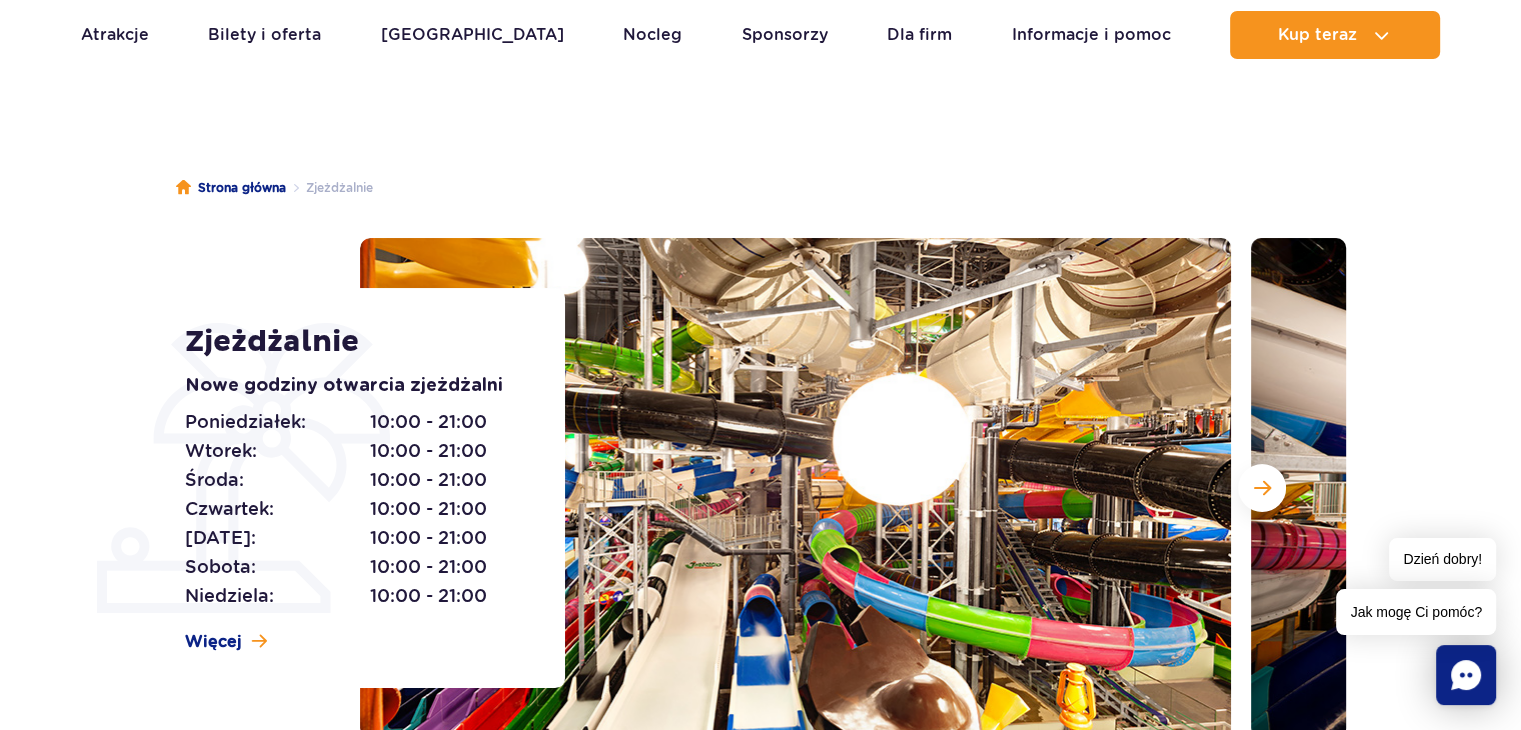 scroll, scrollTop: 0, scrollLeft: 0, axis: both 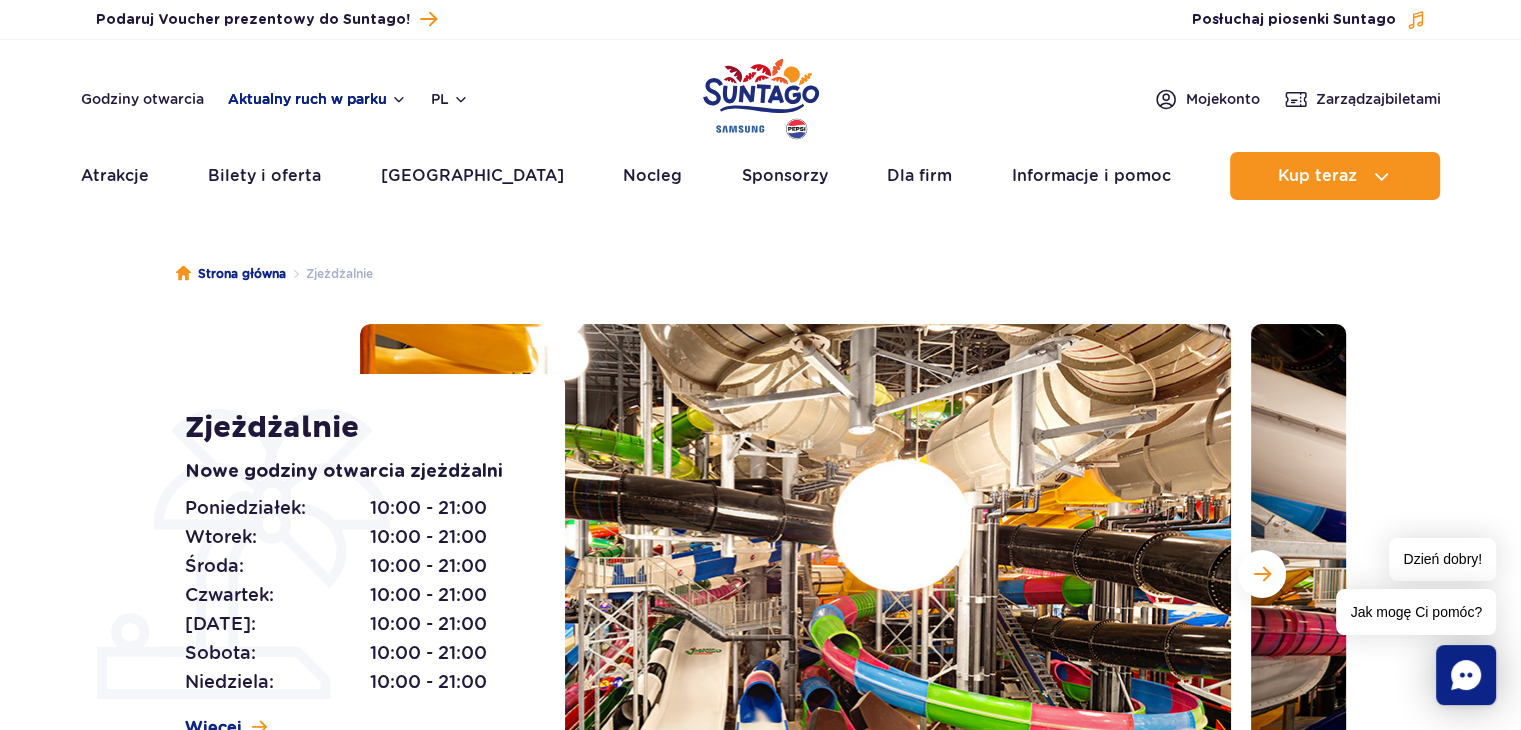 click on "Aktualny ruch w parku" at bounding box center [317, 99] 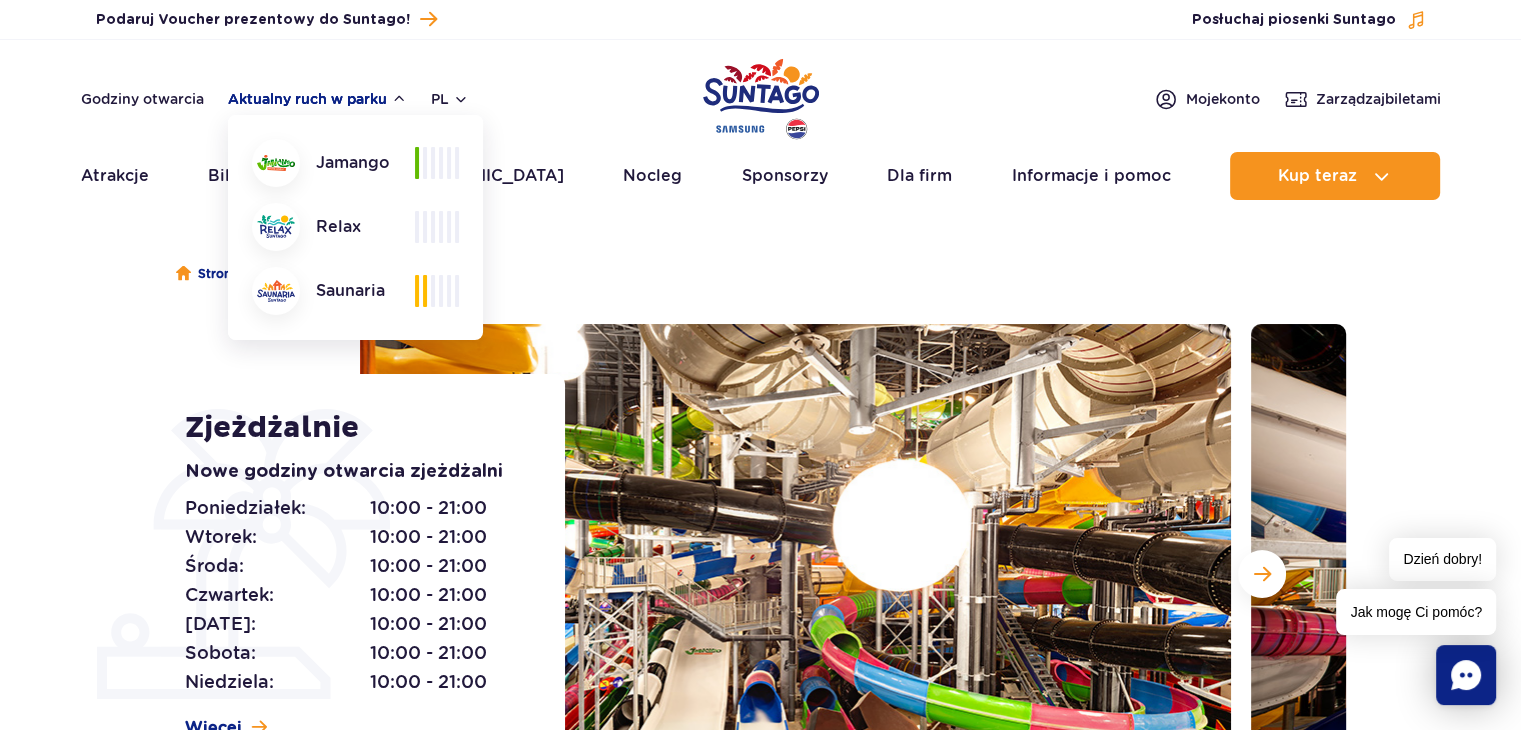 click on "Aktualny ruch w parku" at bounding box center (317, 99) 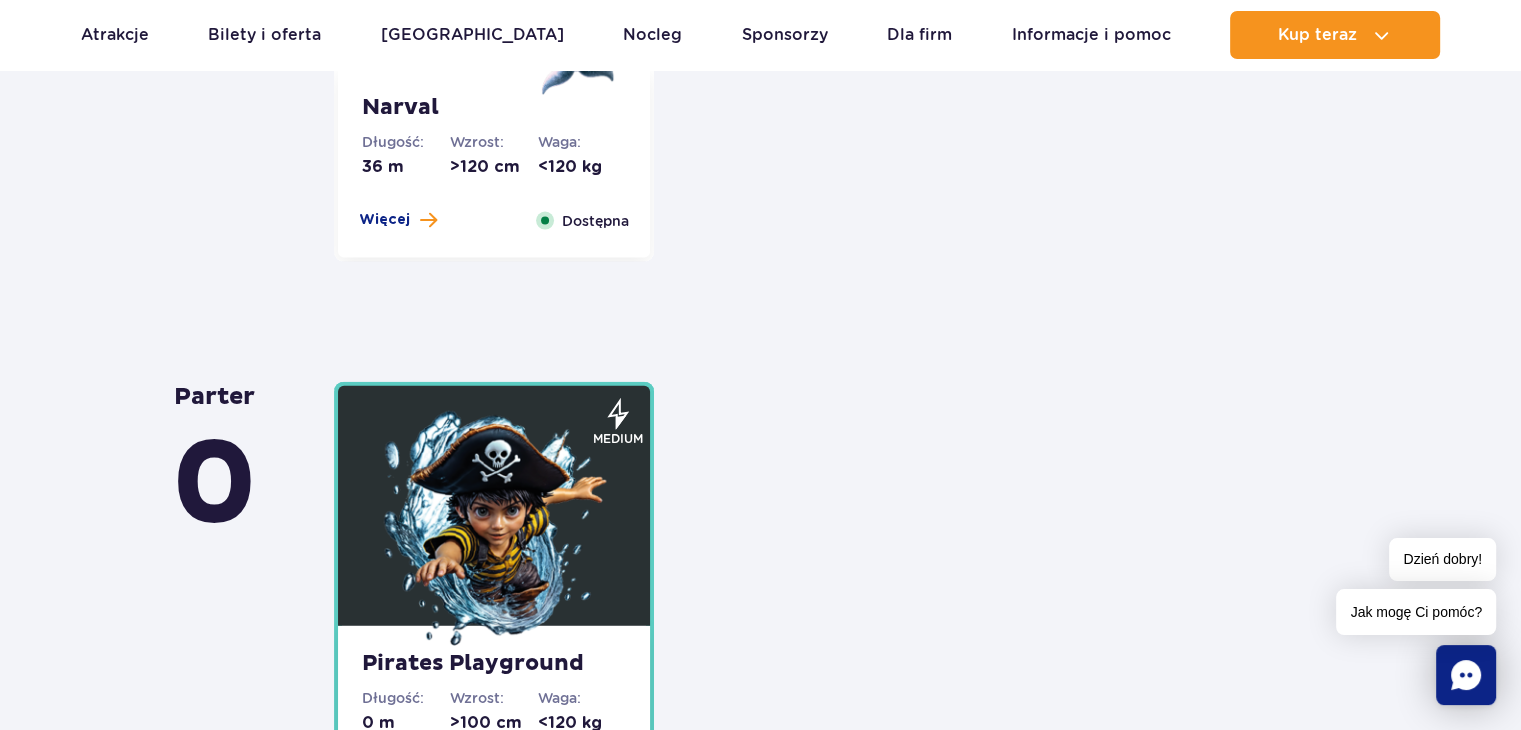 scroll, scrollTop: 4700, scrollLeft: 0, axis: vertical 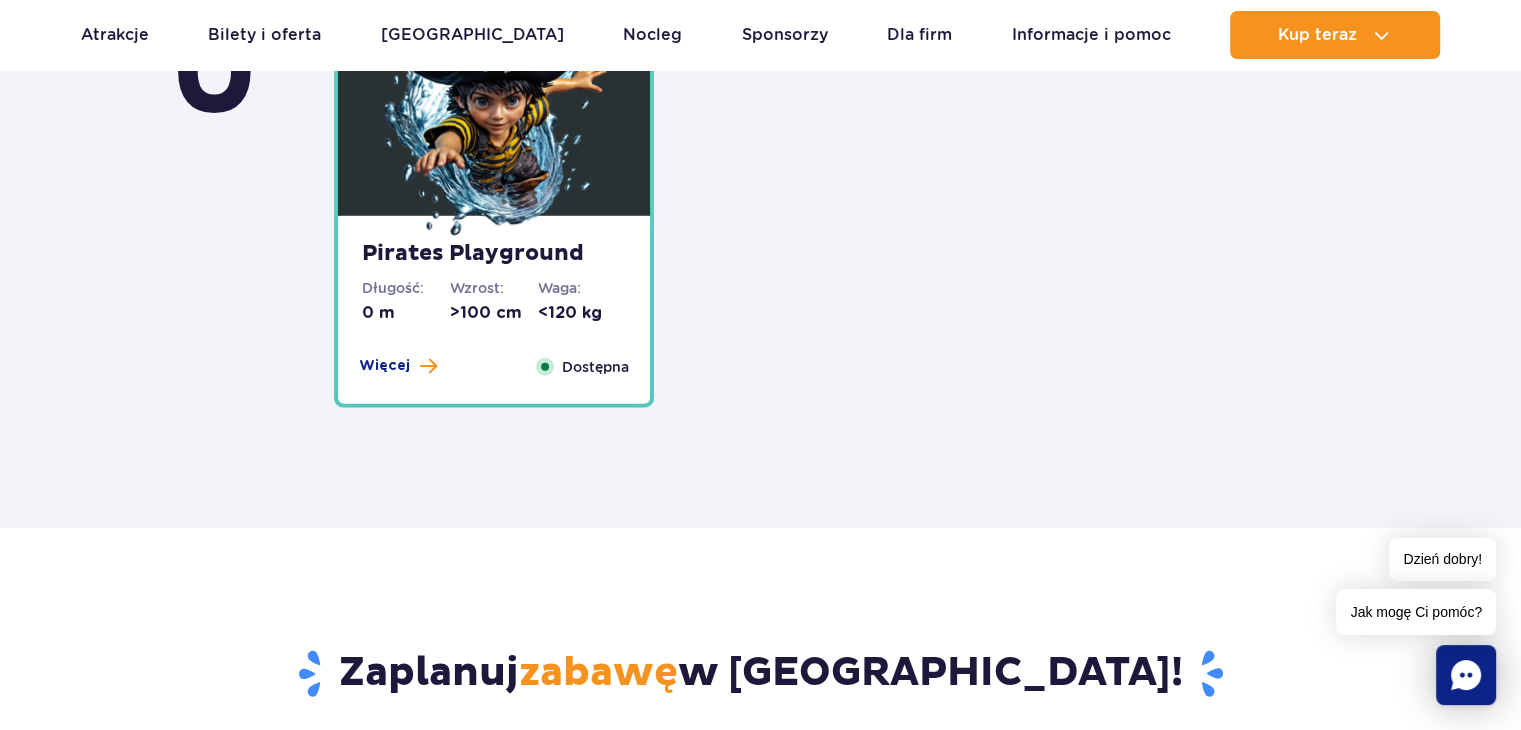 click on "Pirates Playground
Długość:
0 m
Wzrost:
>100 cm
Waga:
<120 kg
Więcej
Zamknij
Dostępna" at bounding box center [494, 310] 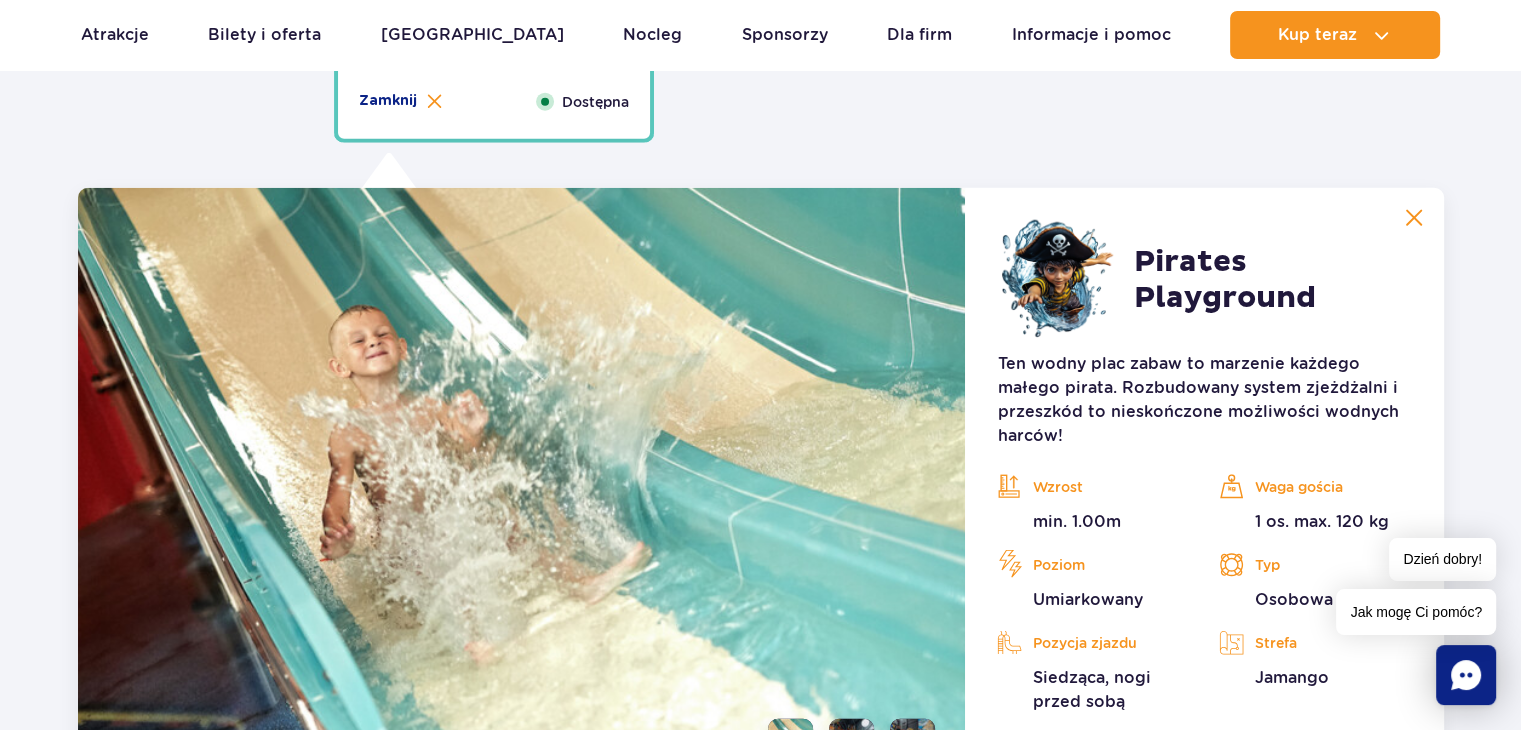 scroll, scrollTop: 5232, scrollLeft: 0, axis: vertical 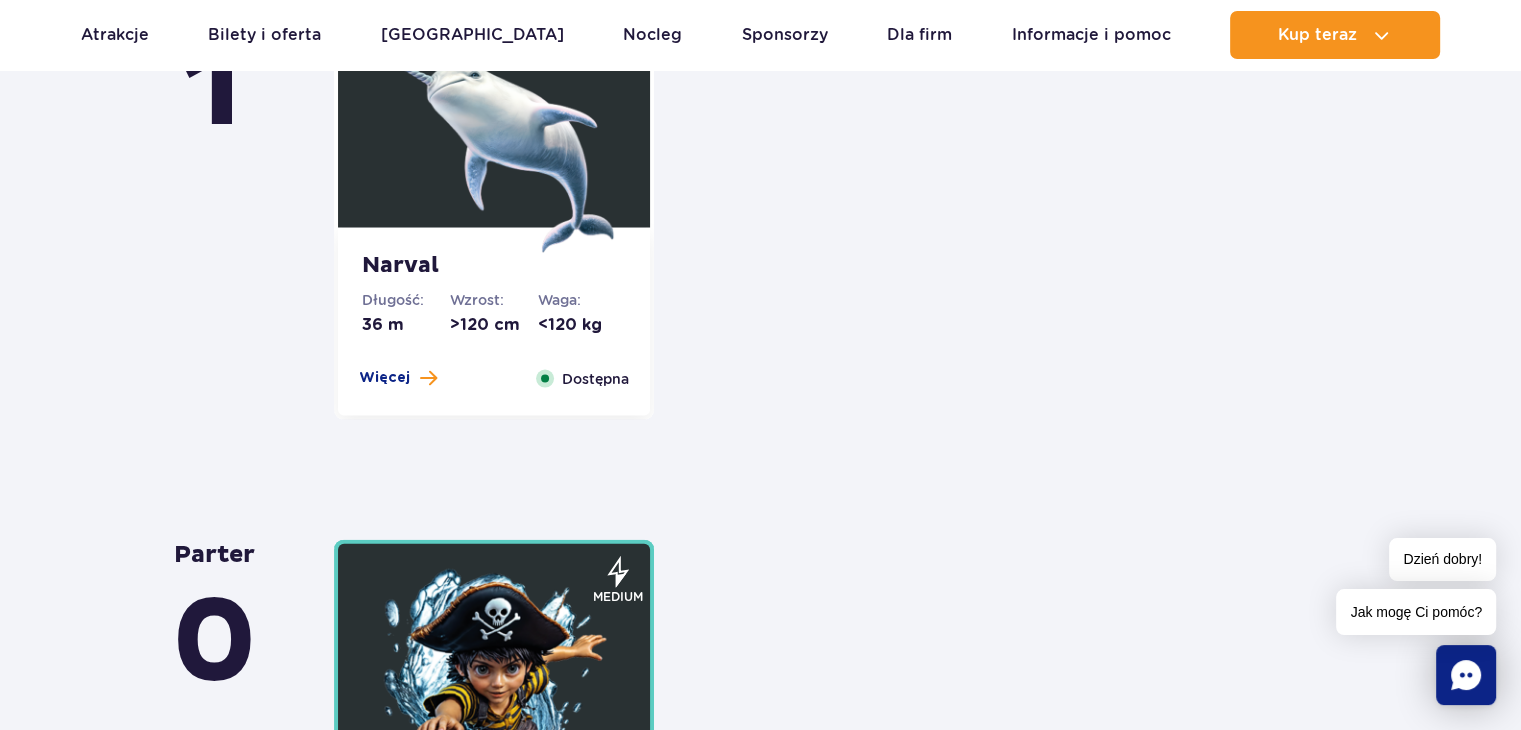 click at bounding box center [494, 133] 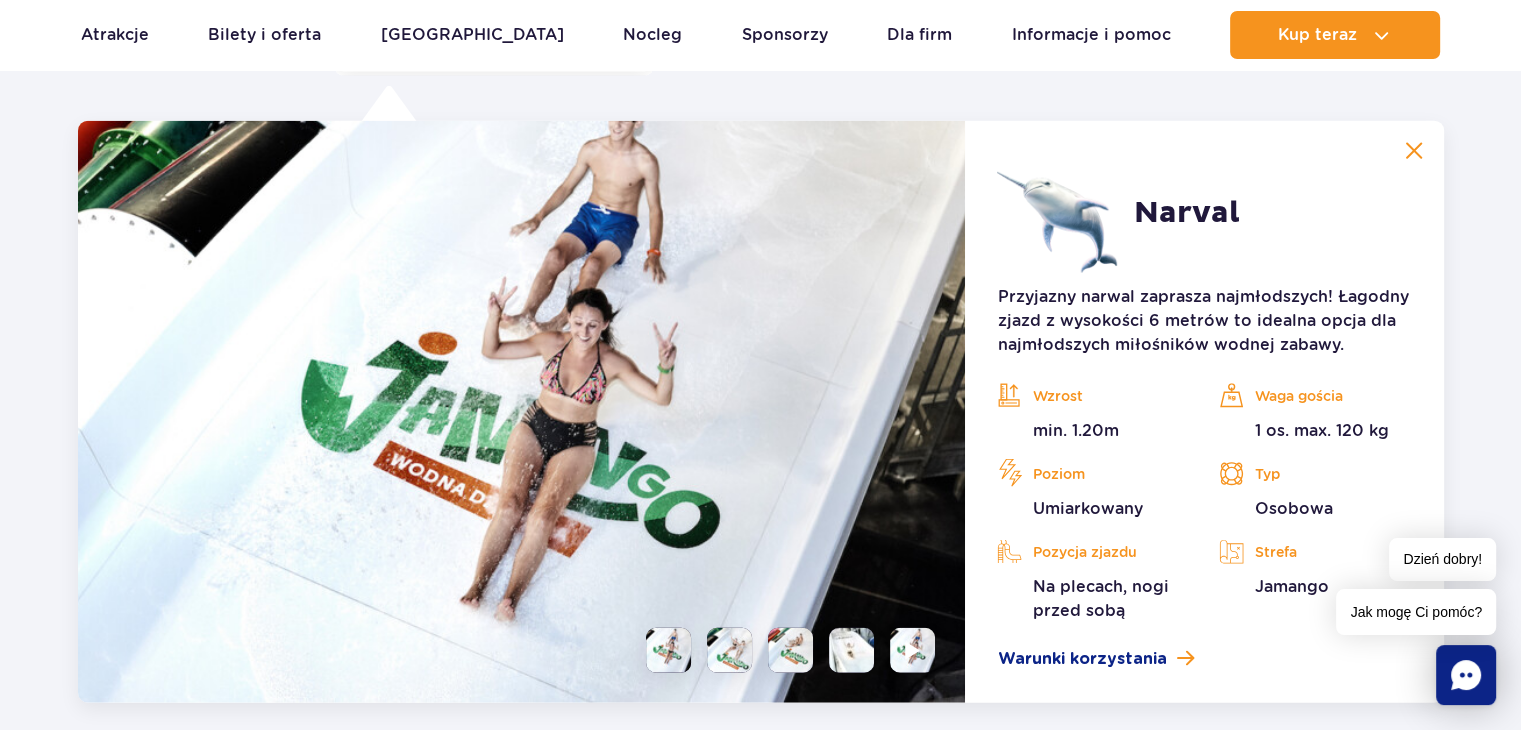 scroll, scrollTop: 4676, scrollLeft: 0, axis: vertical 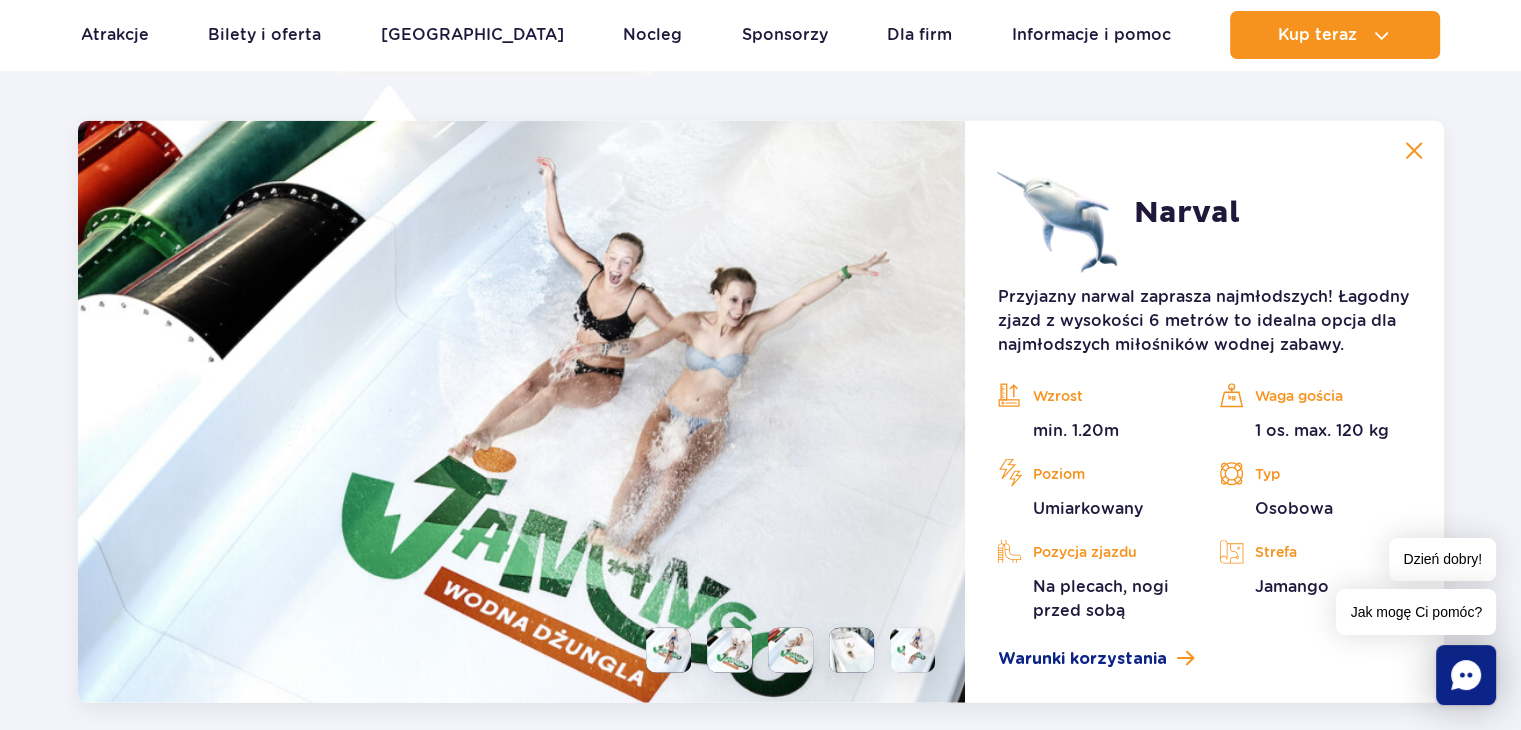 click at bounding box center [790, 650] 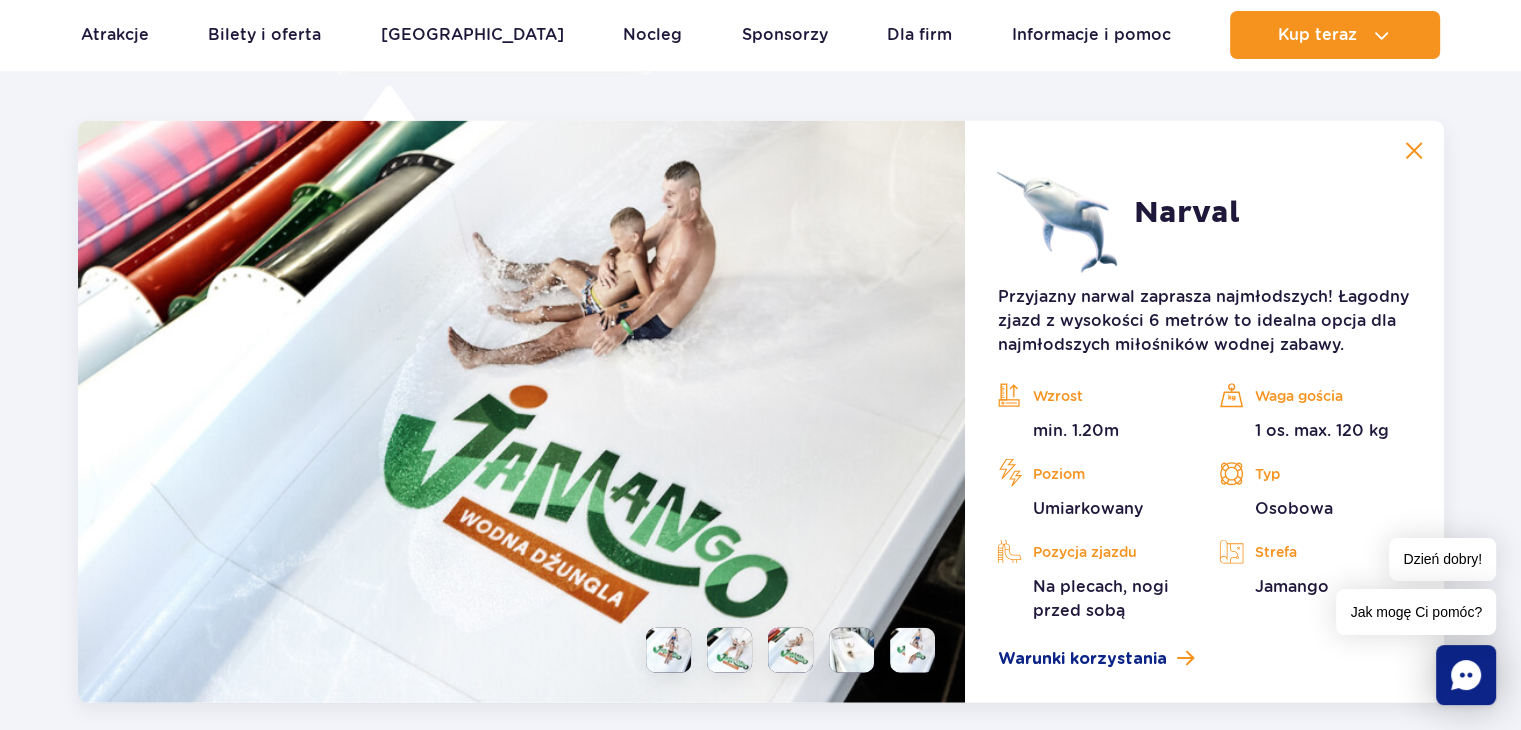 click at bounding box center (851, 650) 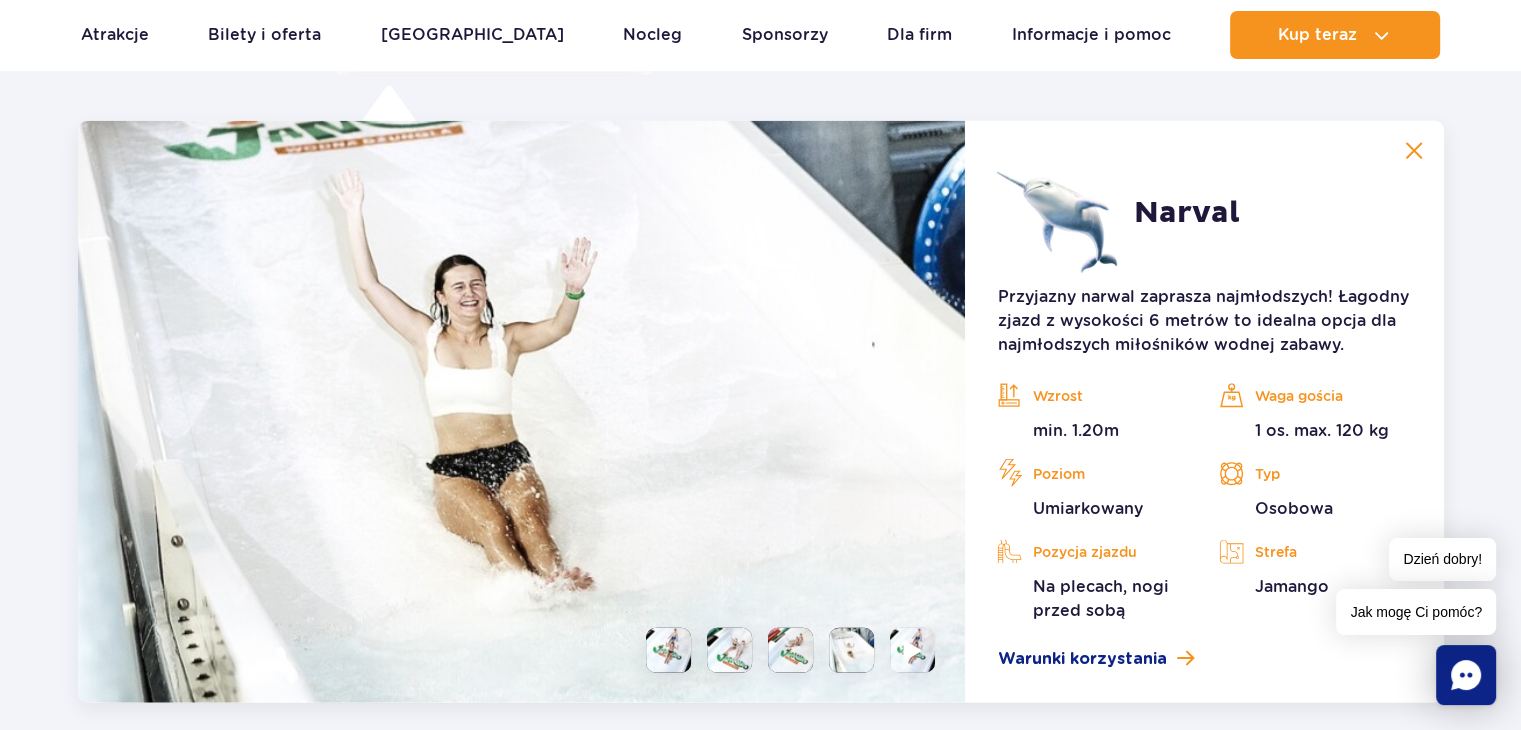 click at bounding box center (913, 650) 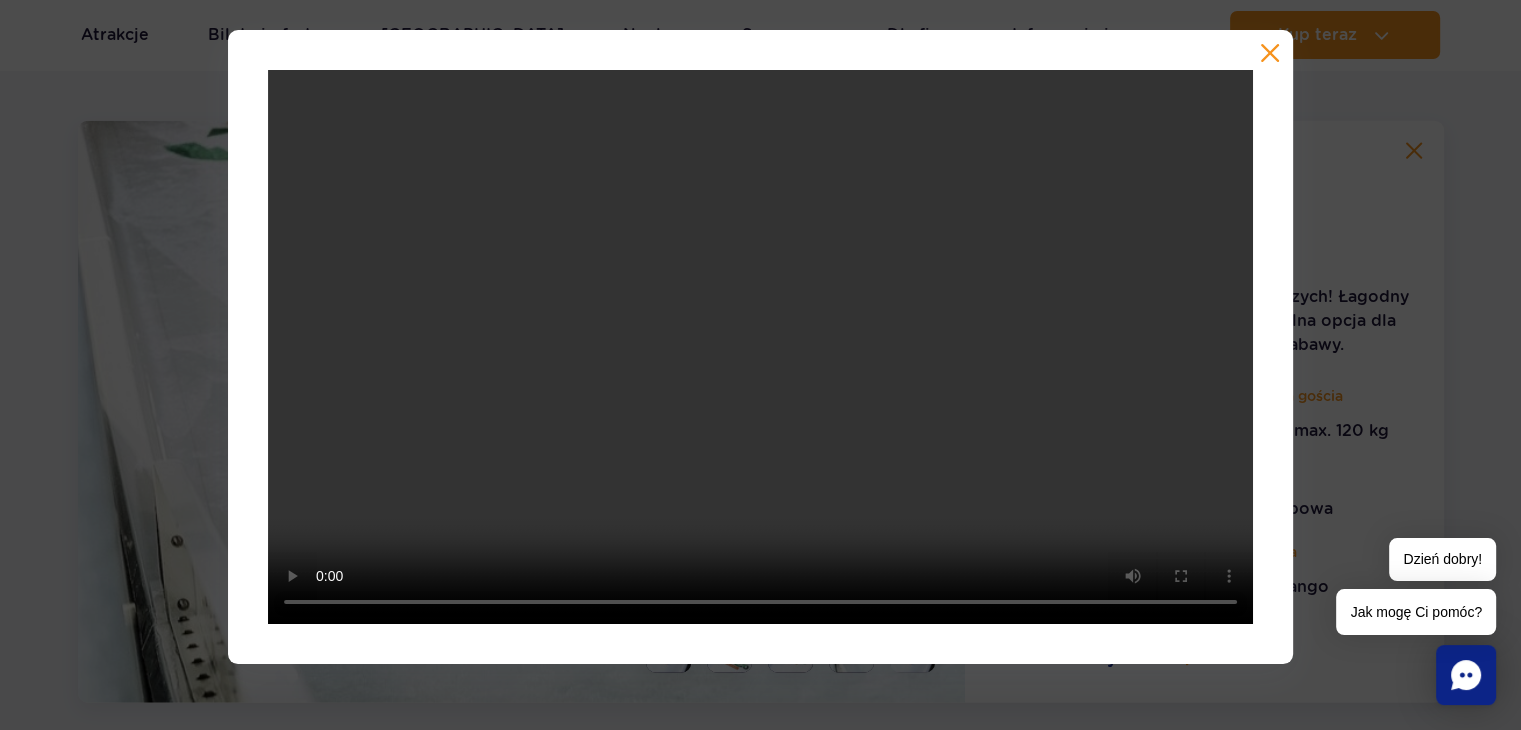 click at bounding box center [760, 347] 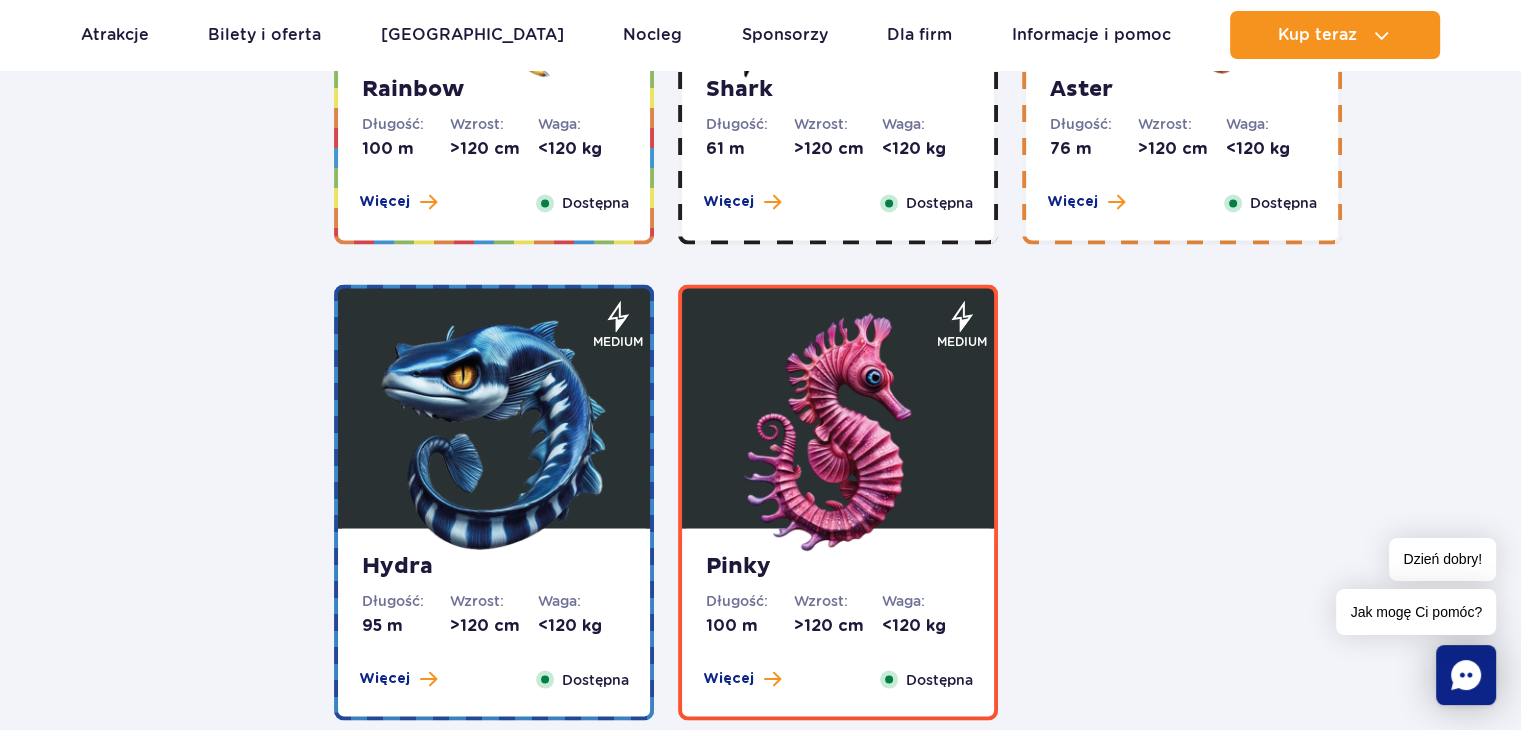 click at bounding box center (494, 433) 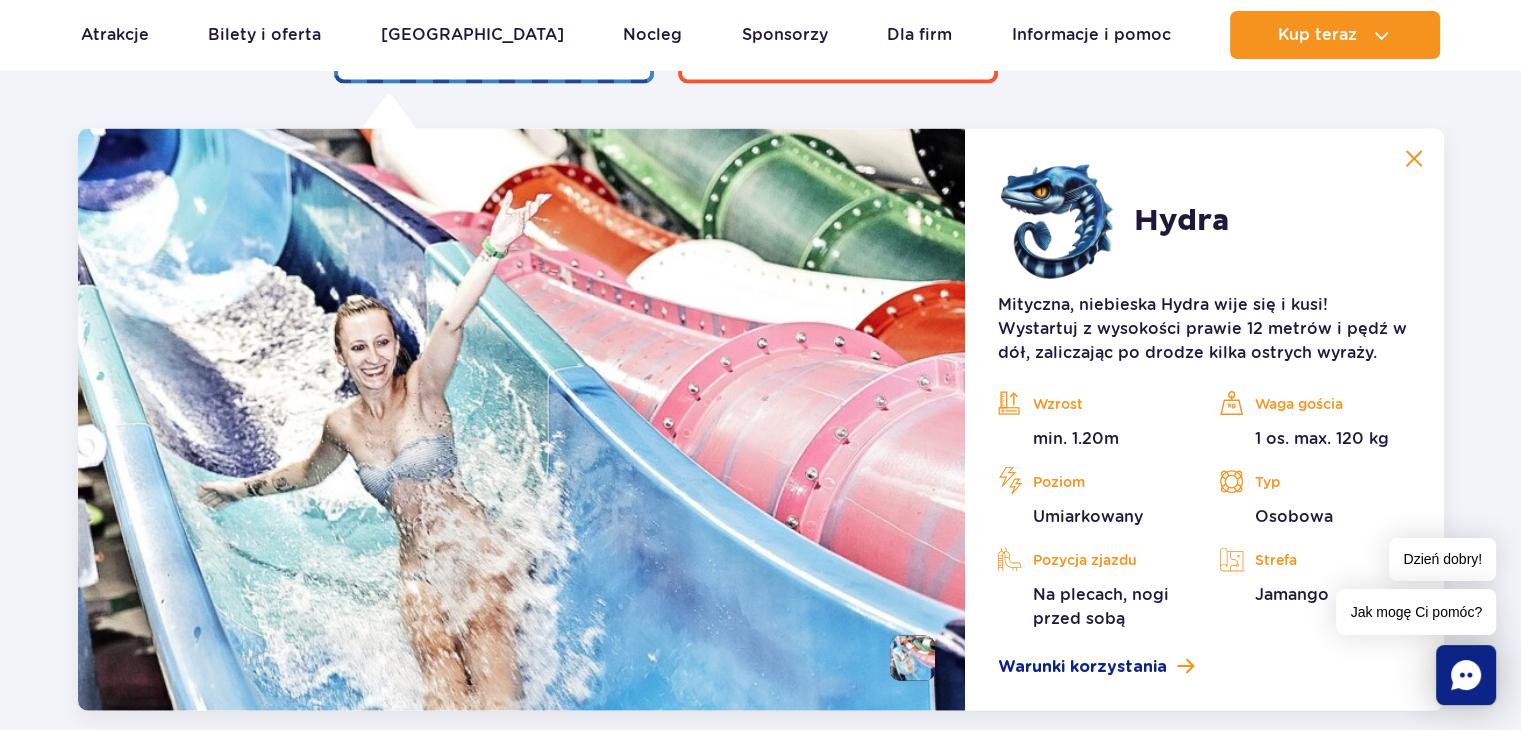 scroll, scrollTop: 4120, scrollLeft: 0, axis: vertical 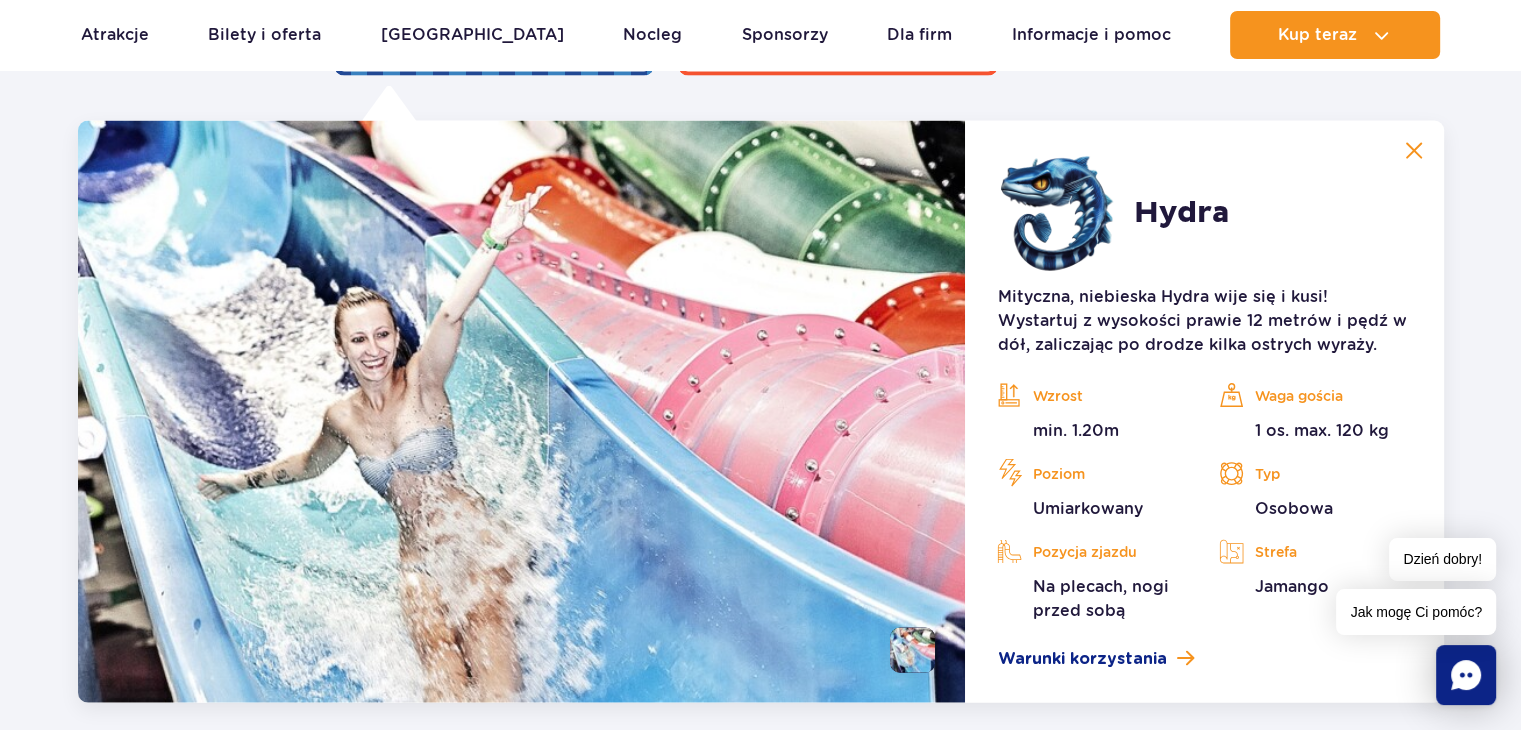 click on "piętro  5
Zig Zag
Długość:
236 m
Wzrost:
>140 cm
Waga:
<180 kg
Więcej
Zamknij
Dostępna
extreme
Zobacz galerię" at bounding box center (760, -623) 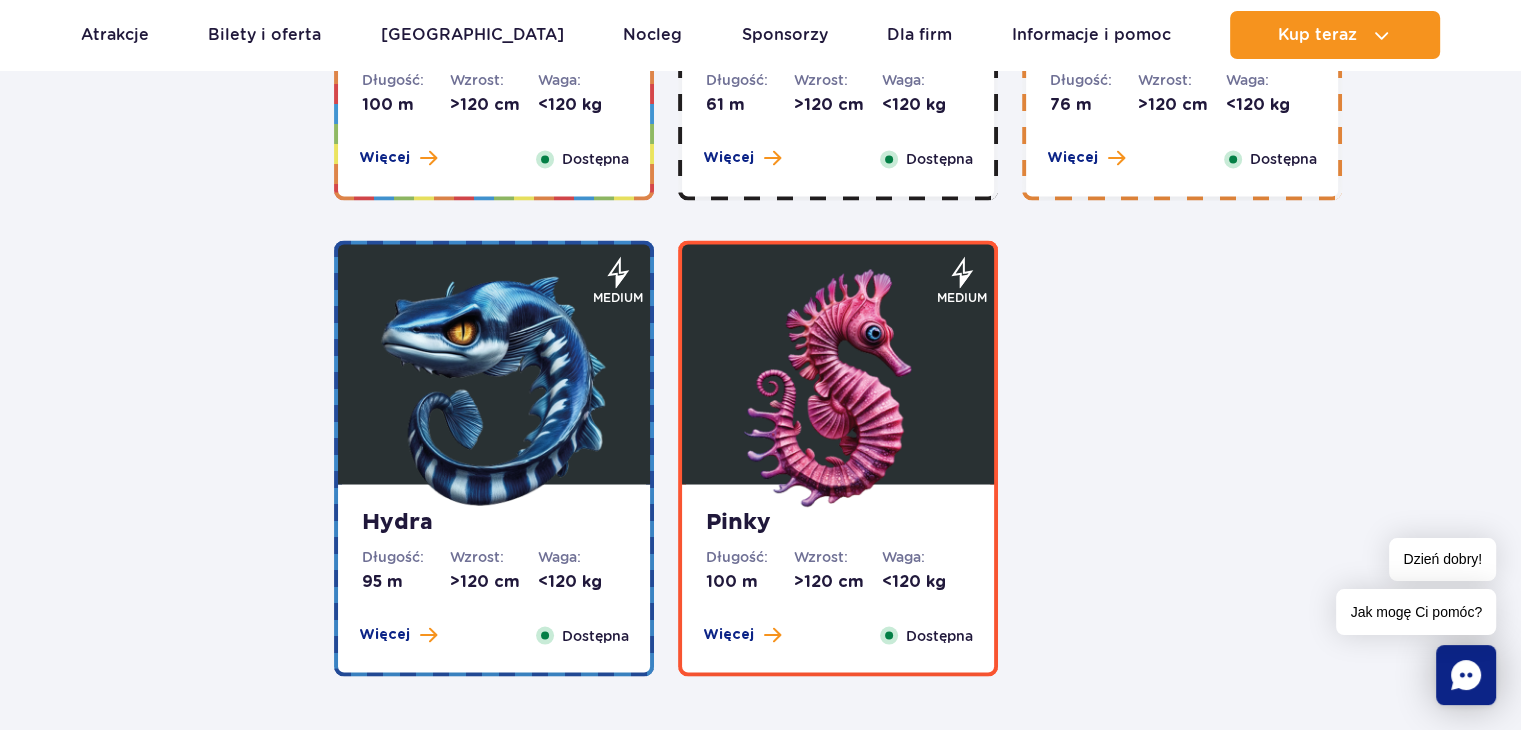 click at bounding box center [838, 389] 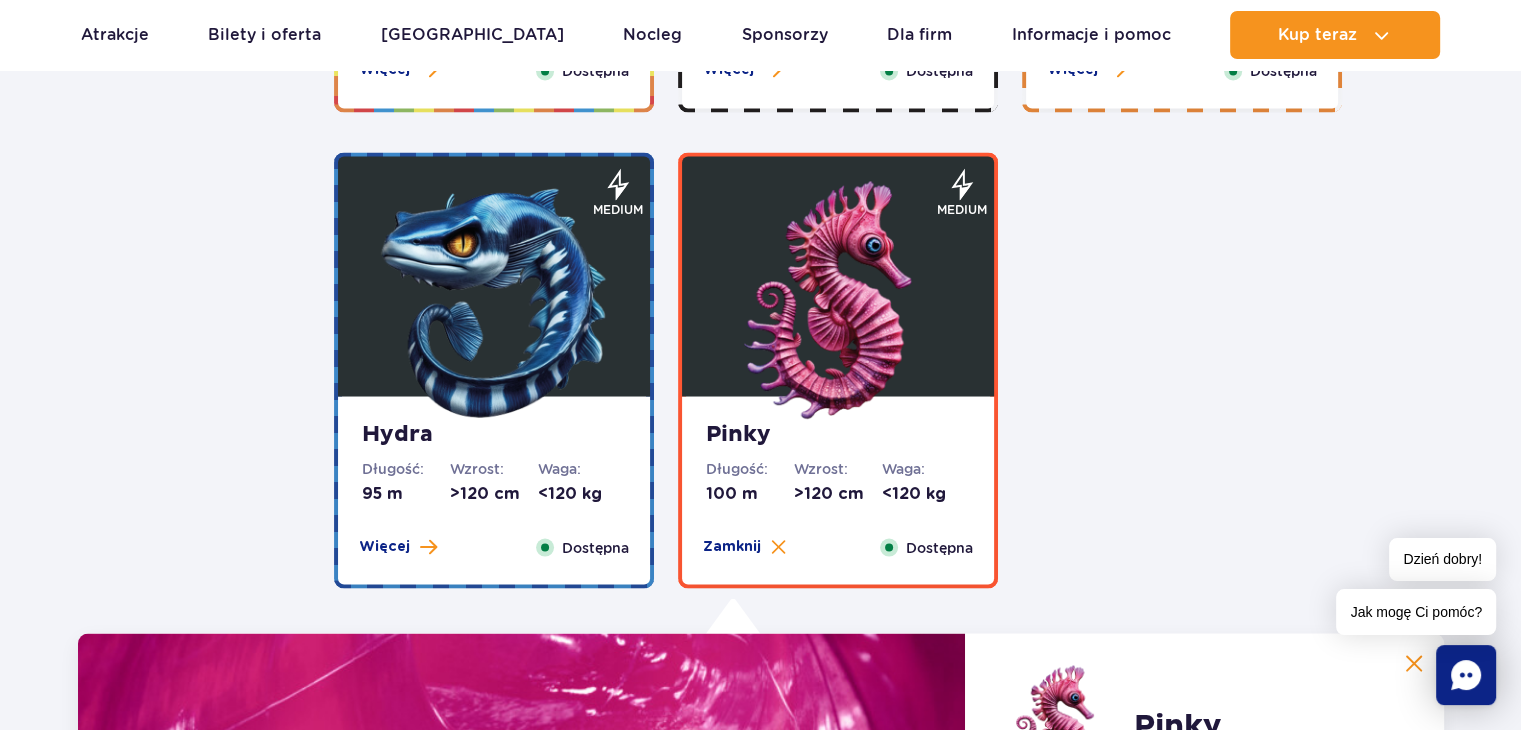 scroll, scrollTop: 3620, scrollLeft: 0, axis: vertical 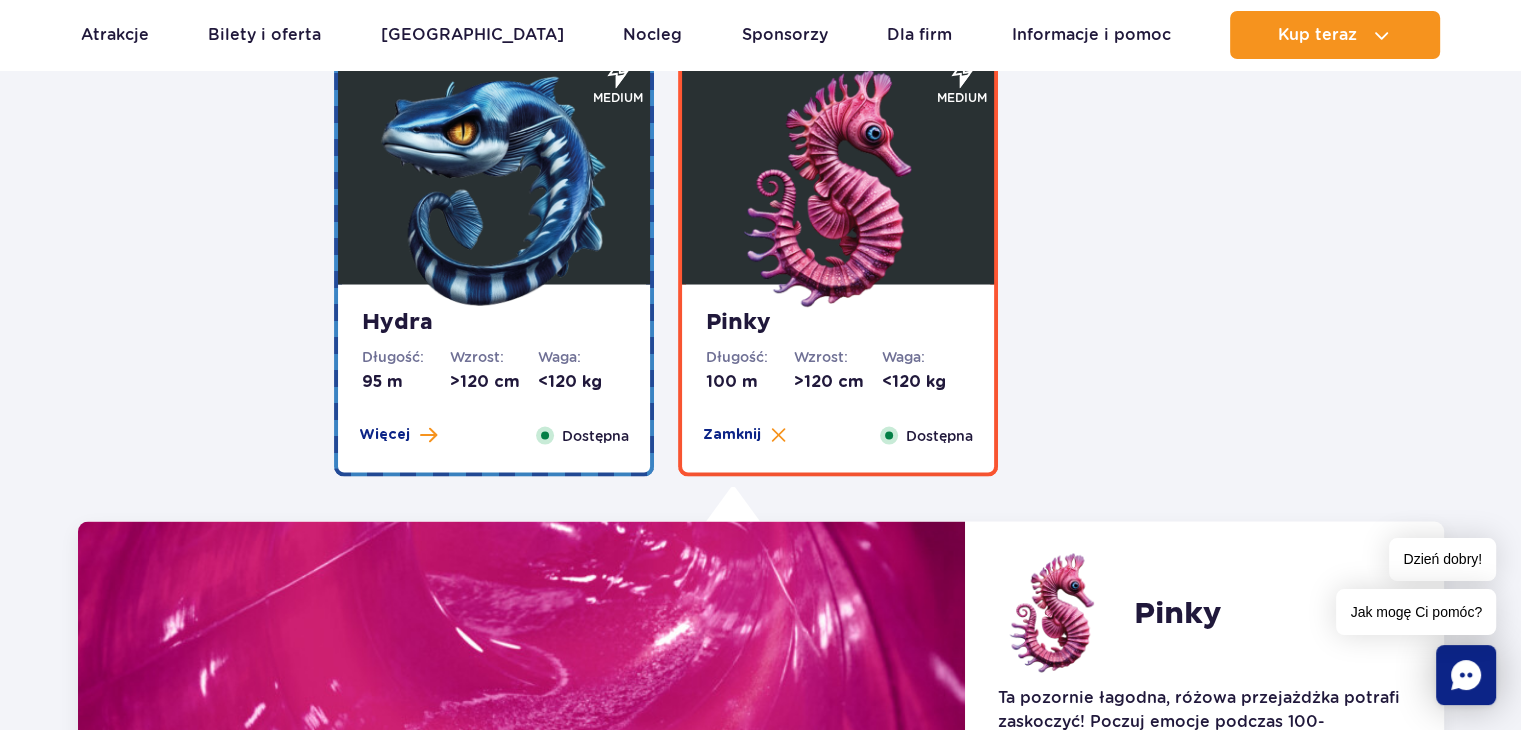 click at bounding box center [494, 189] 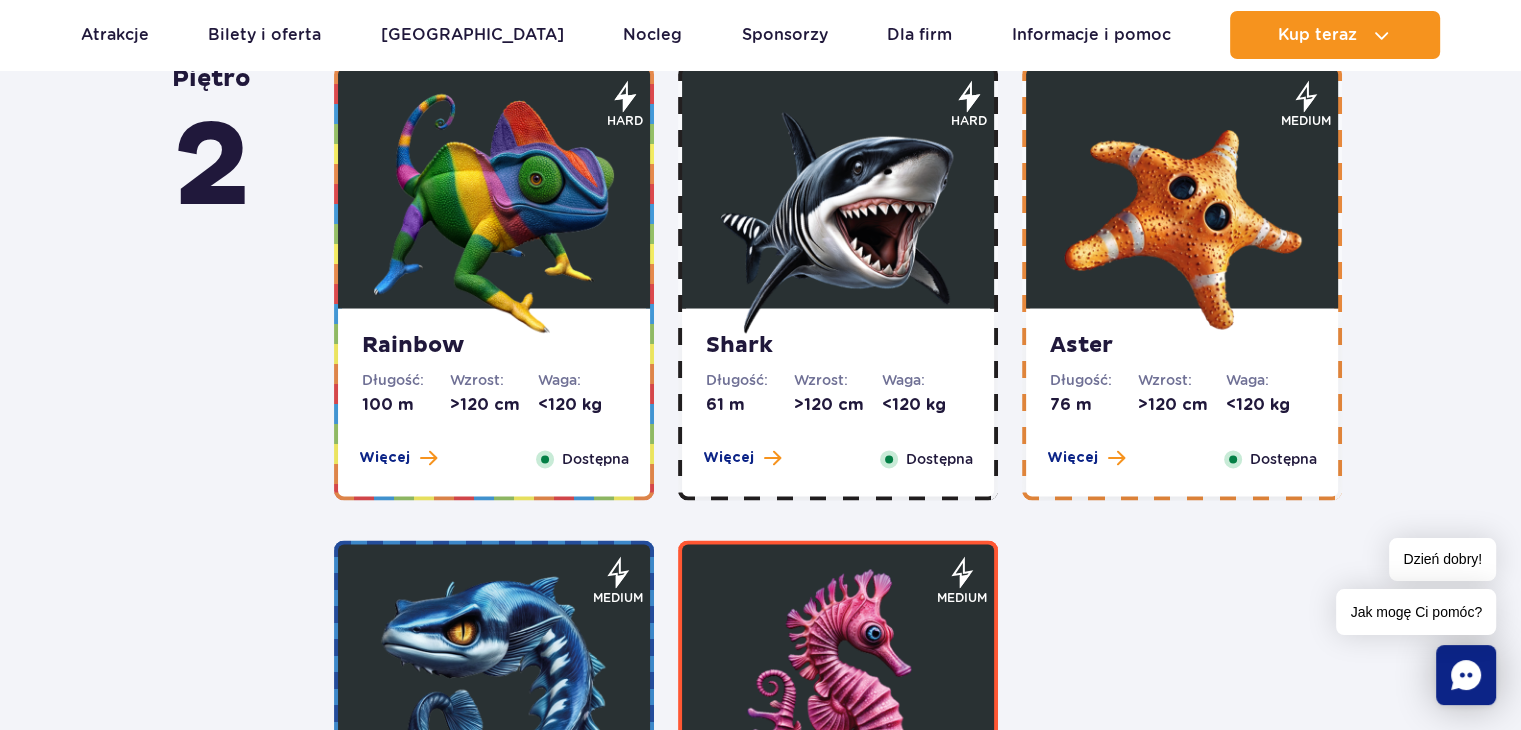 click at bounding box center [494, 213] 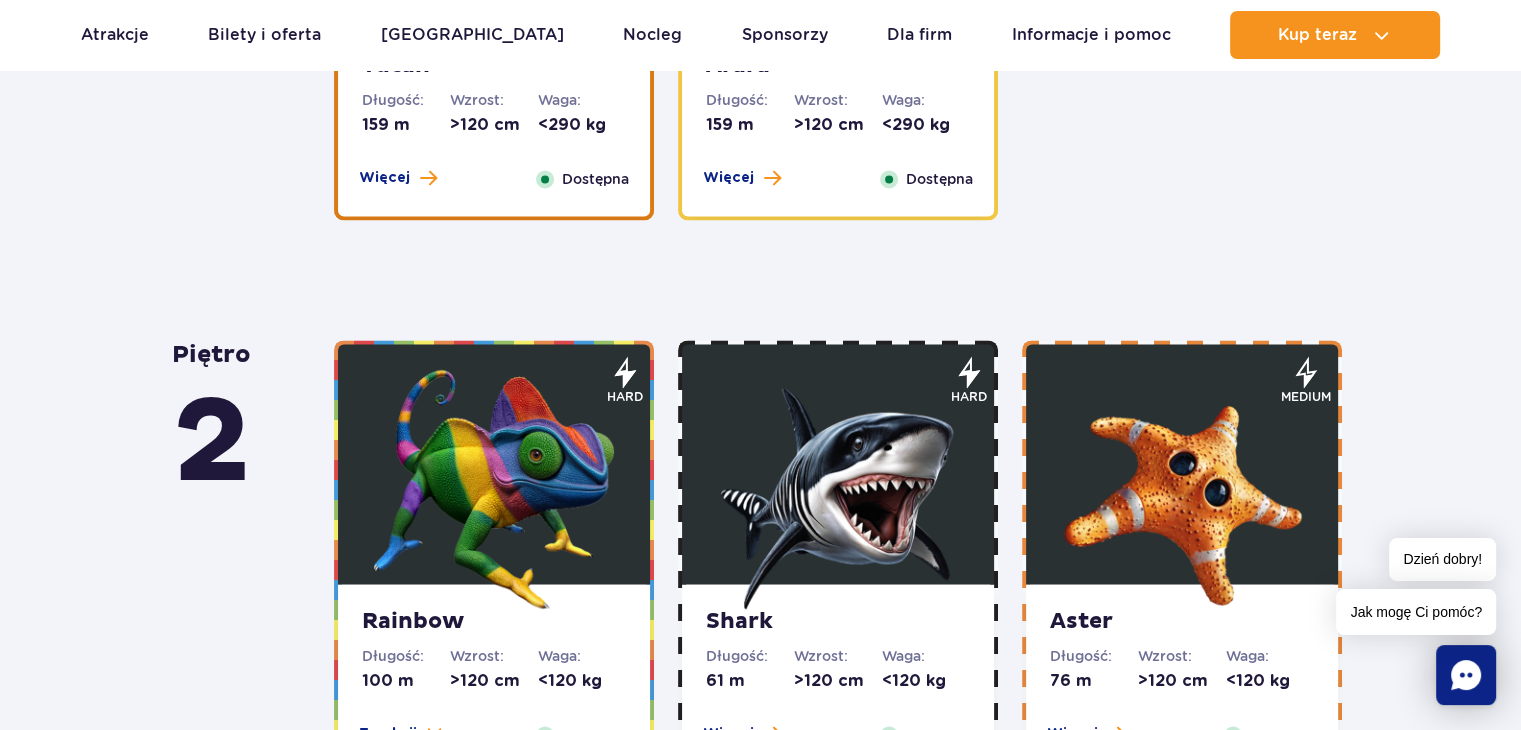 click at bounding box center (838, 489) 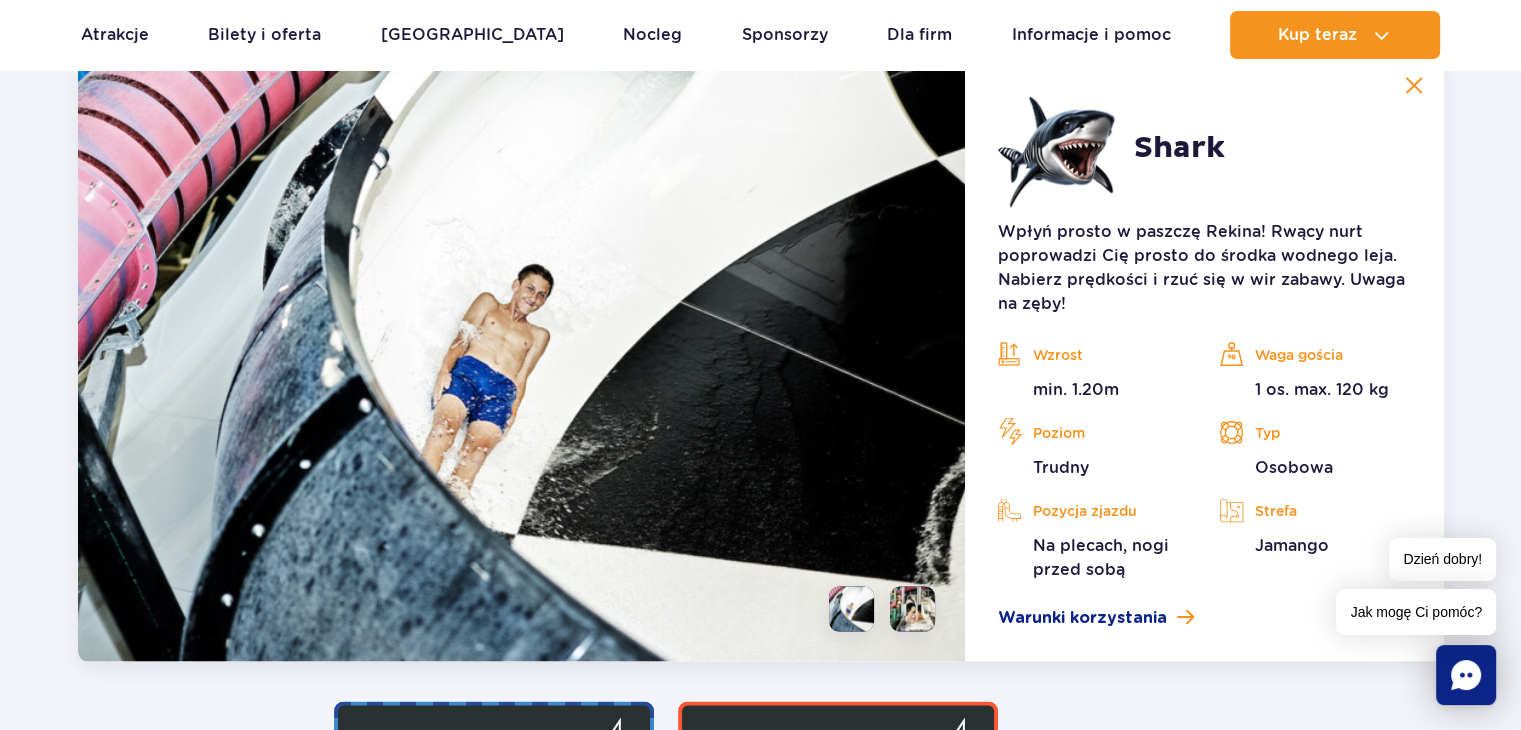 scroll, scrollTop: 3744, scrollLeft: 0, axis: vertical 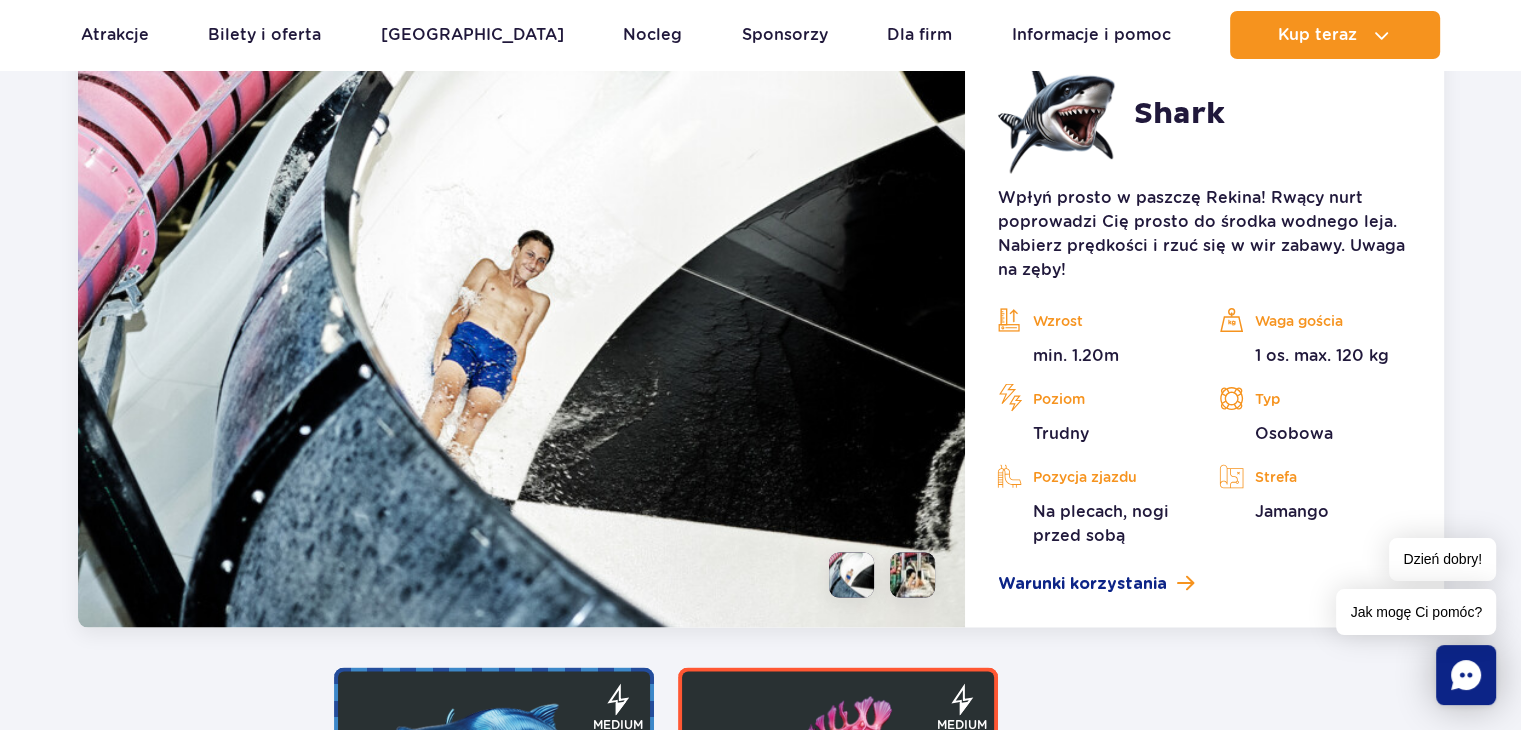 click at bounding box center (912, 574) 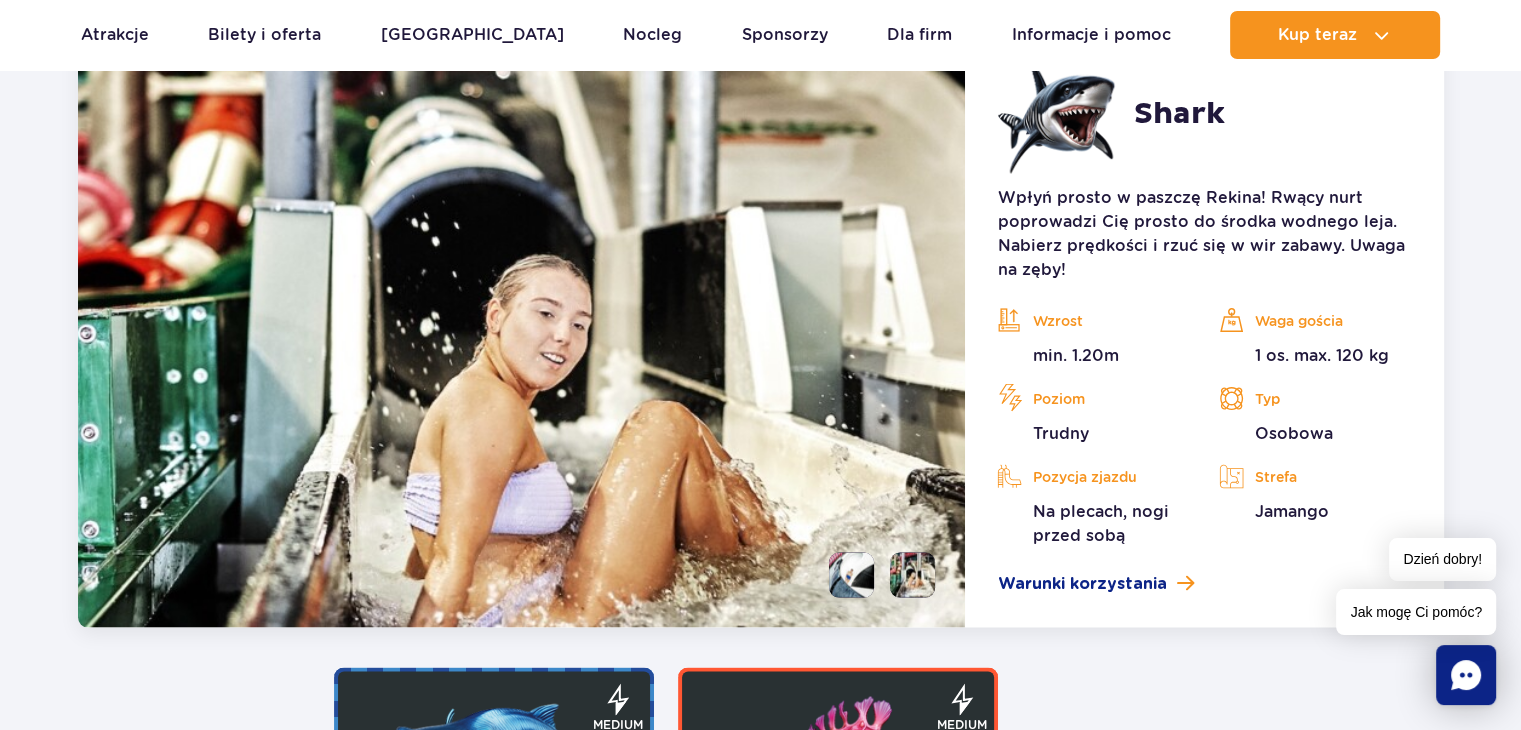 click at bounding box center (874, 574) 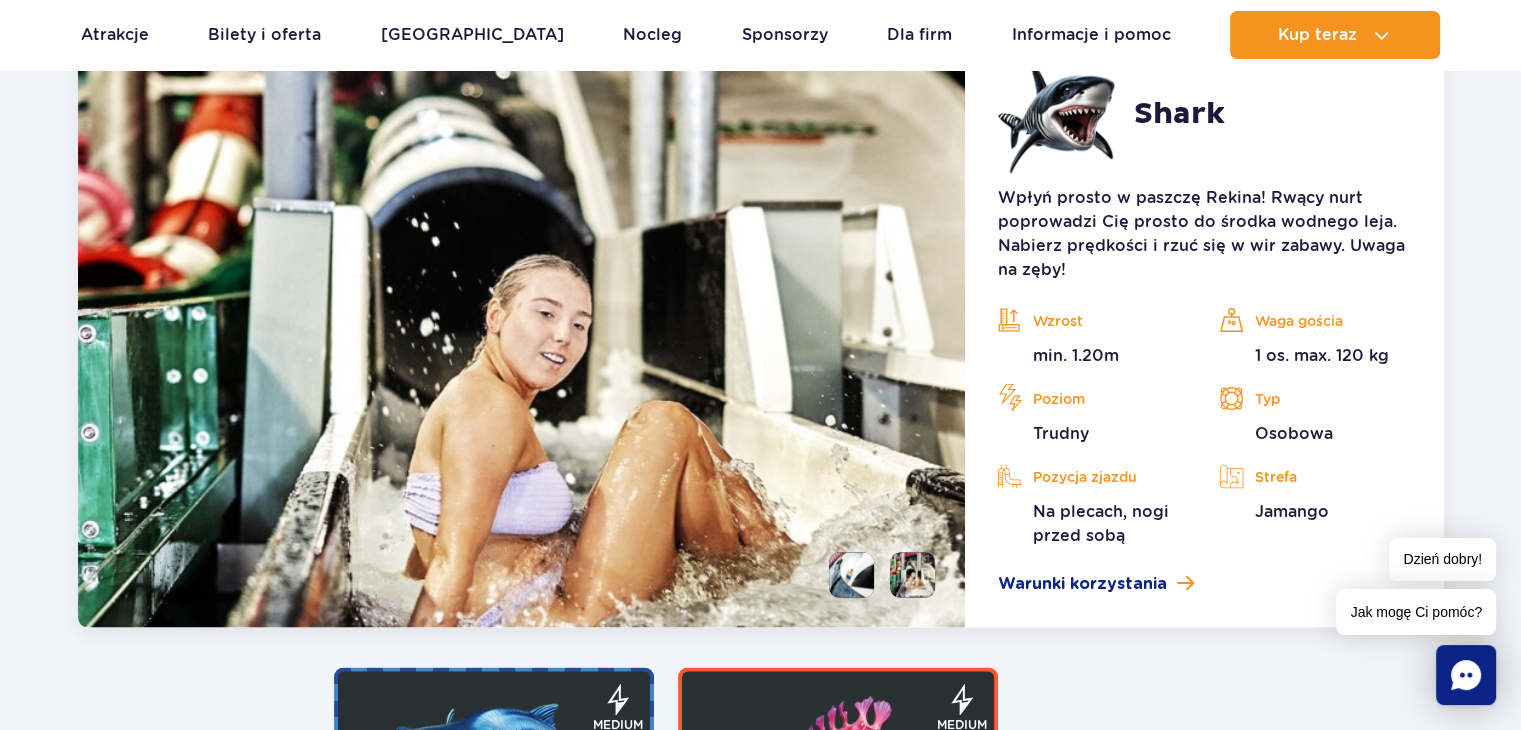 click at bounding box center [851, 574] 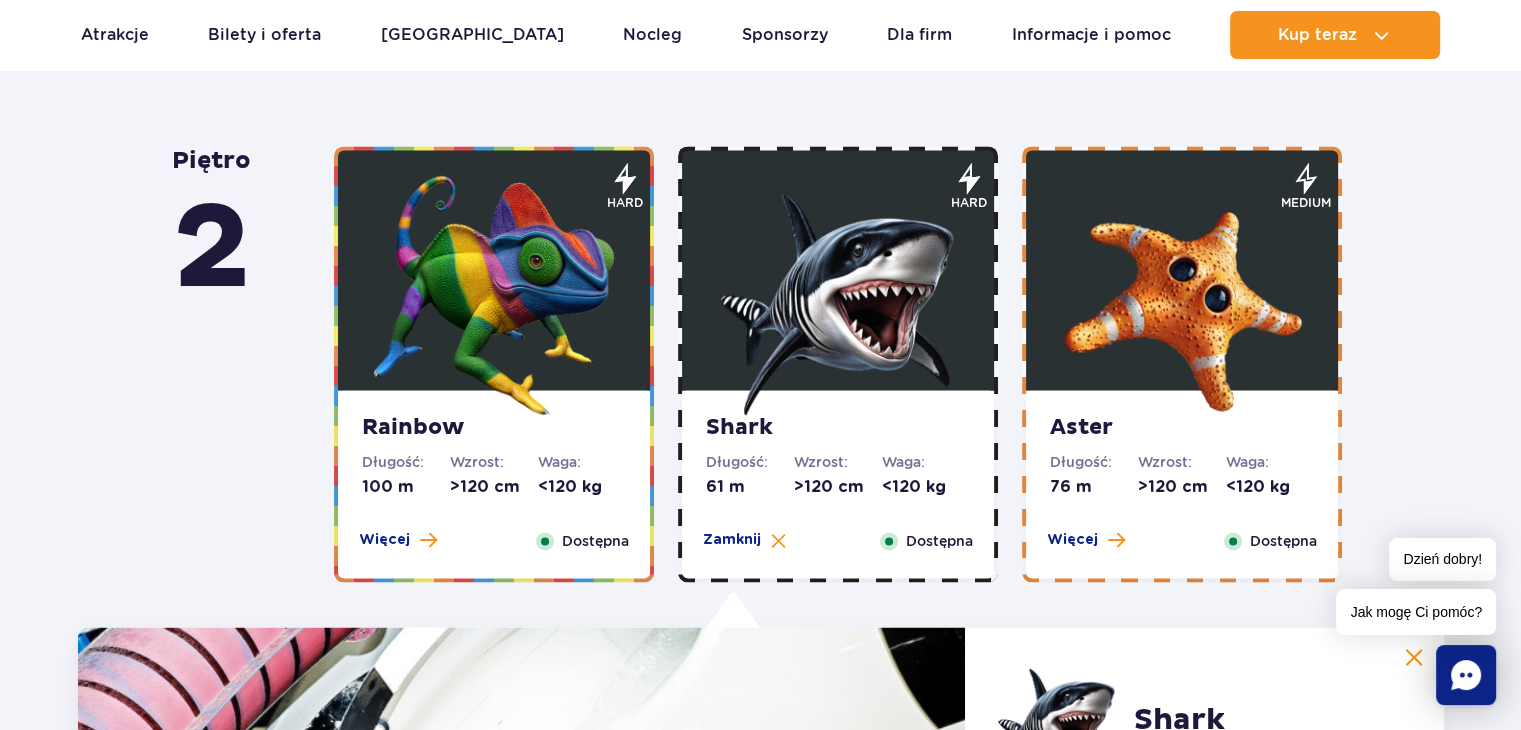 scroll, scrollTop: 3144, scrollLeft: 0, axis: vertical 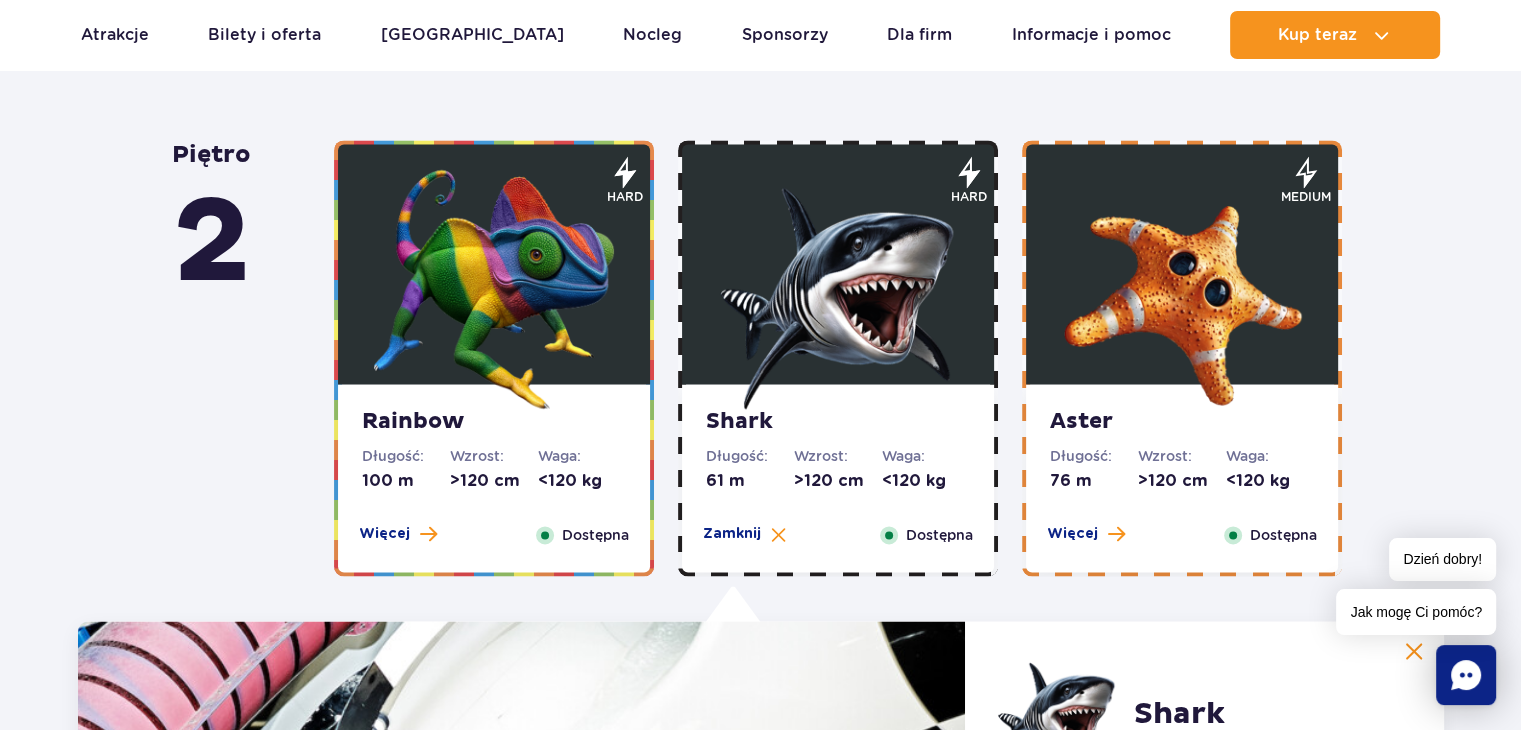 click at bounding box center (1182, 264) 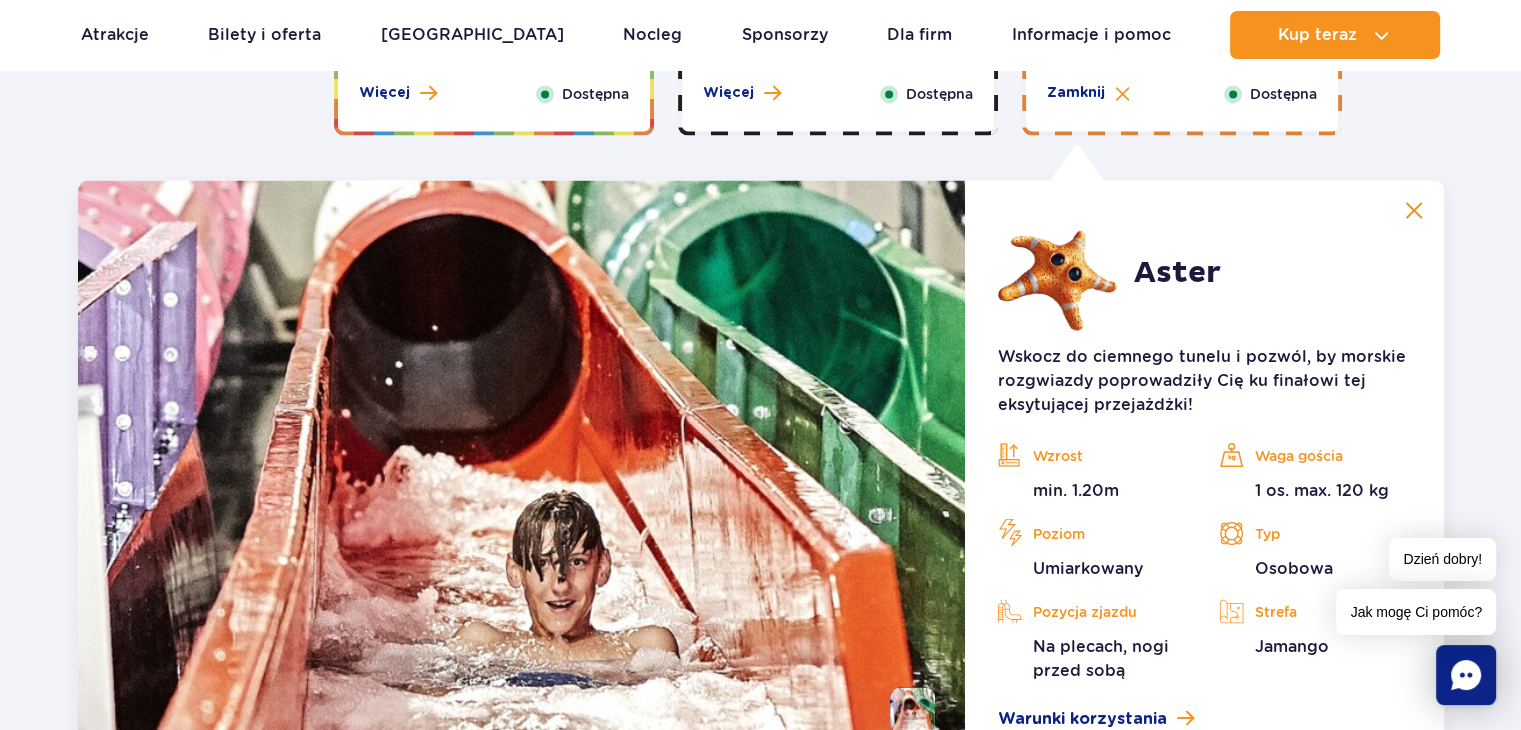 scroll, scrollTop: 3644, scrollLeft: 0, axis: vertical 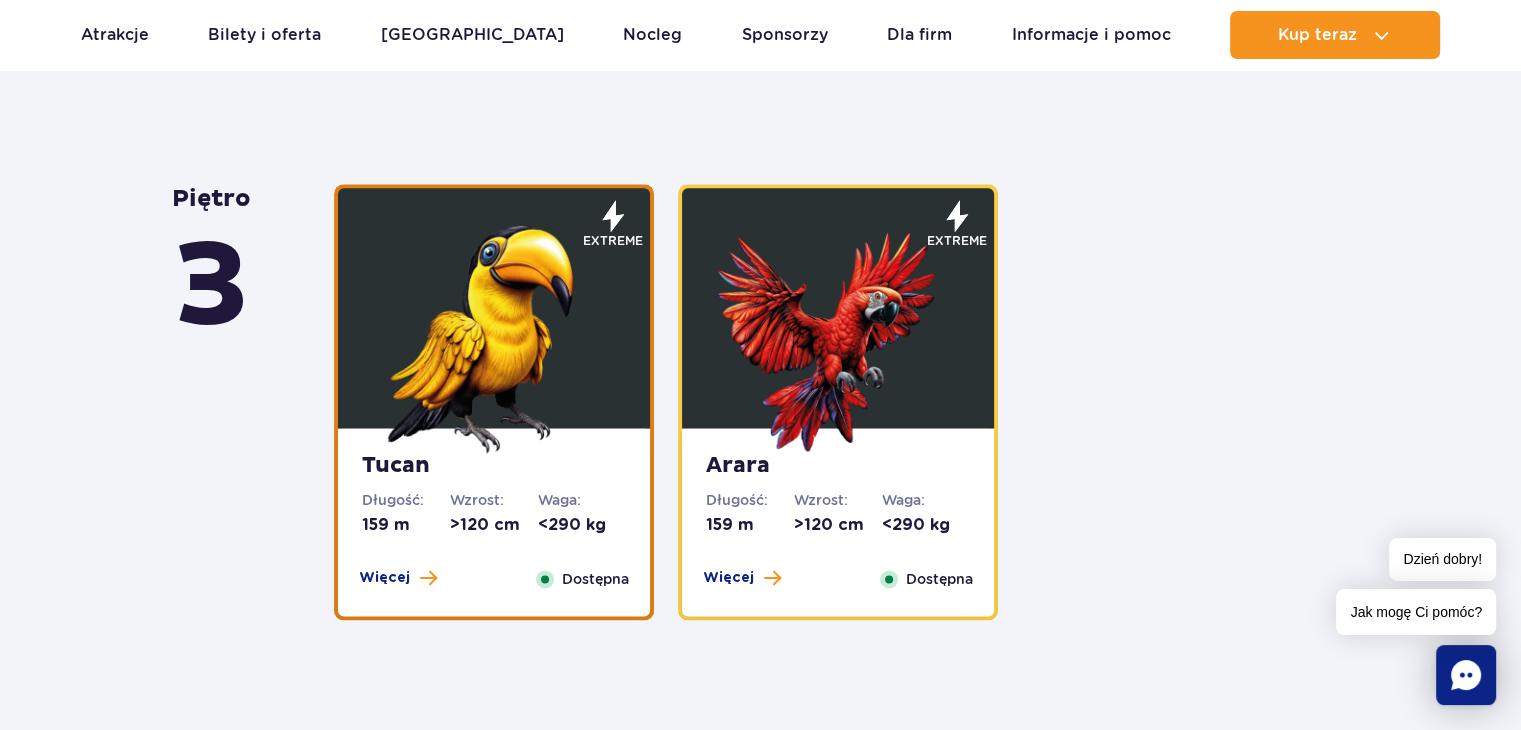 click at bounding box center [494, 333] 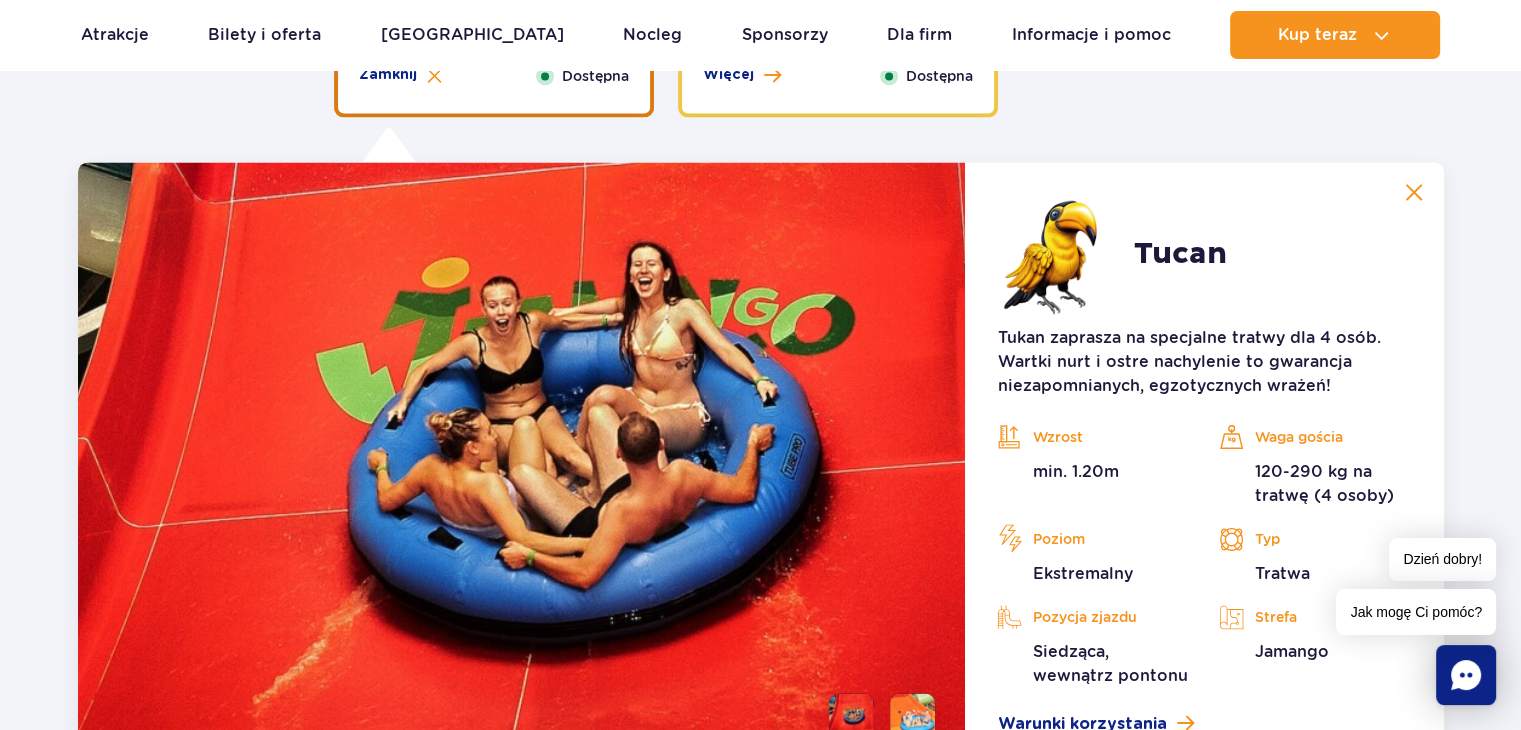scroll, scrollTop: 3088, scrollLeft: 0, axis: vertical 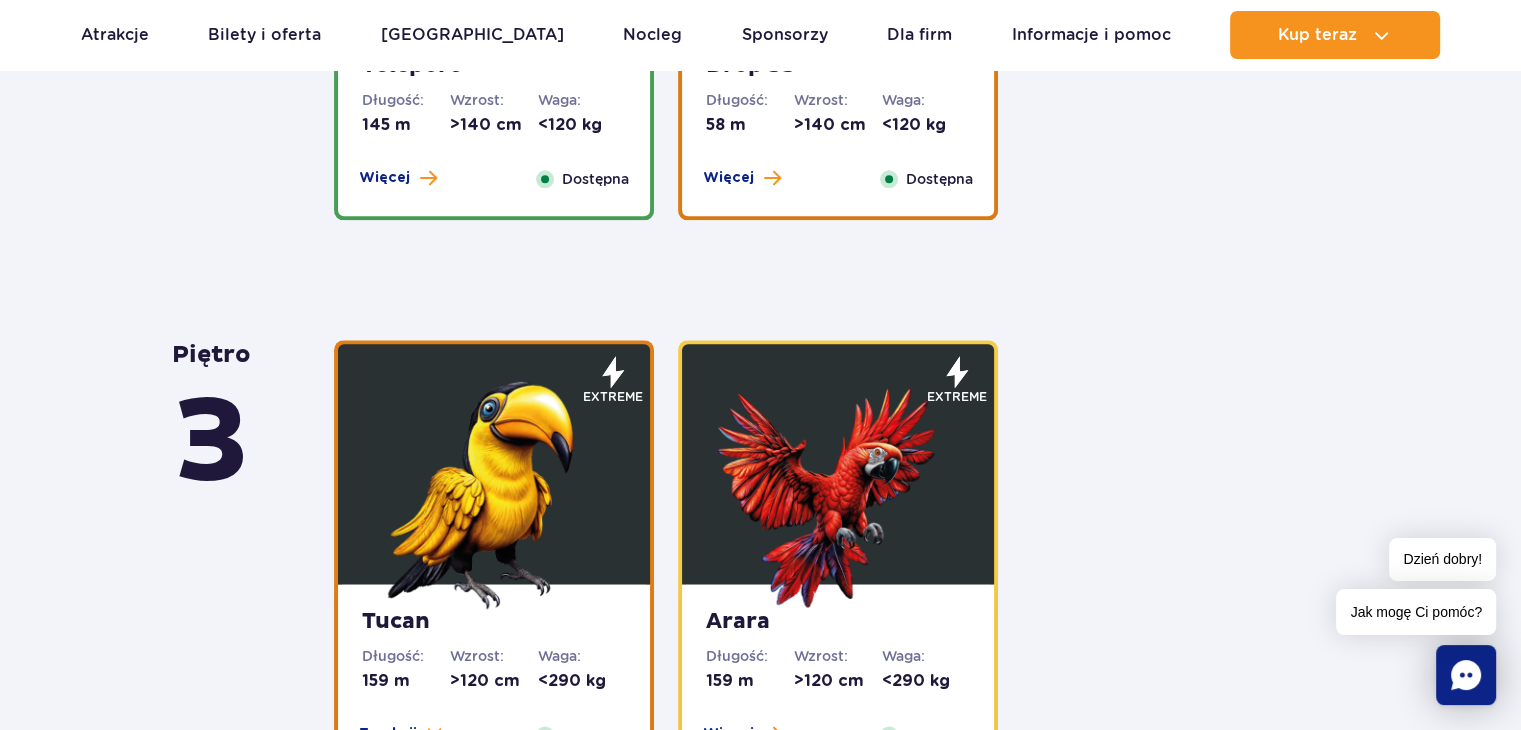 click at bounding box center [838, 489] 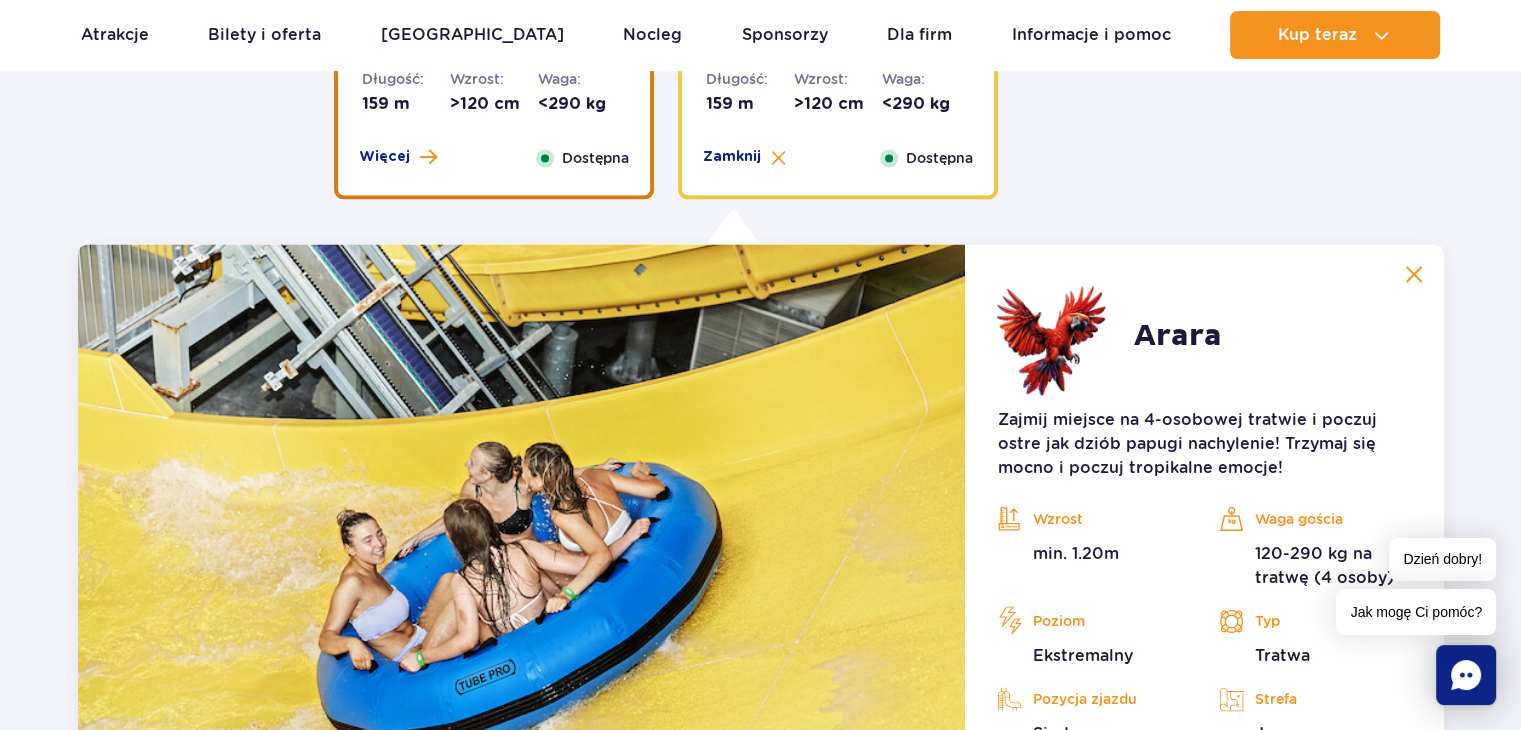 scroll, scrollTop: 3088, scrollLeft: 0, axis: vertical 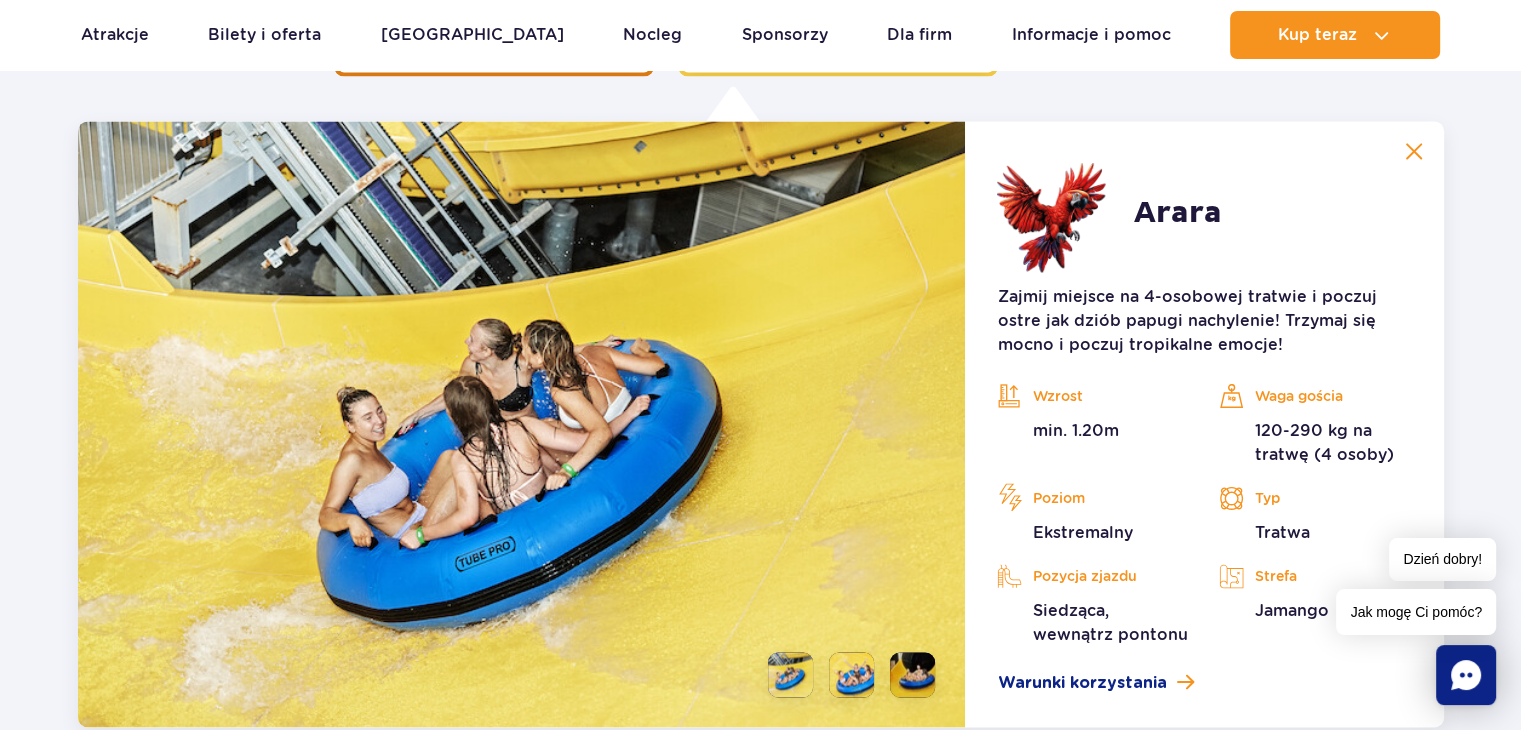 click at bounding box center [851, 674] 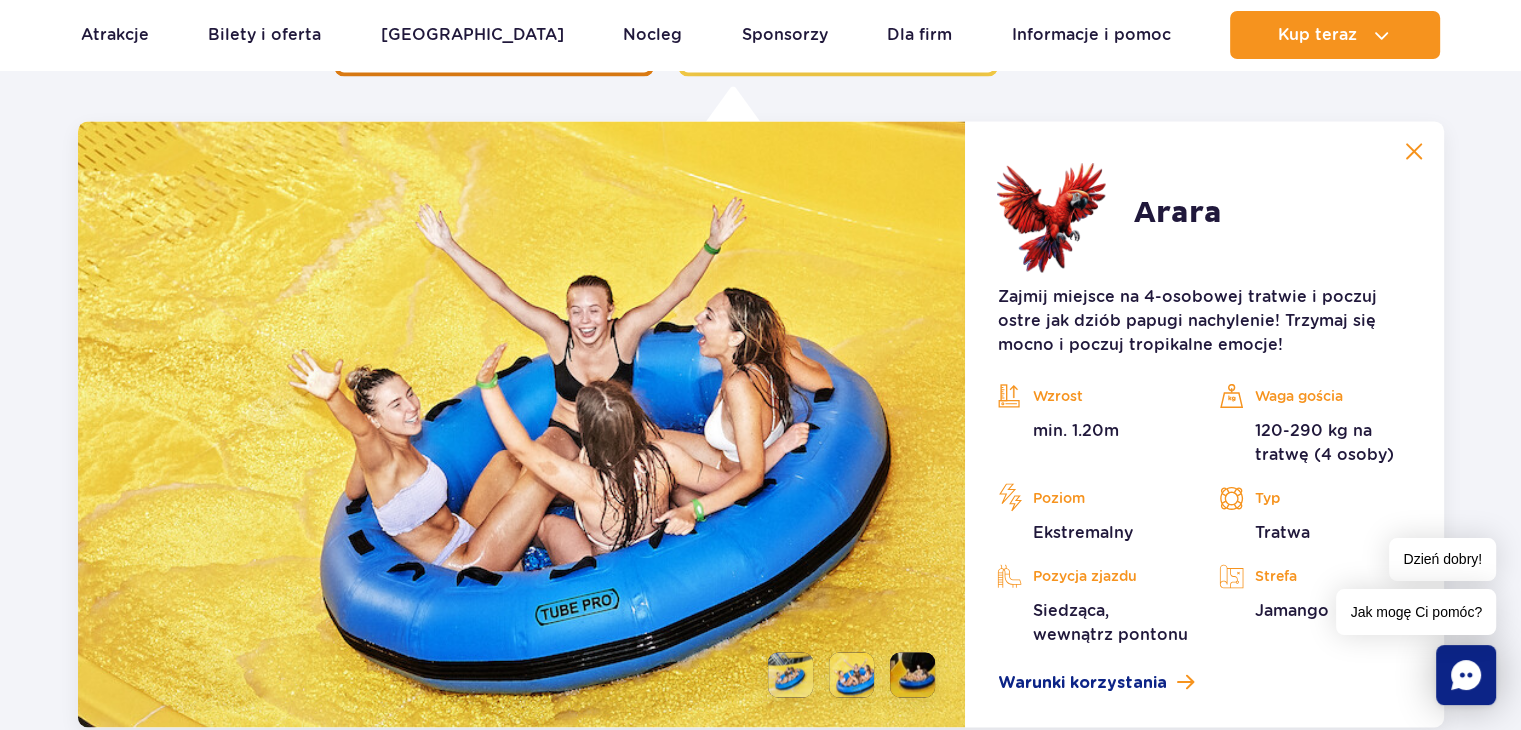 click at bounding box center [912, 674] 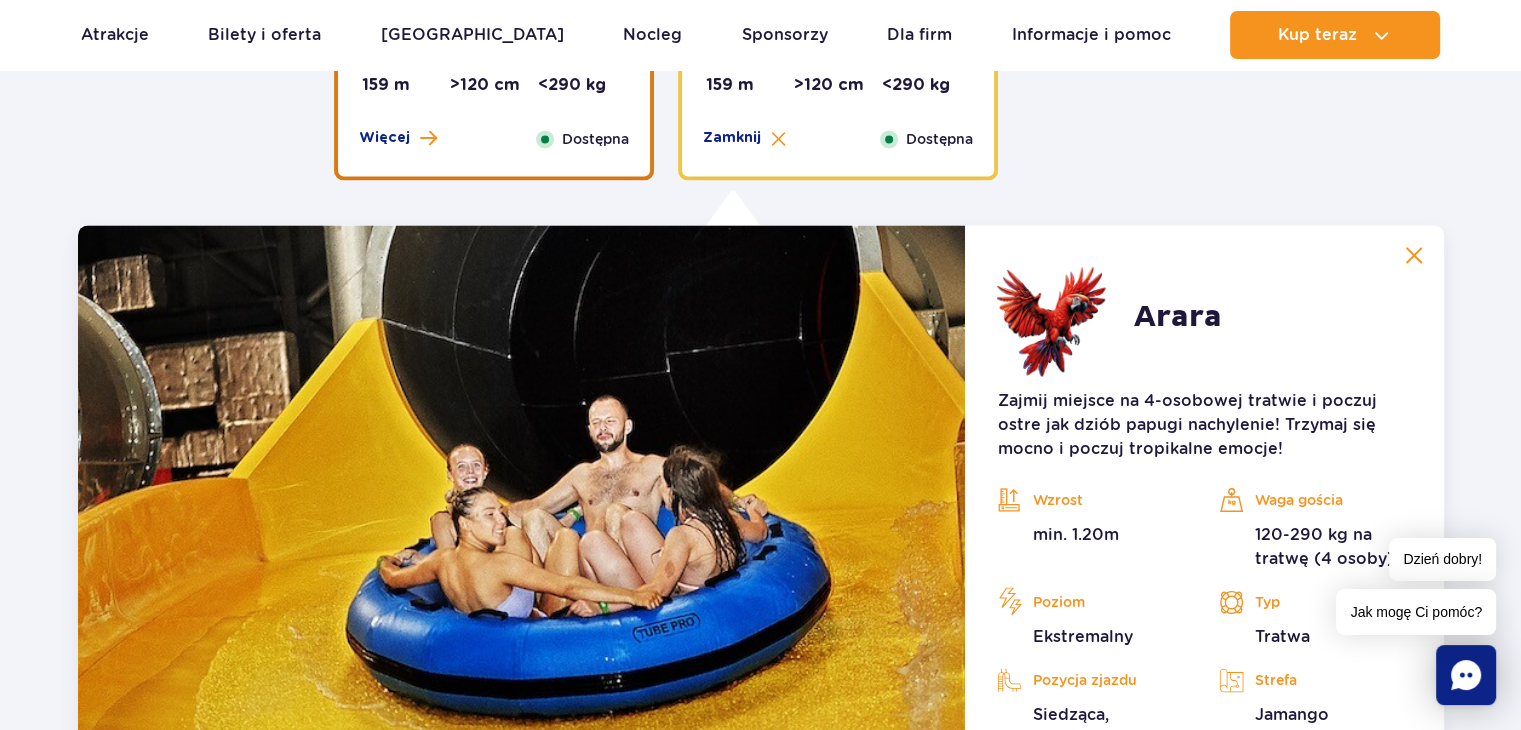 scroll, scrollTop: 3188, scrollLeft: 0, axis: vertical 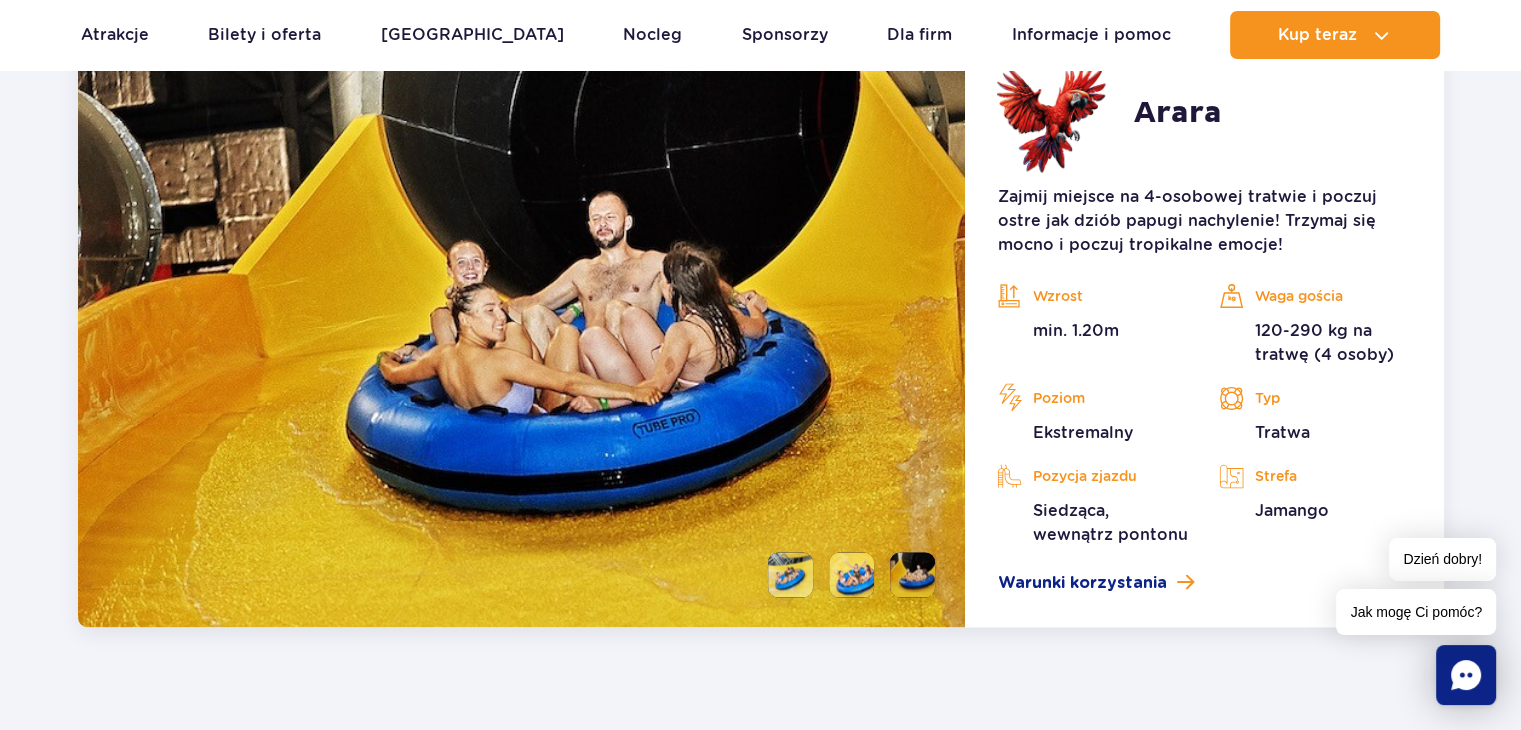 click at bounding box center (851, 574) 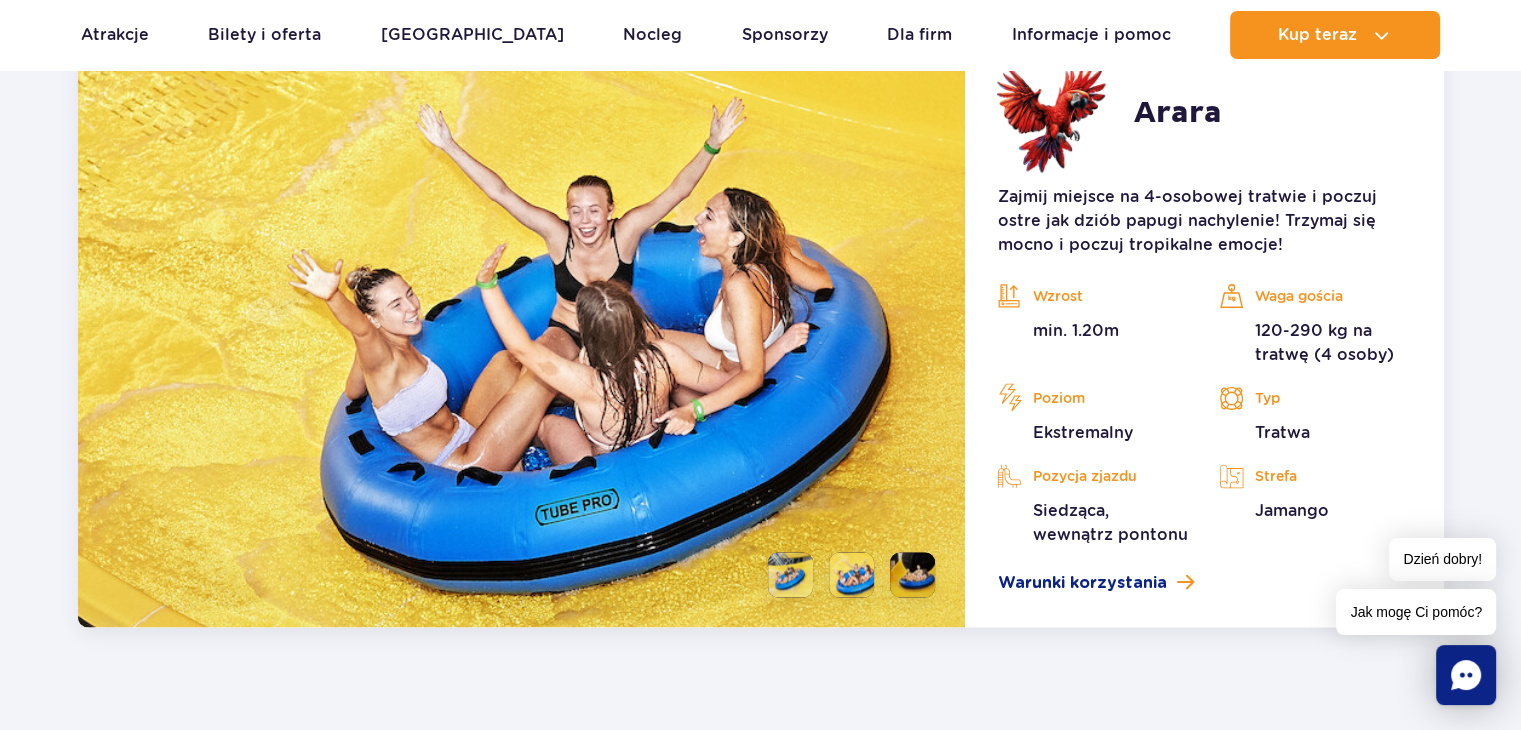 click at bounding box center [790, 574] 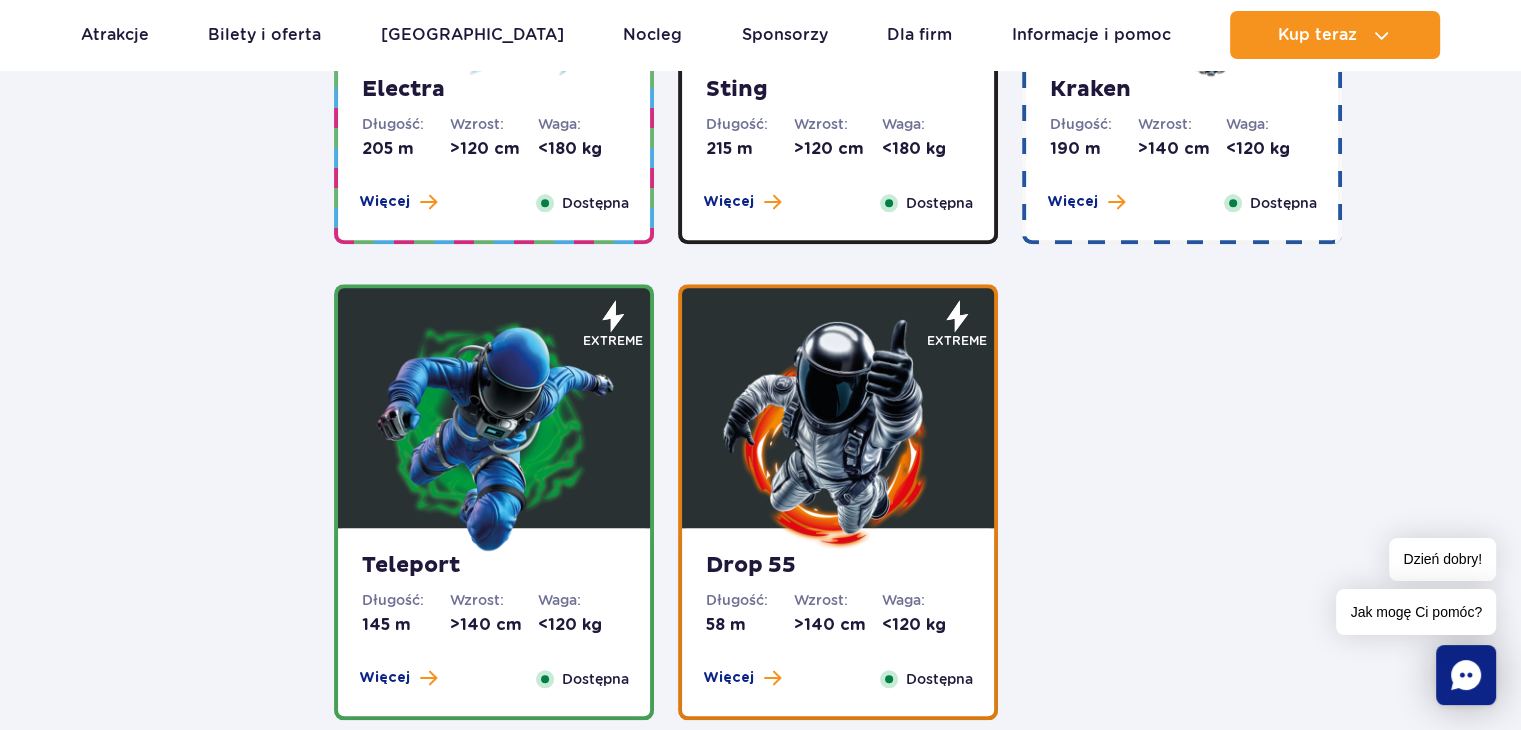 click at bounding box center [494, 433] 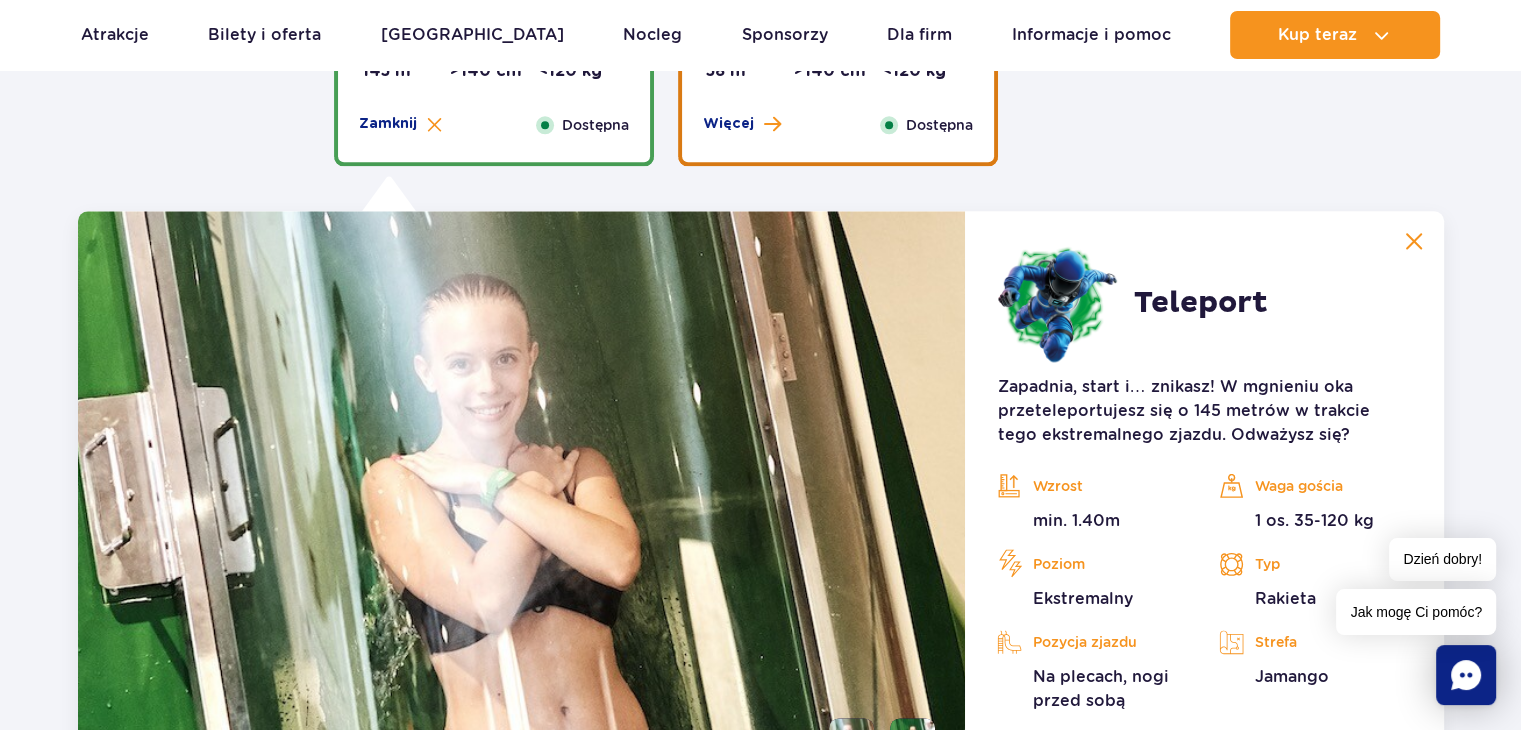 scroll, scrollTop: 2532, scrollLeft: 0, axis: vertical 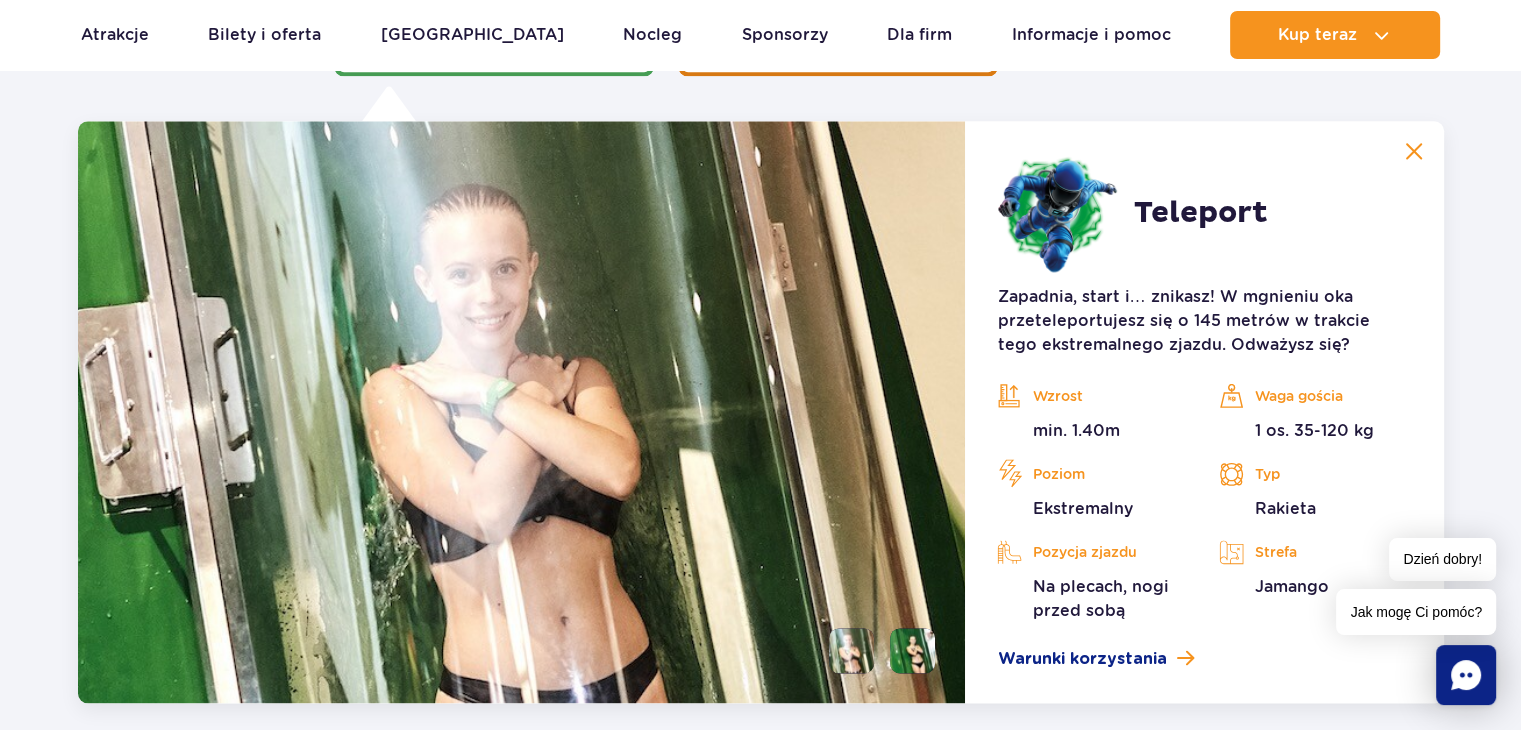 click at bounding box center (912, 650) 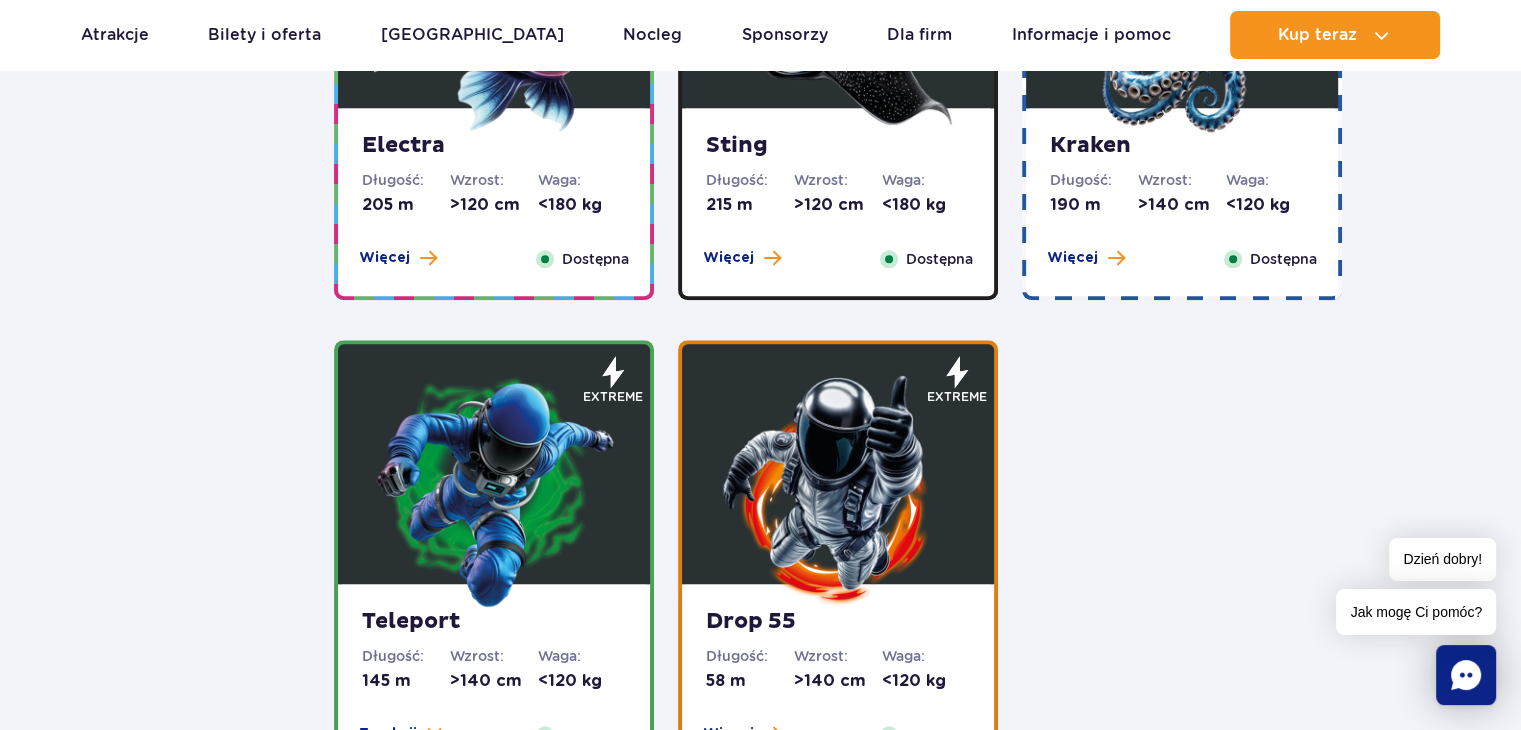 click at bounding box center [838, 489] 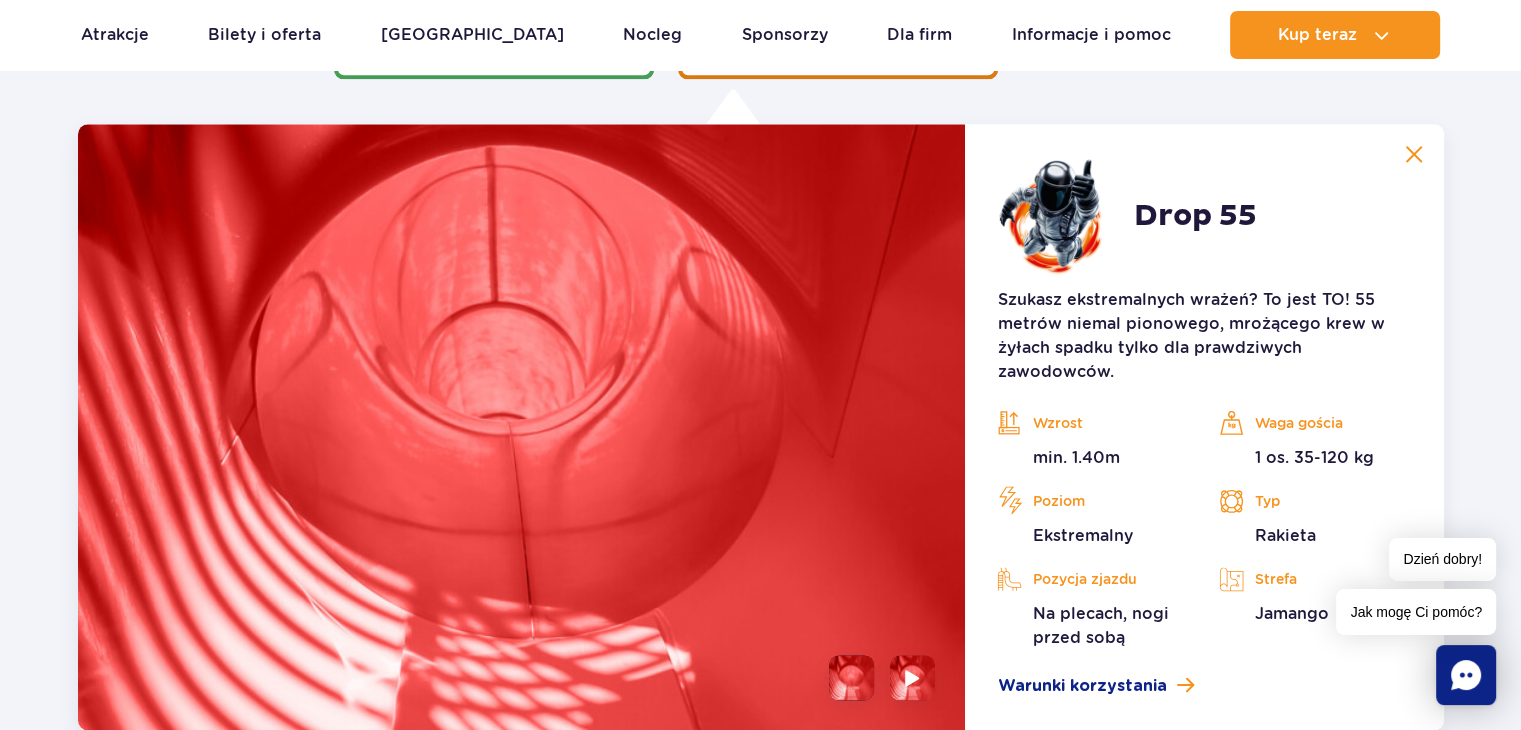 scroll, scrollTop: 2532, scrollLeft: 0, axis: vertical 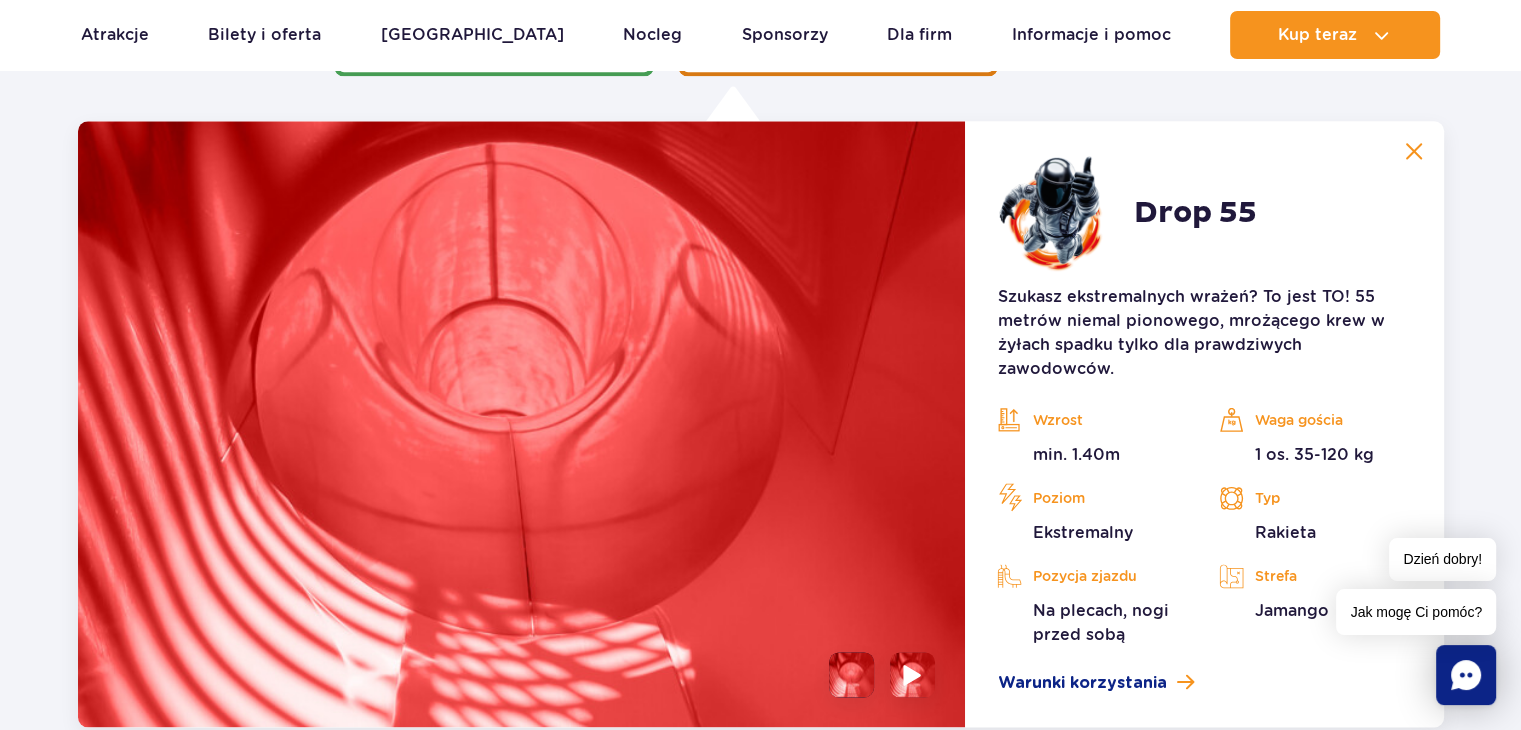 click at bounding box center (912, 674) 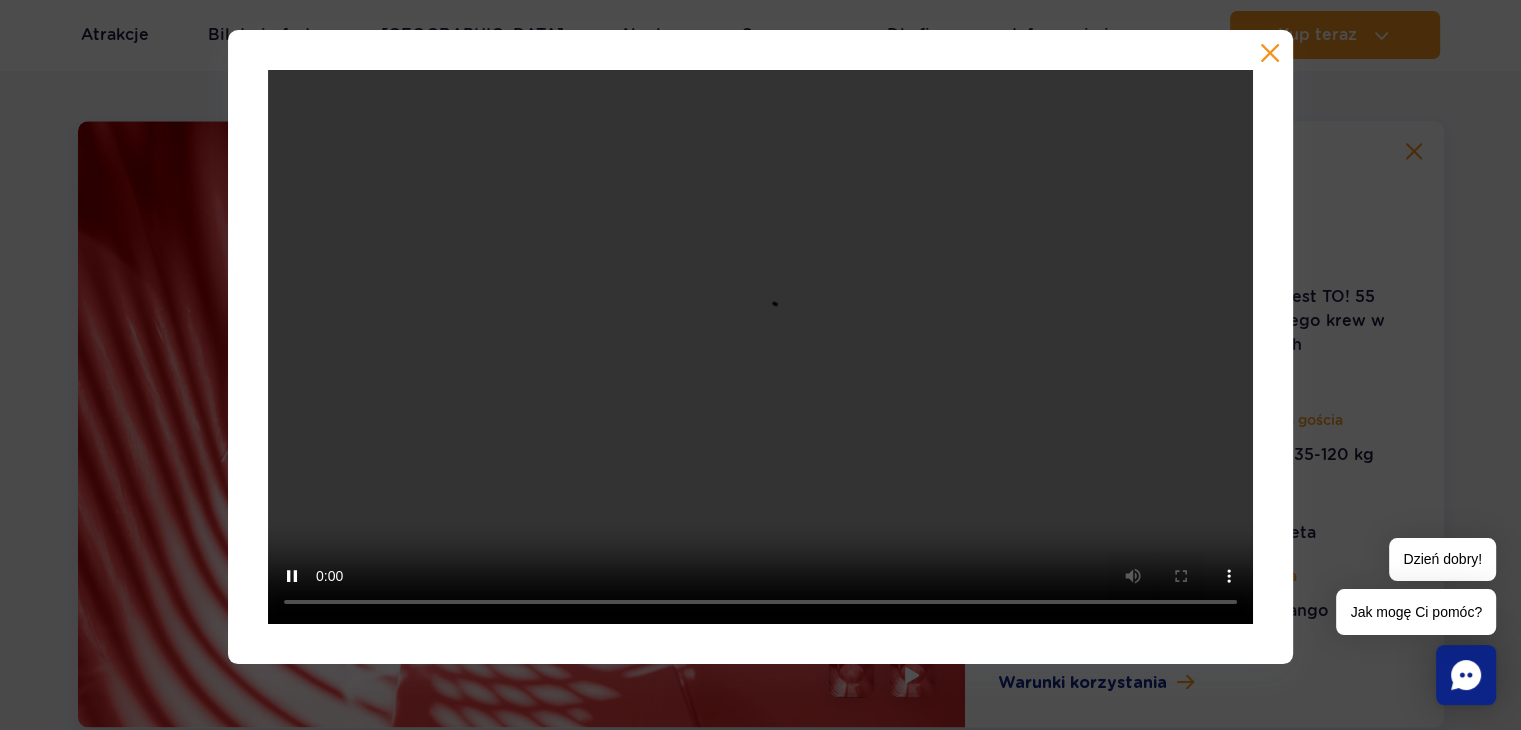 click at bounding box center [760, 347] 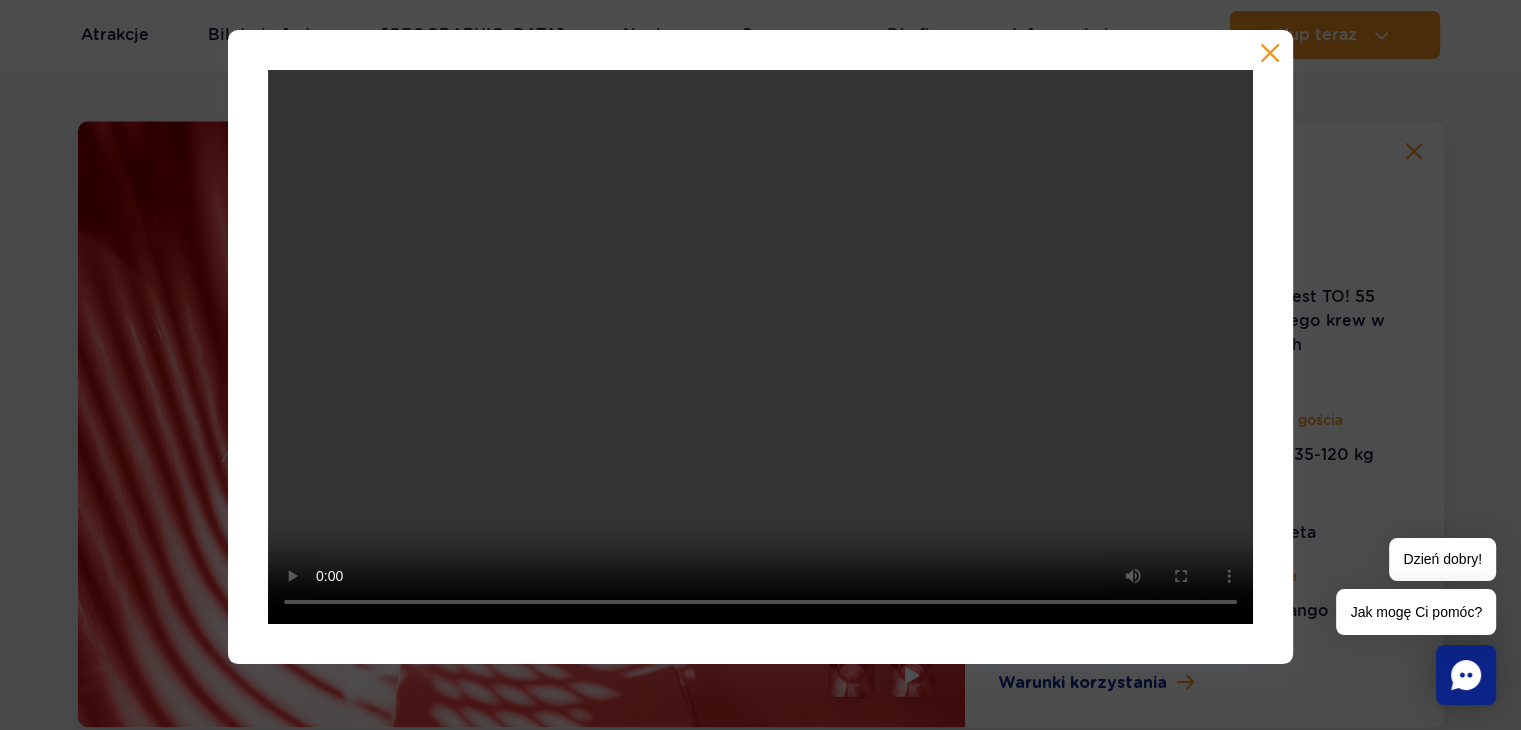 click at bounding box center (1270, 53) 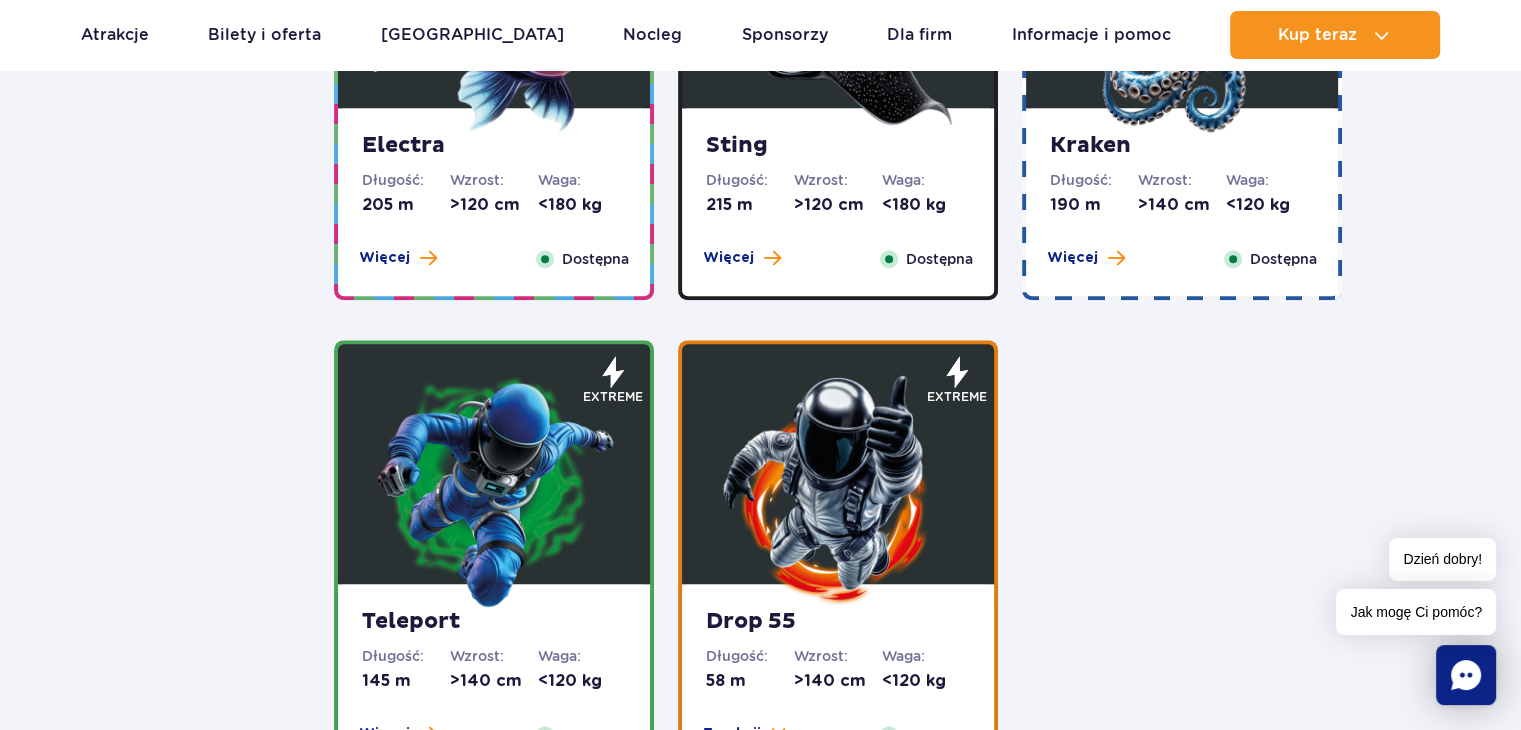 click at bounding box center [494, 489] 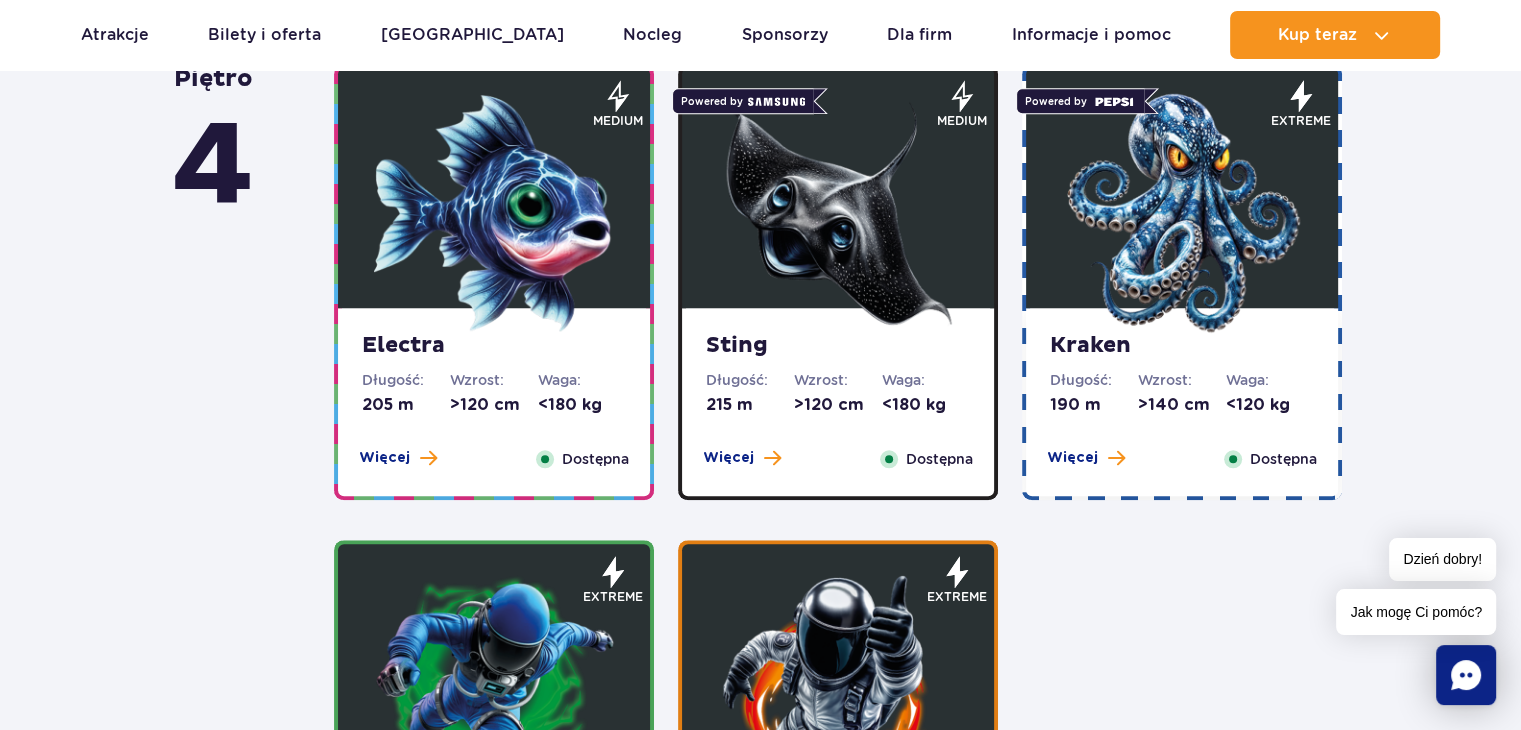 click at bounding box center [494, 213] 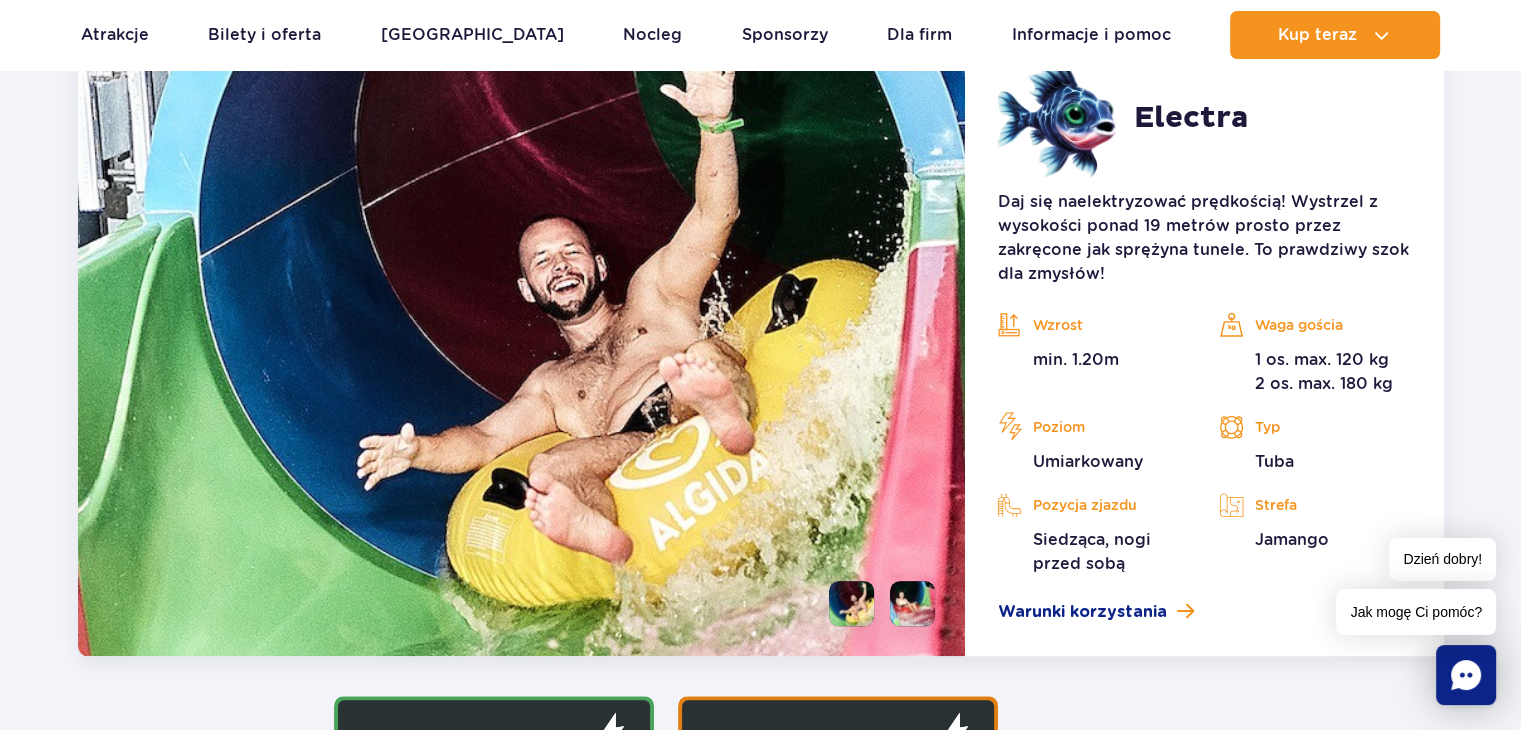 scroll, scrollTop: 2256, scrollLeft: 0, axis: vertical 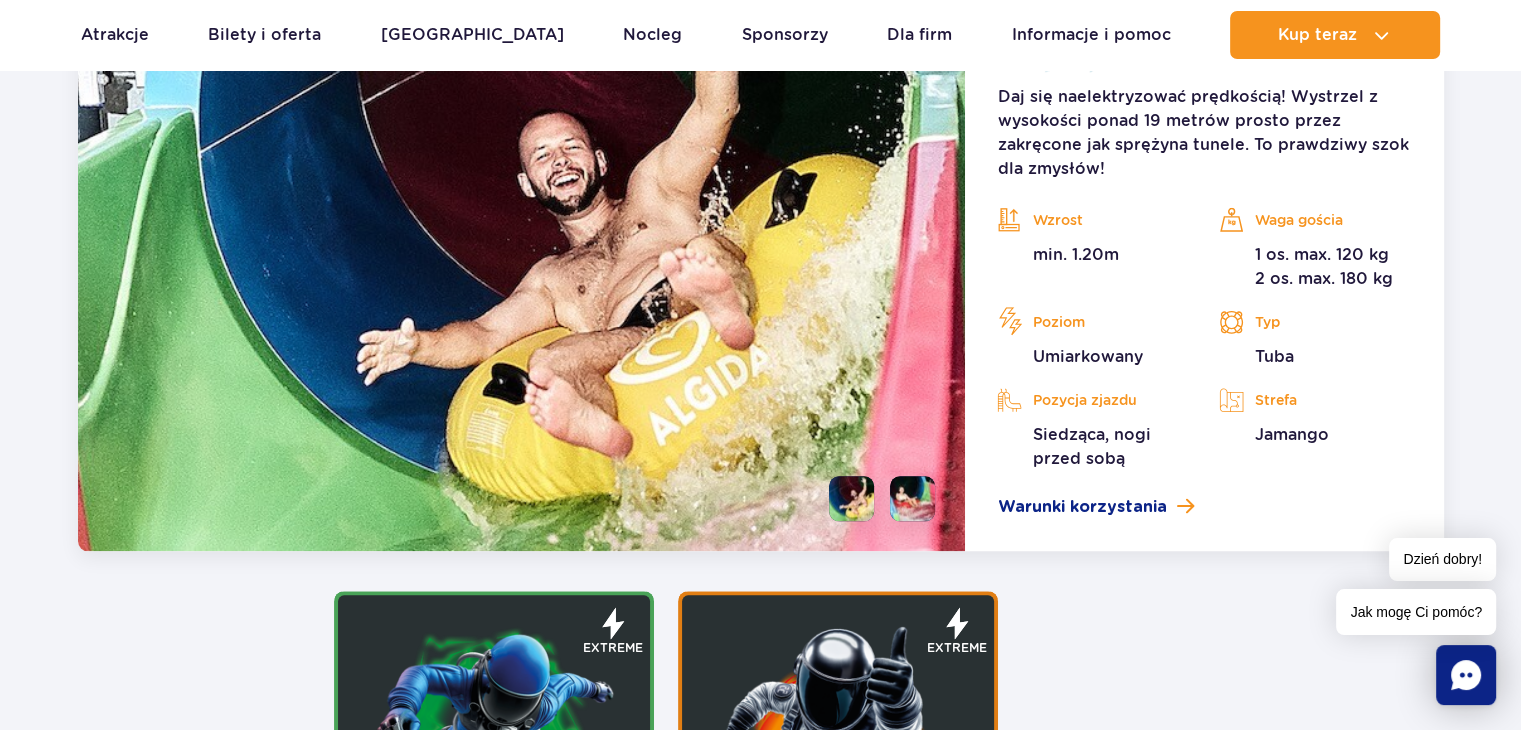 click at bounding box center (912, 498) 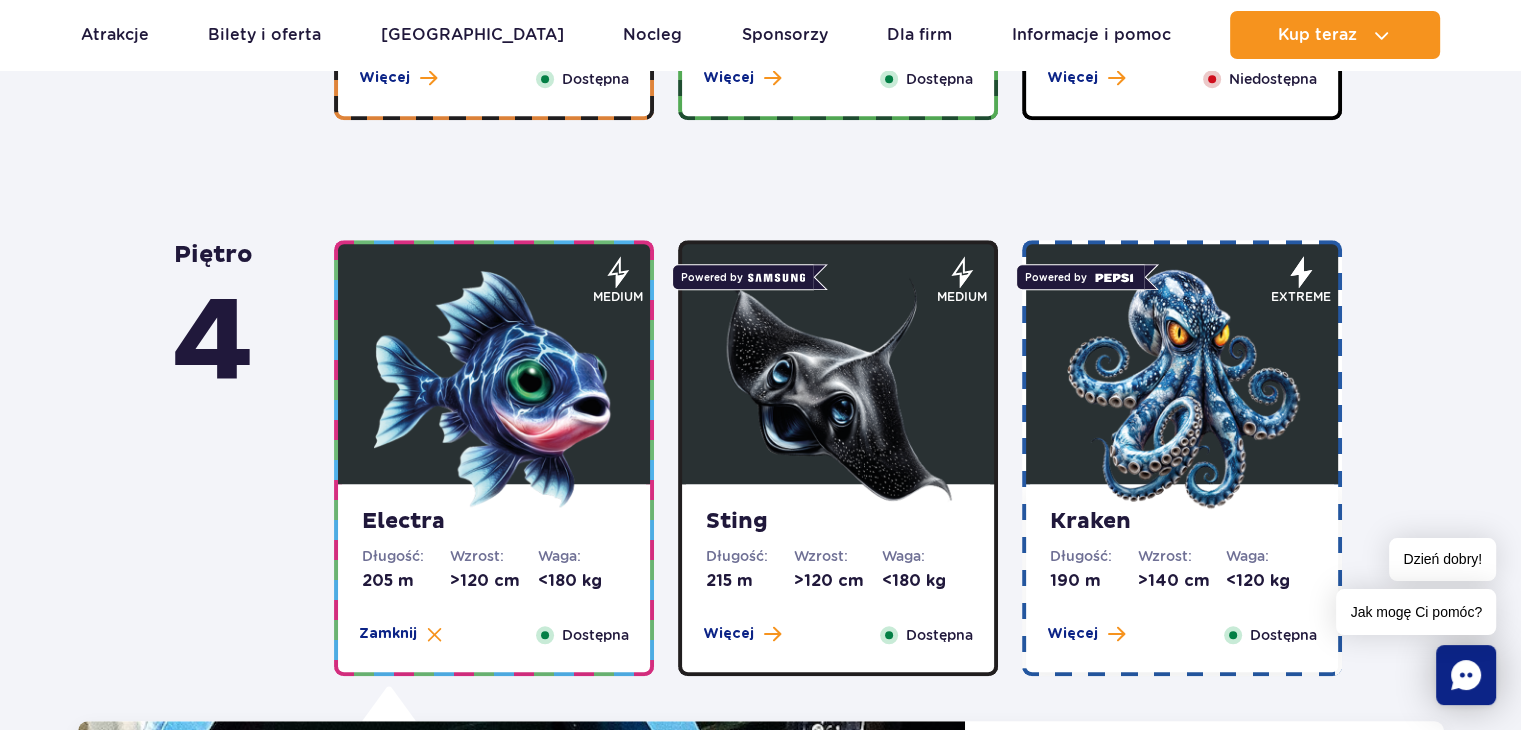 click at bounding box center (838, 389) 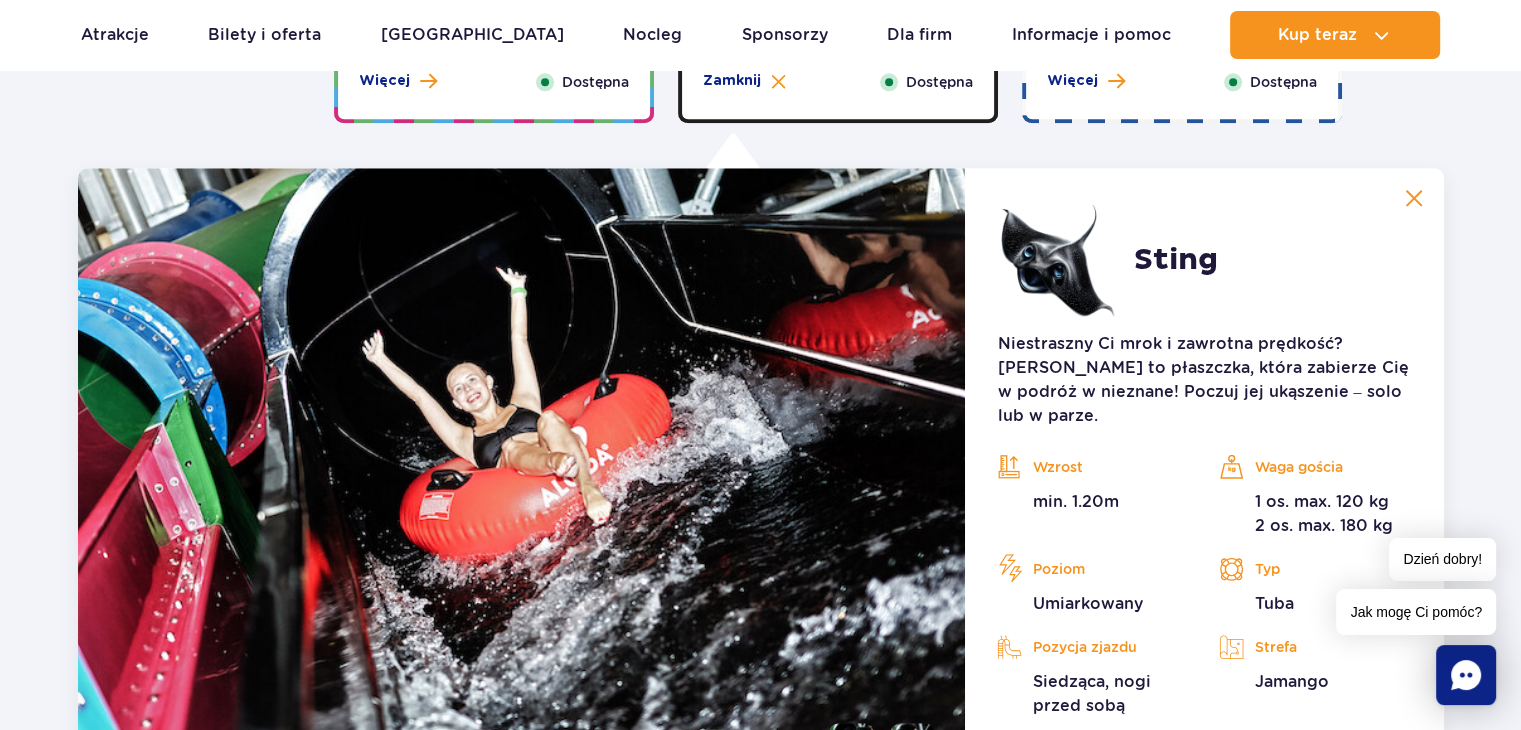 scroll, scrollTop: 2056, scrollLeft: 0, axis: vertical 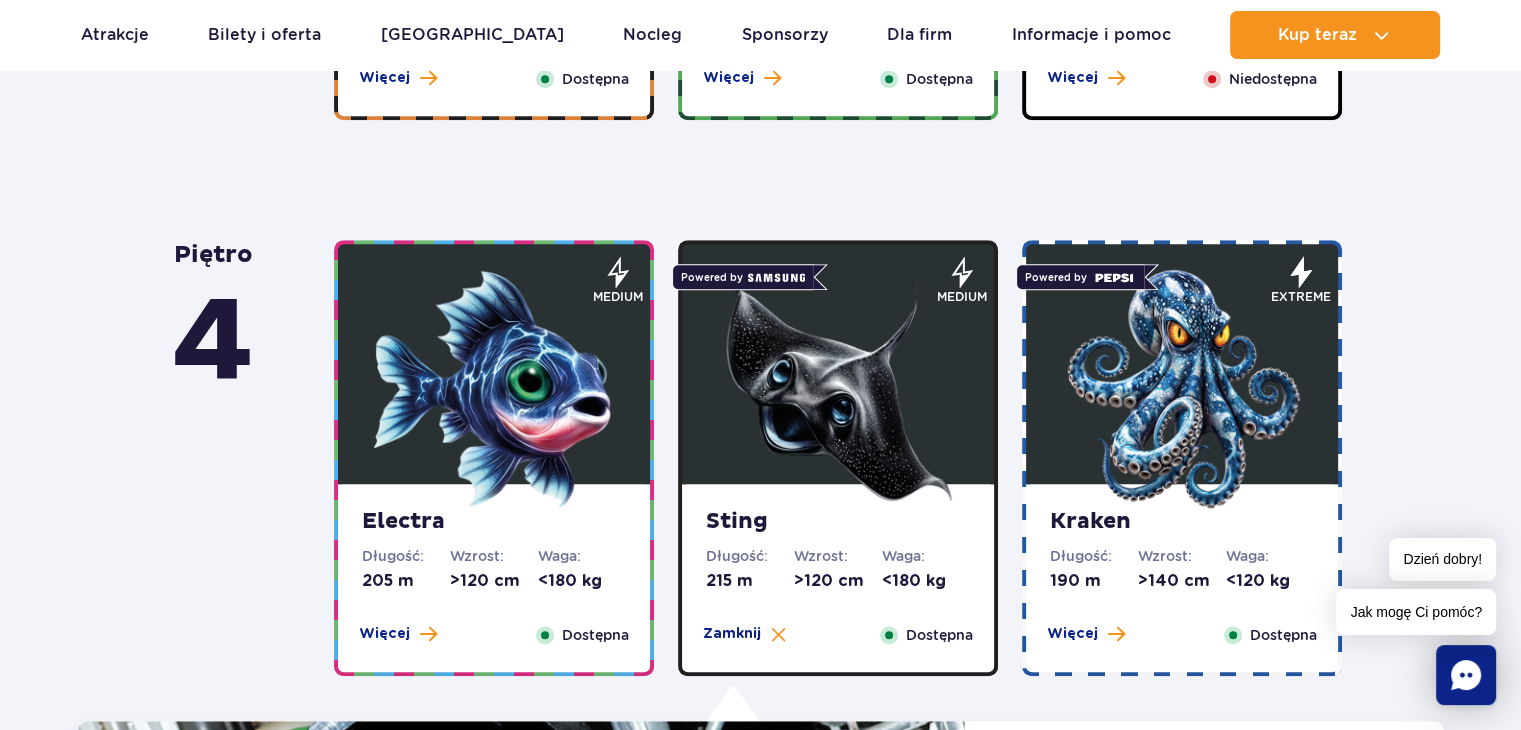 click at bounding box center (1182, 389) 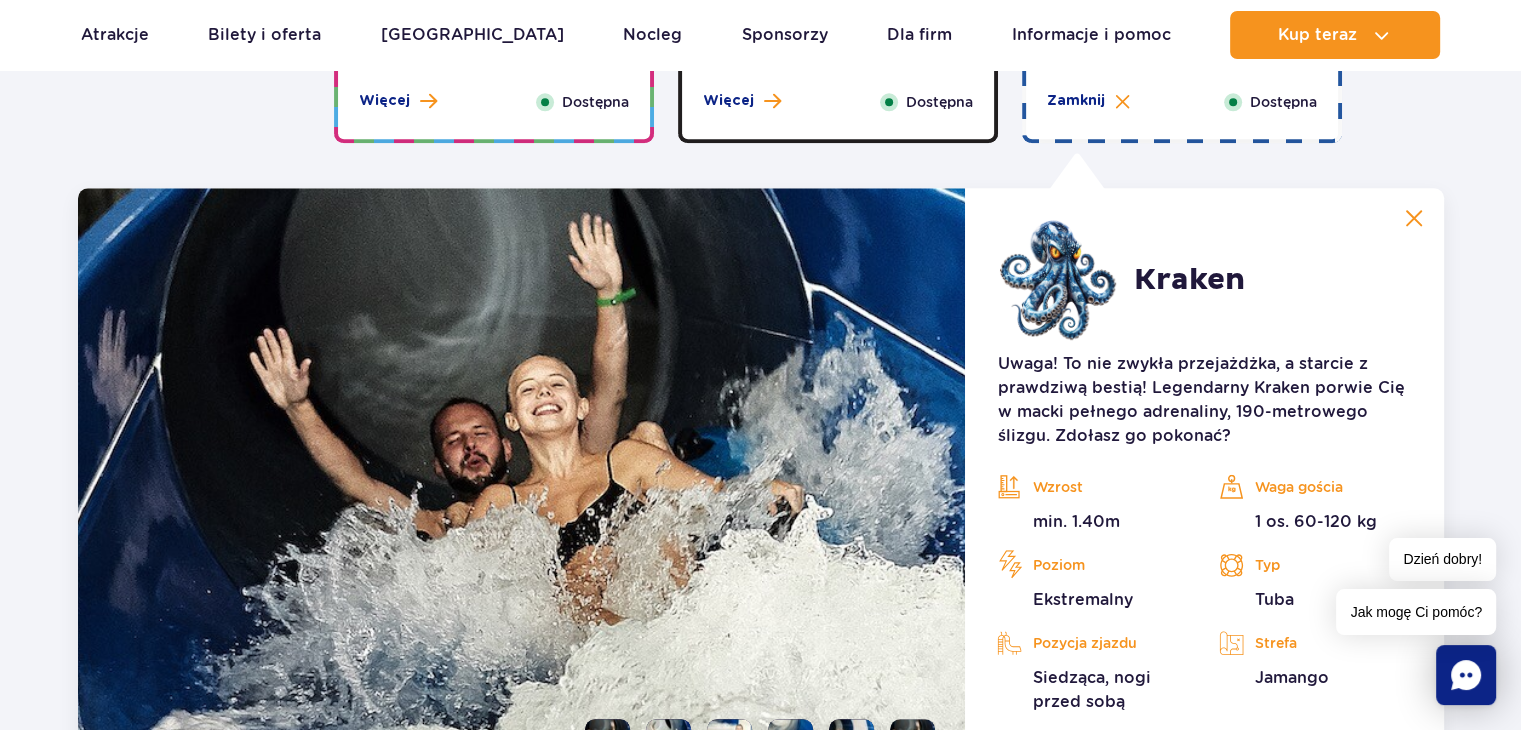 scroll, scrollTop: 2056, scrollLeft: 0, axis: vertical 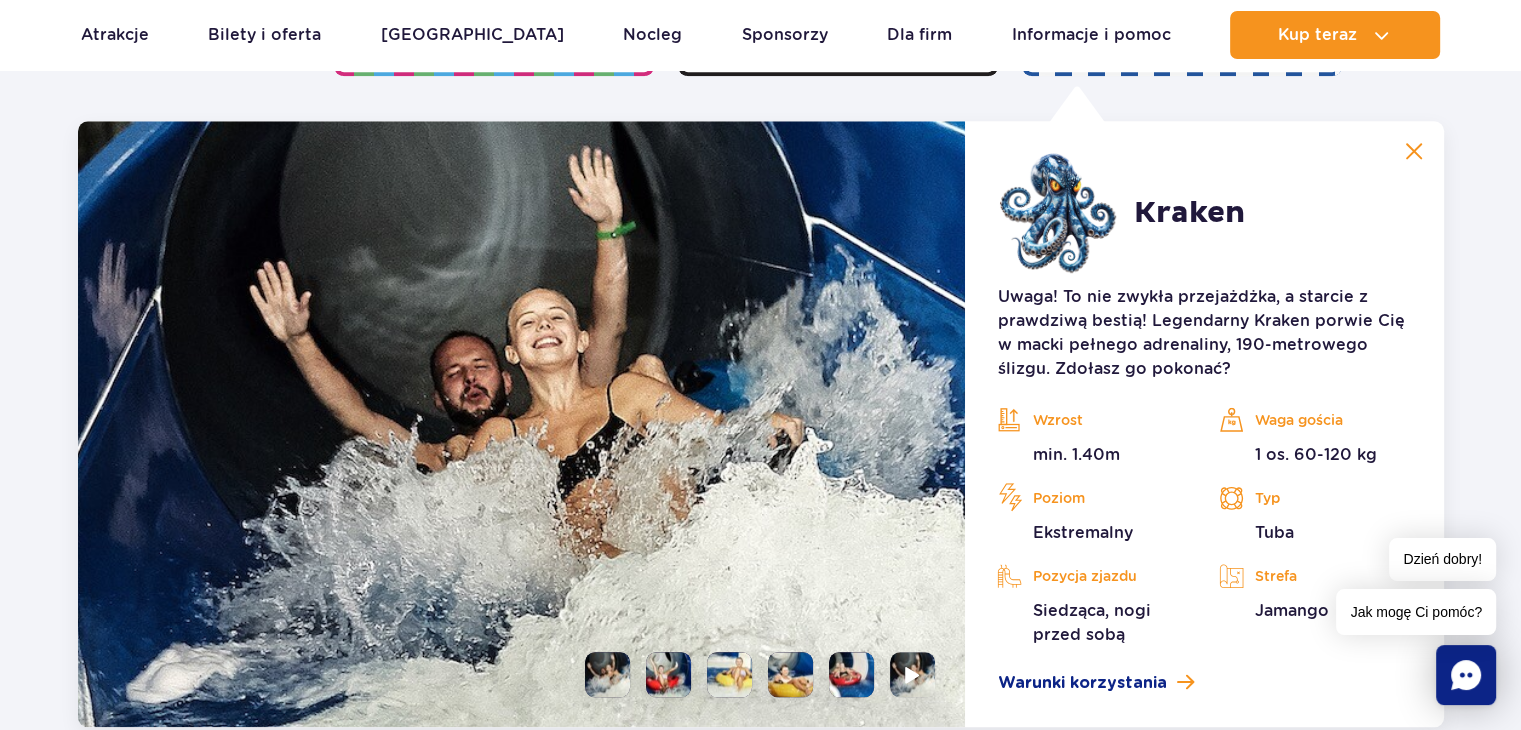 click at bounding box center (729, 674) 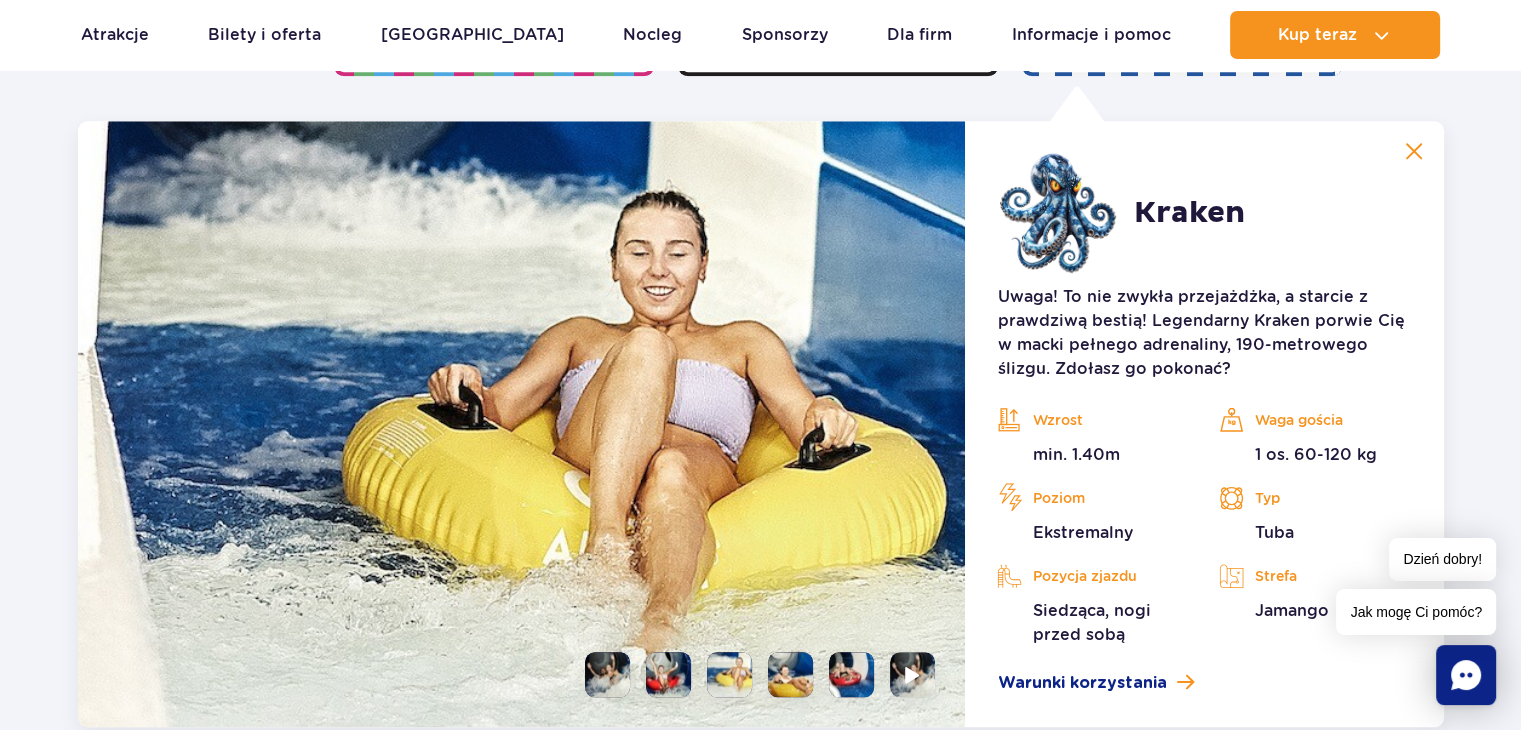 click at bounding box center (668, 674) 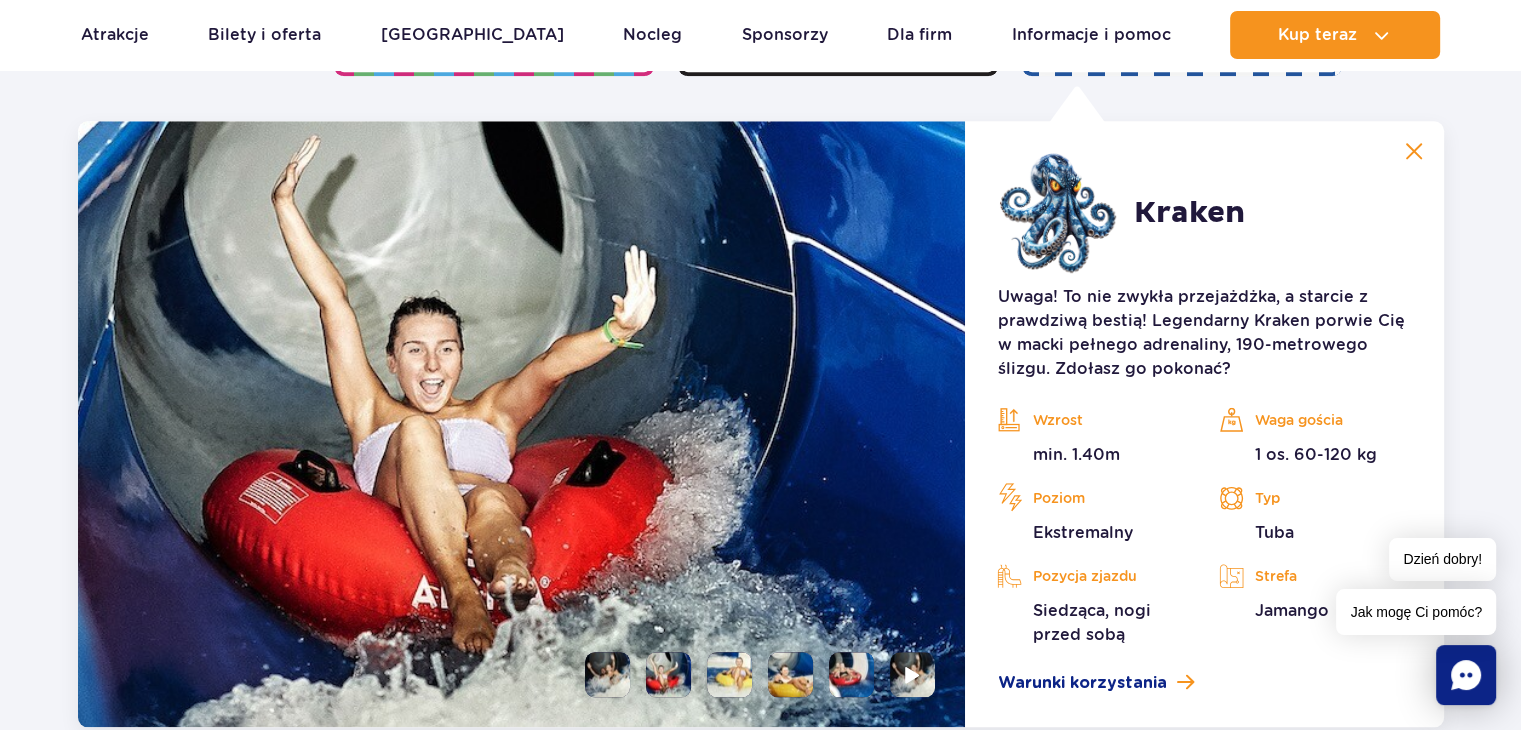 click at bounding box center [851, 674] 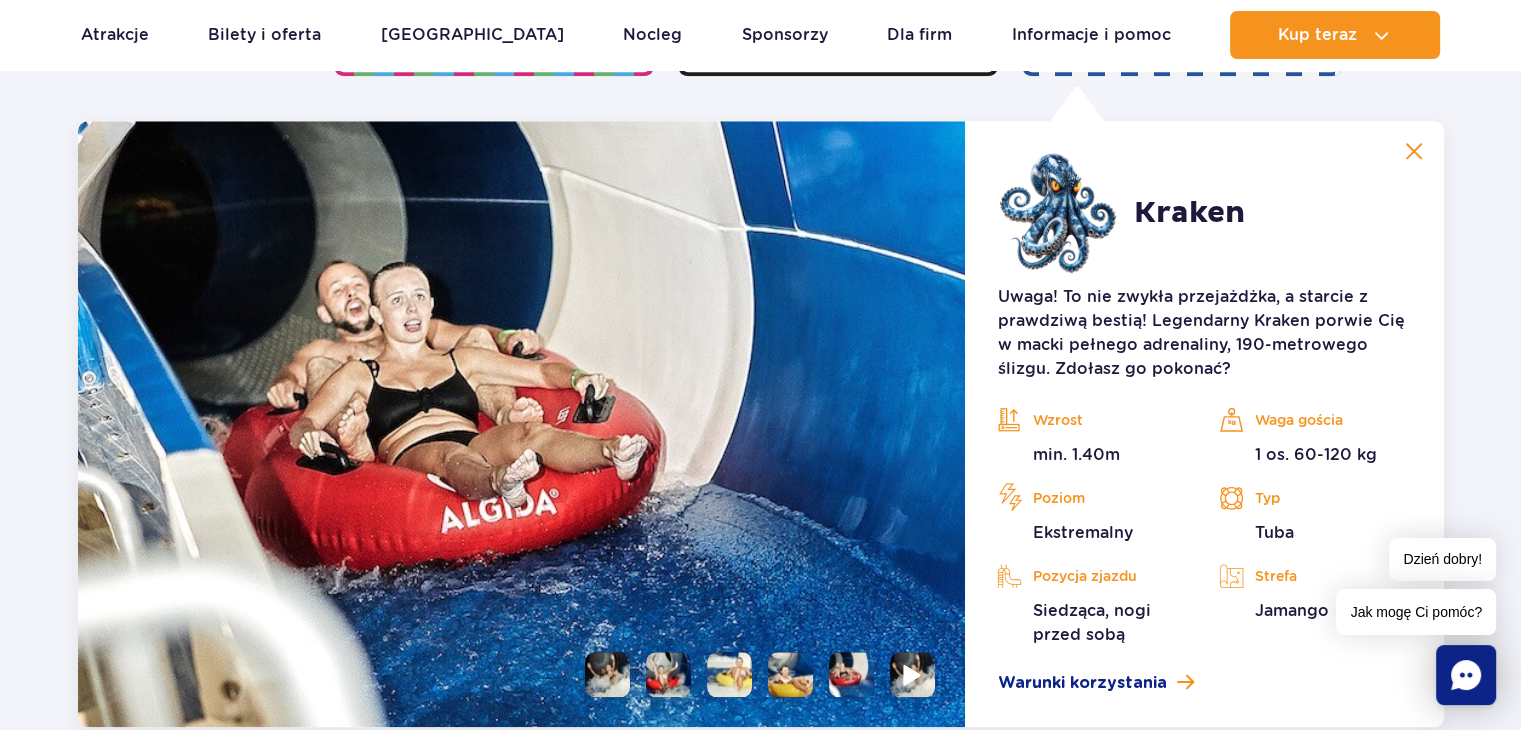 click at bounding box center [912, 674] 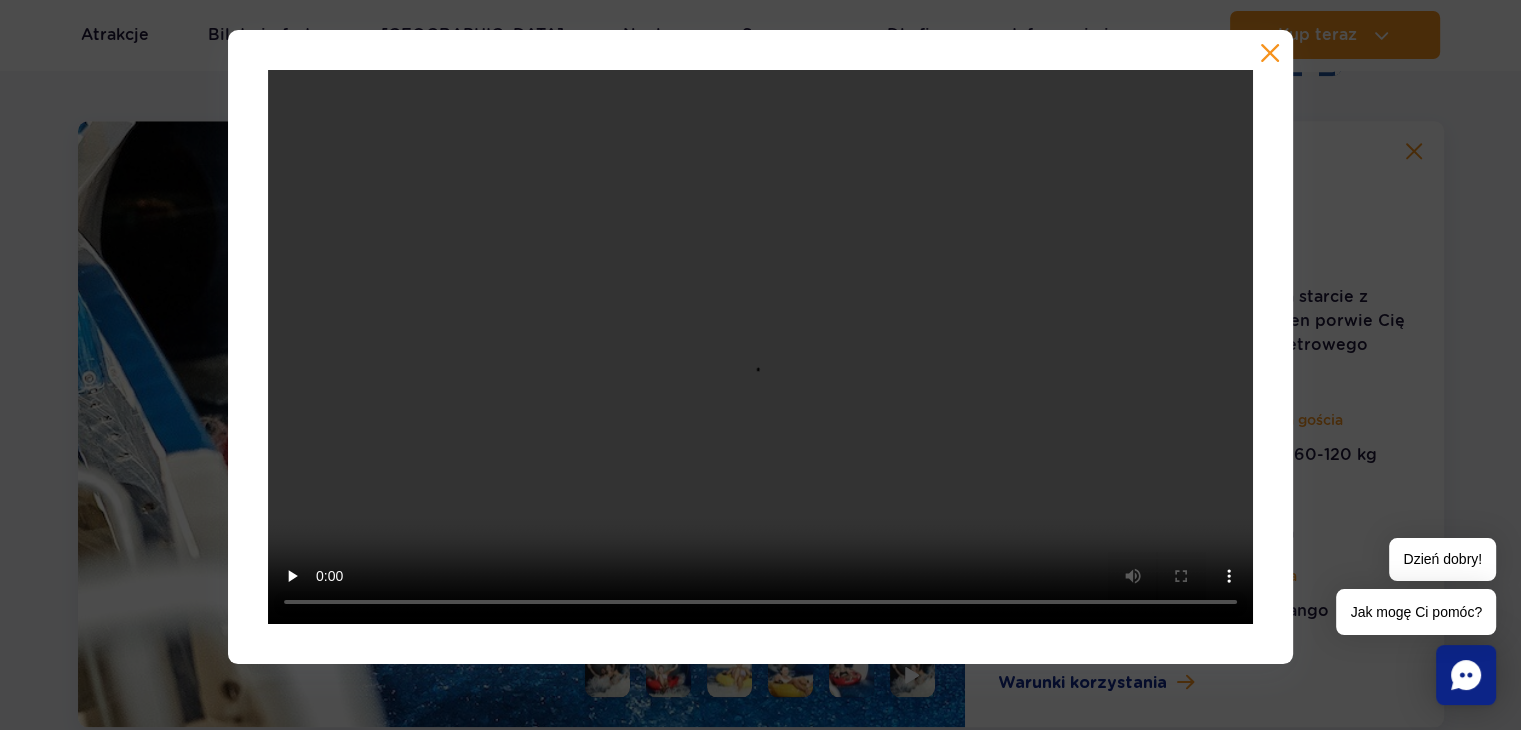 type 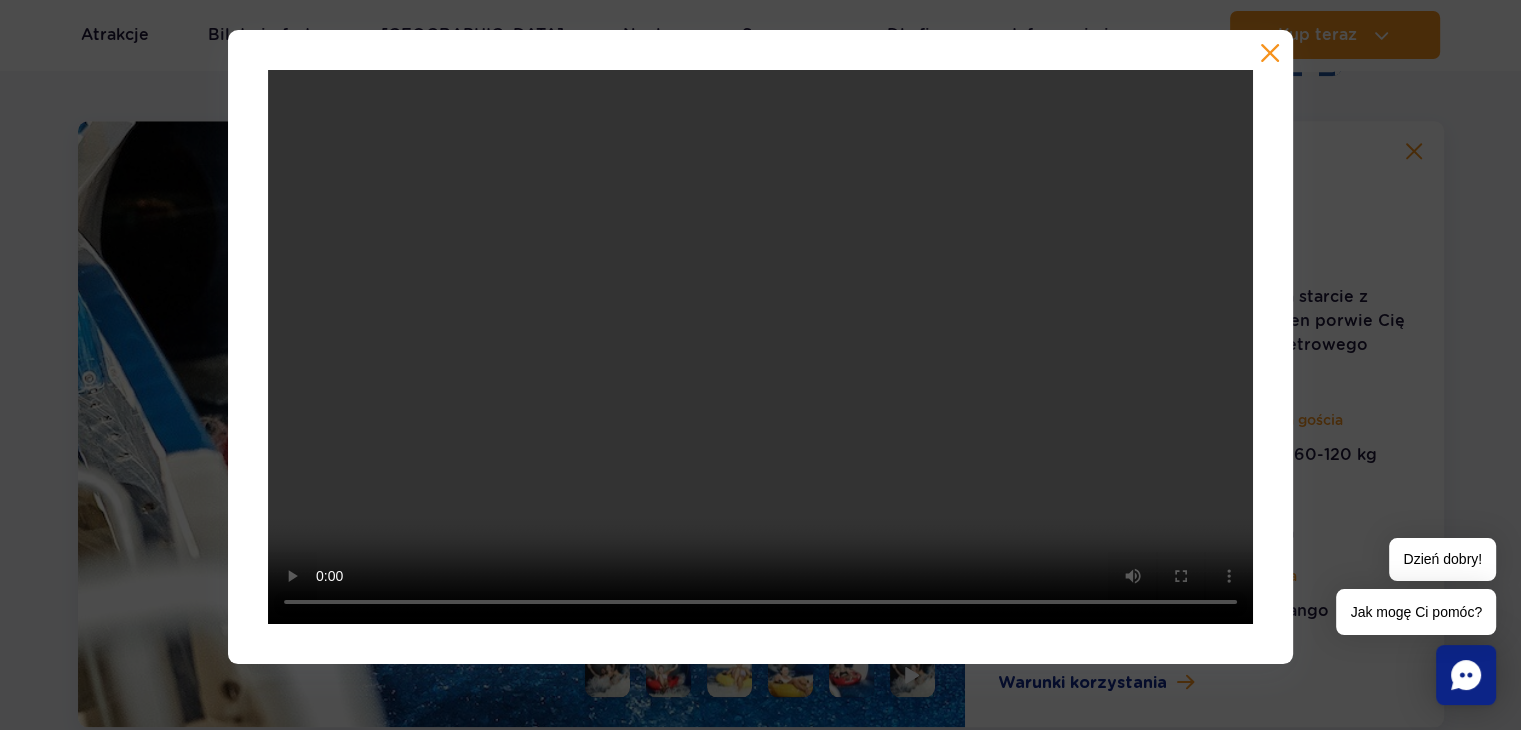 click at bounding box center (1270, 53) 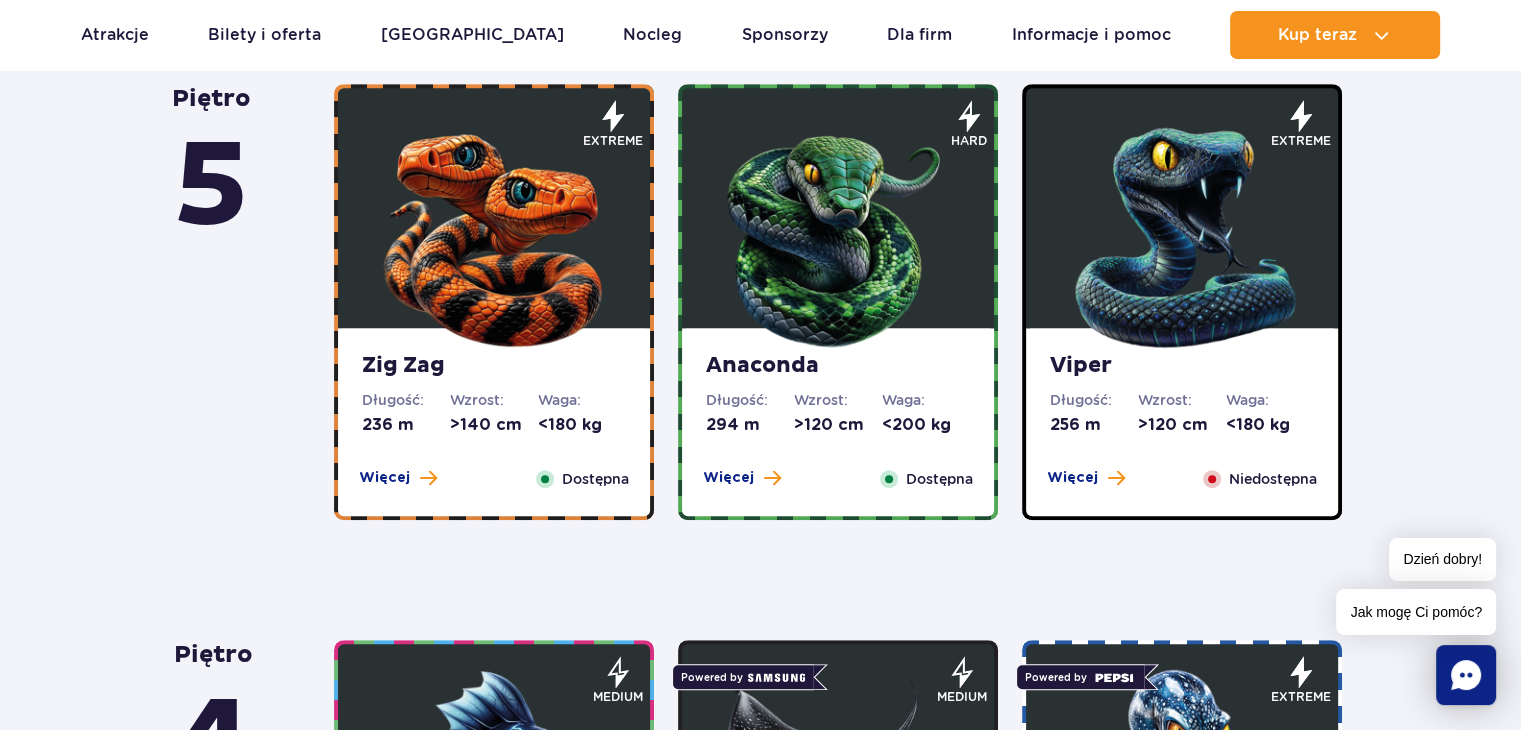 click at bounding box center [494, 233] 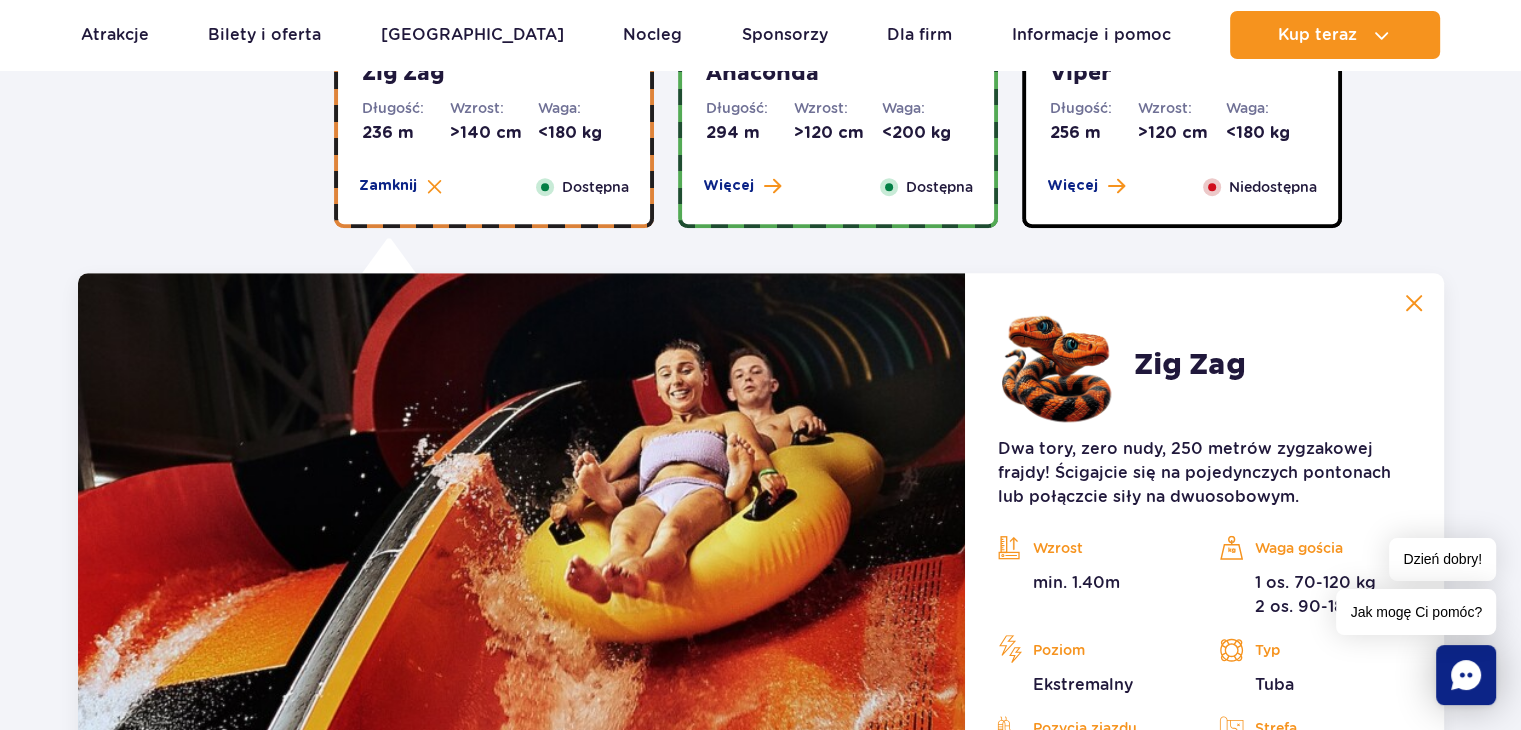 scroll, scrollTop: 1500, scrollLeft: 0, axis: vertical 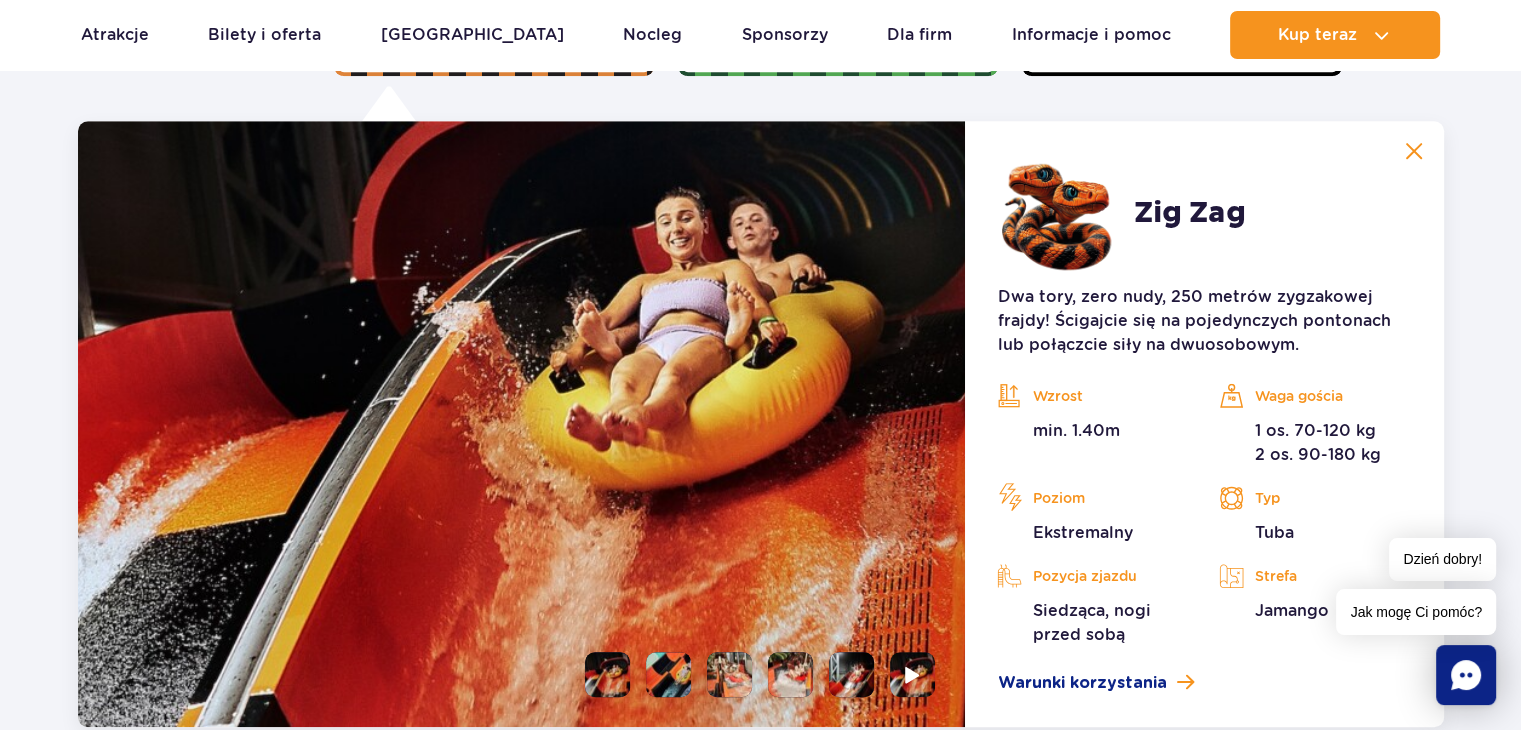 click at bounding box center (668, 674) 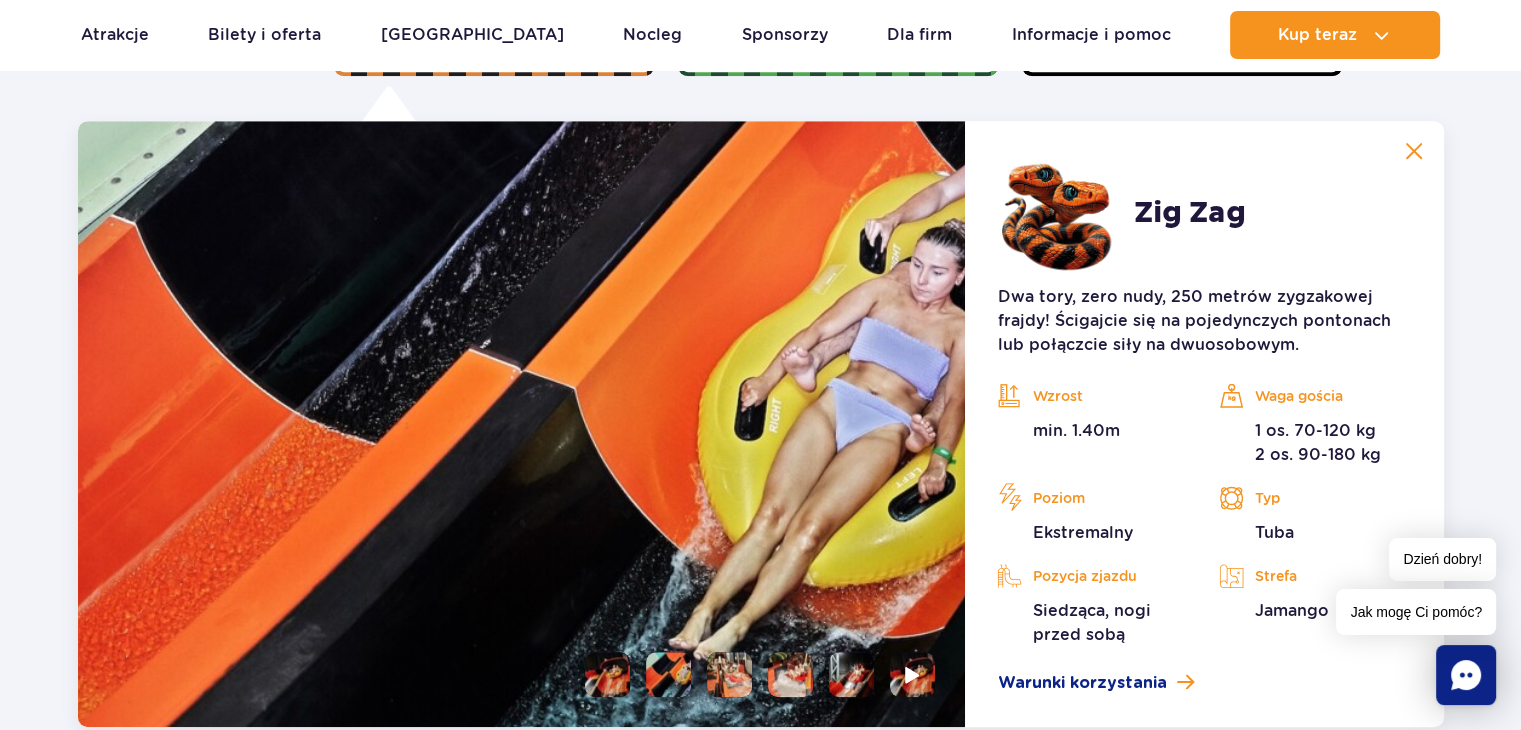 click at bounding box center (729, 674) 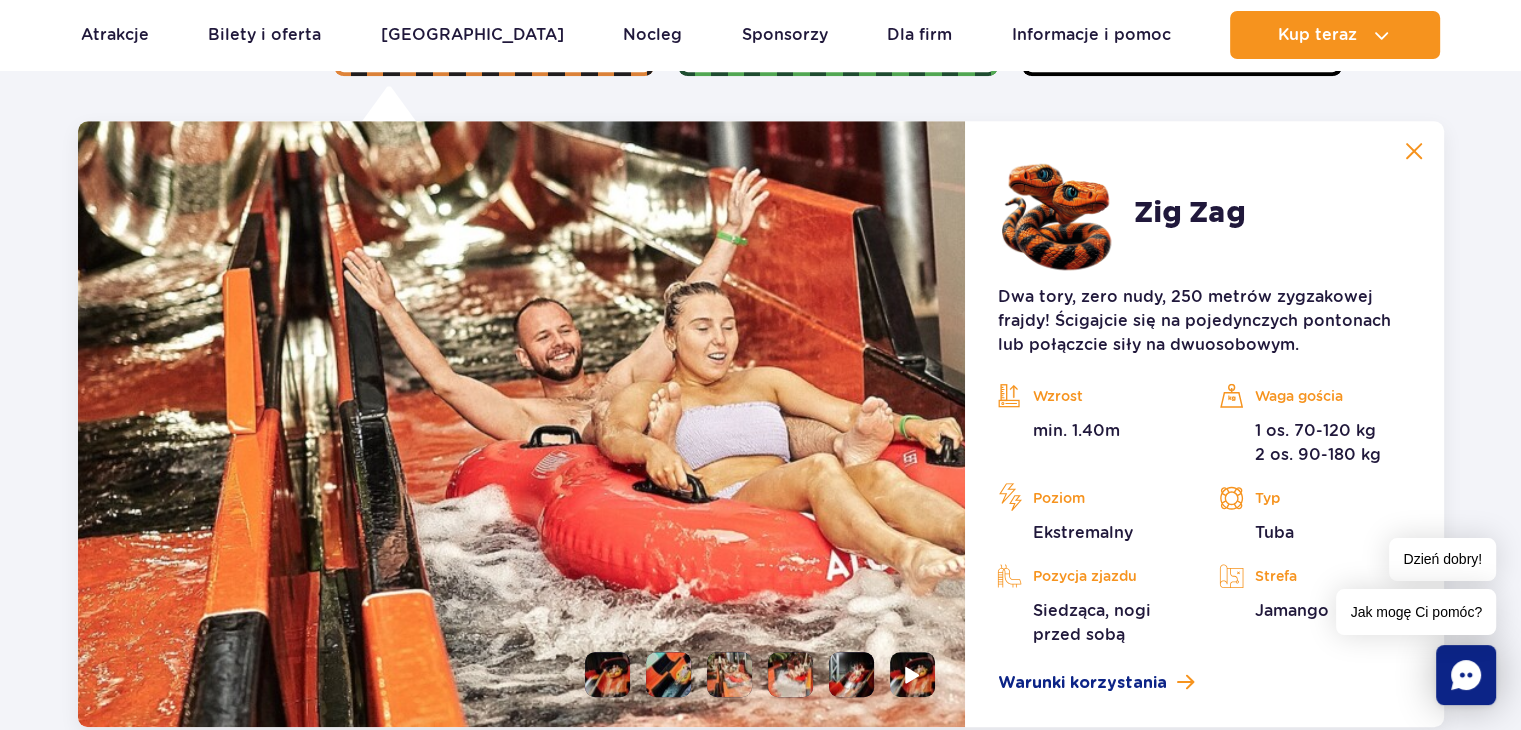 click at bounding box center [790, 674] 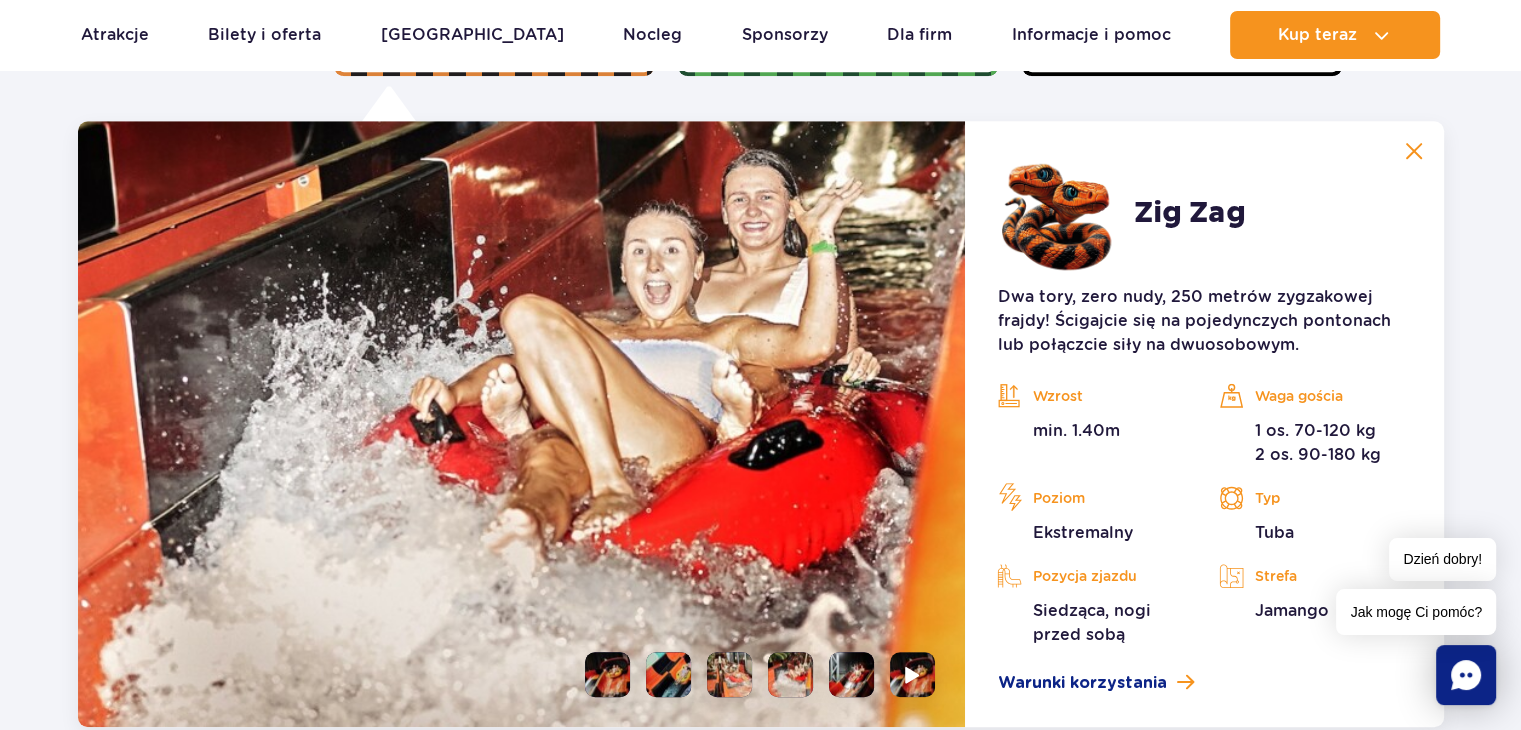 click at bounding box center (851, 674) 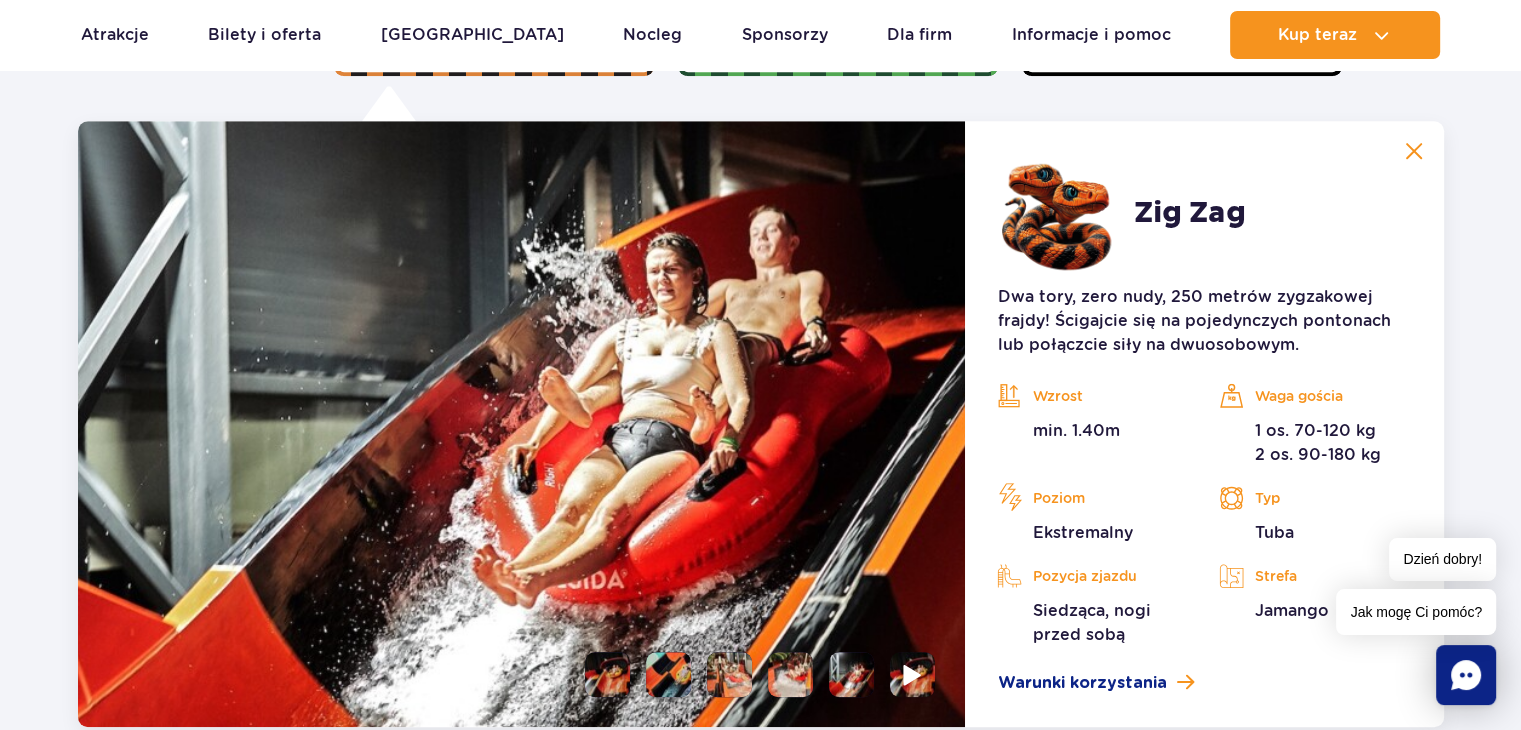click at bounding box center (912, 674) 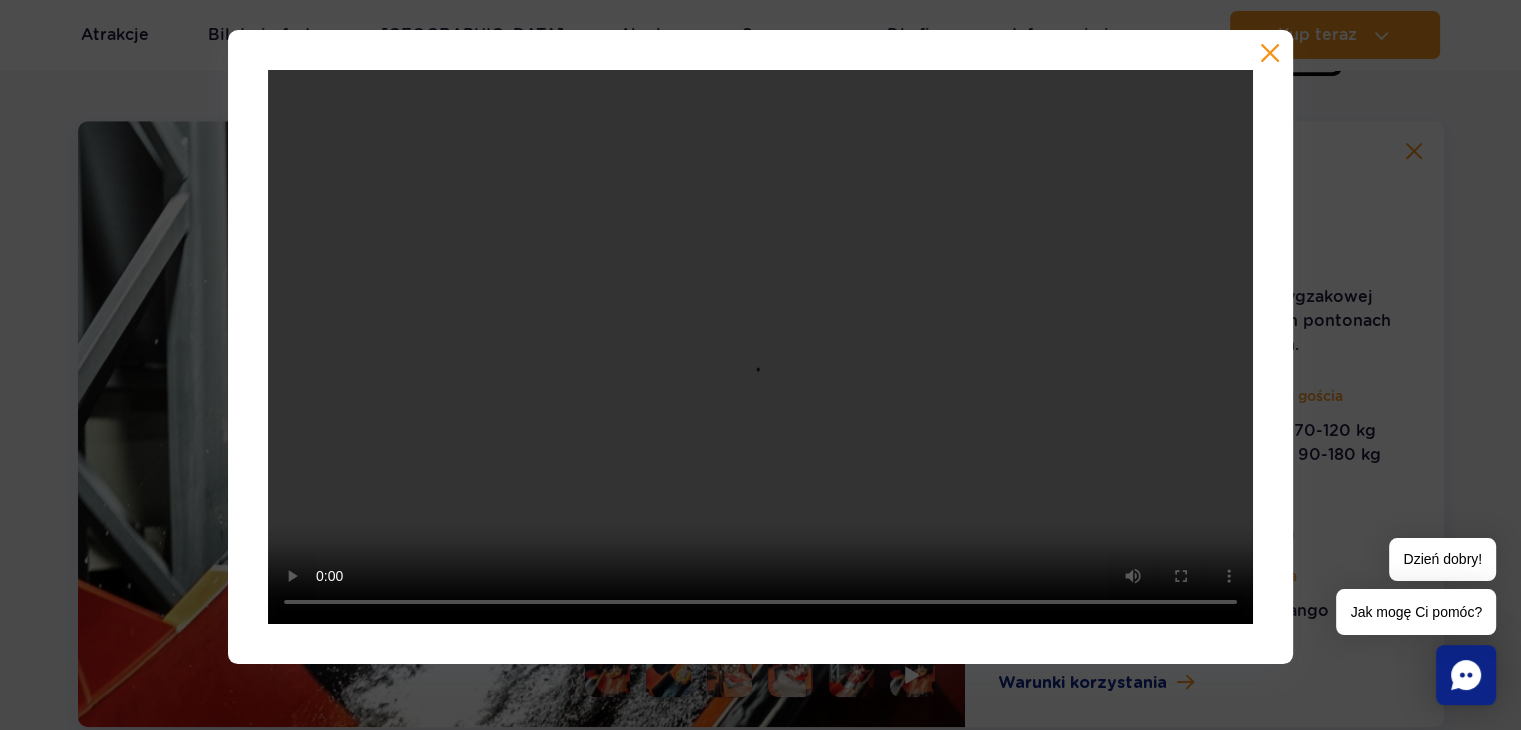 type 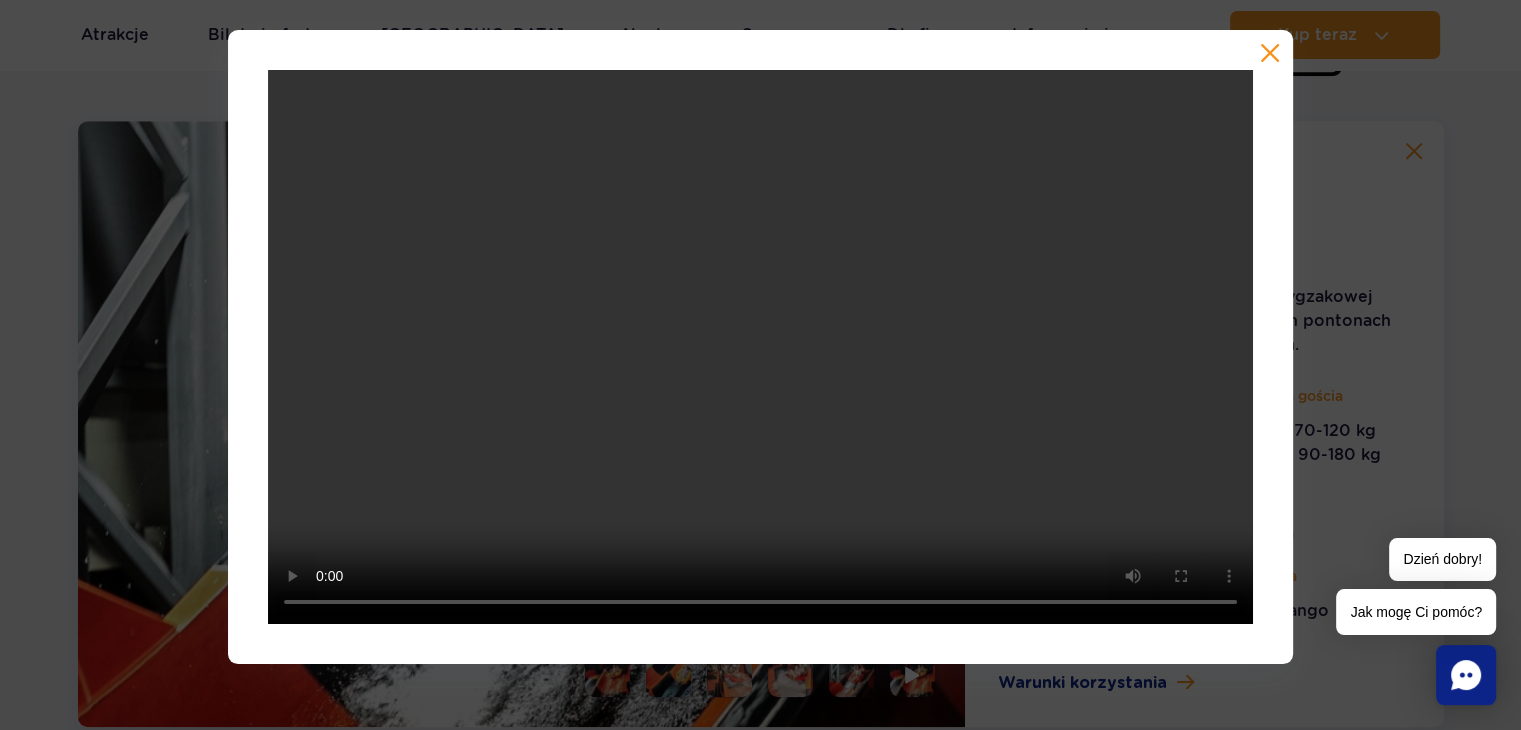 click at bounding box center (760, 347) 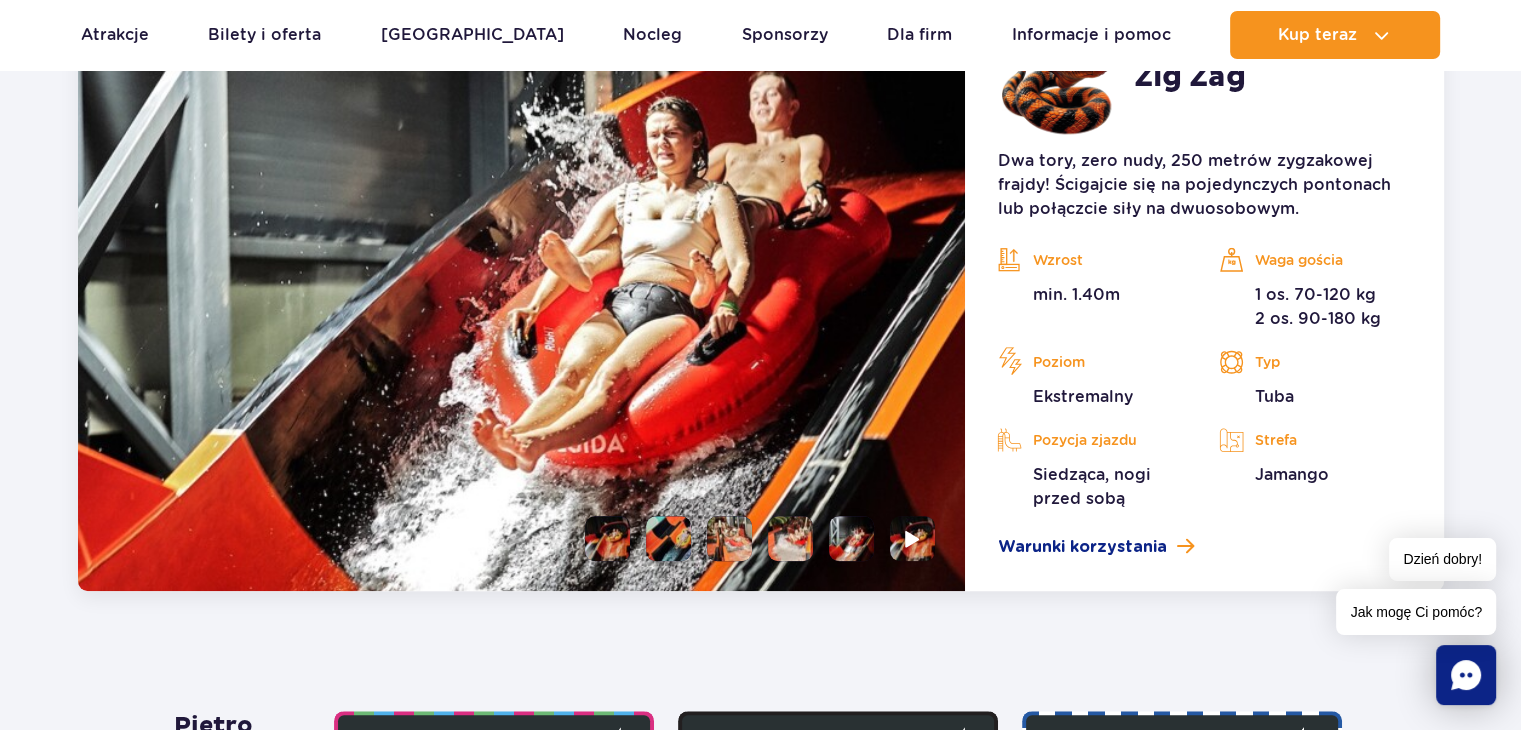 scroll, scrollTop: 1600, scrollLeft: 0, axis: vertical 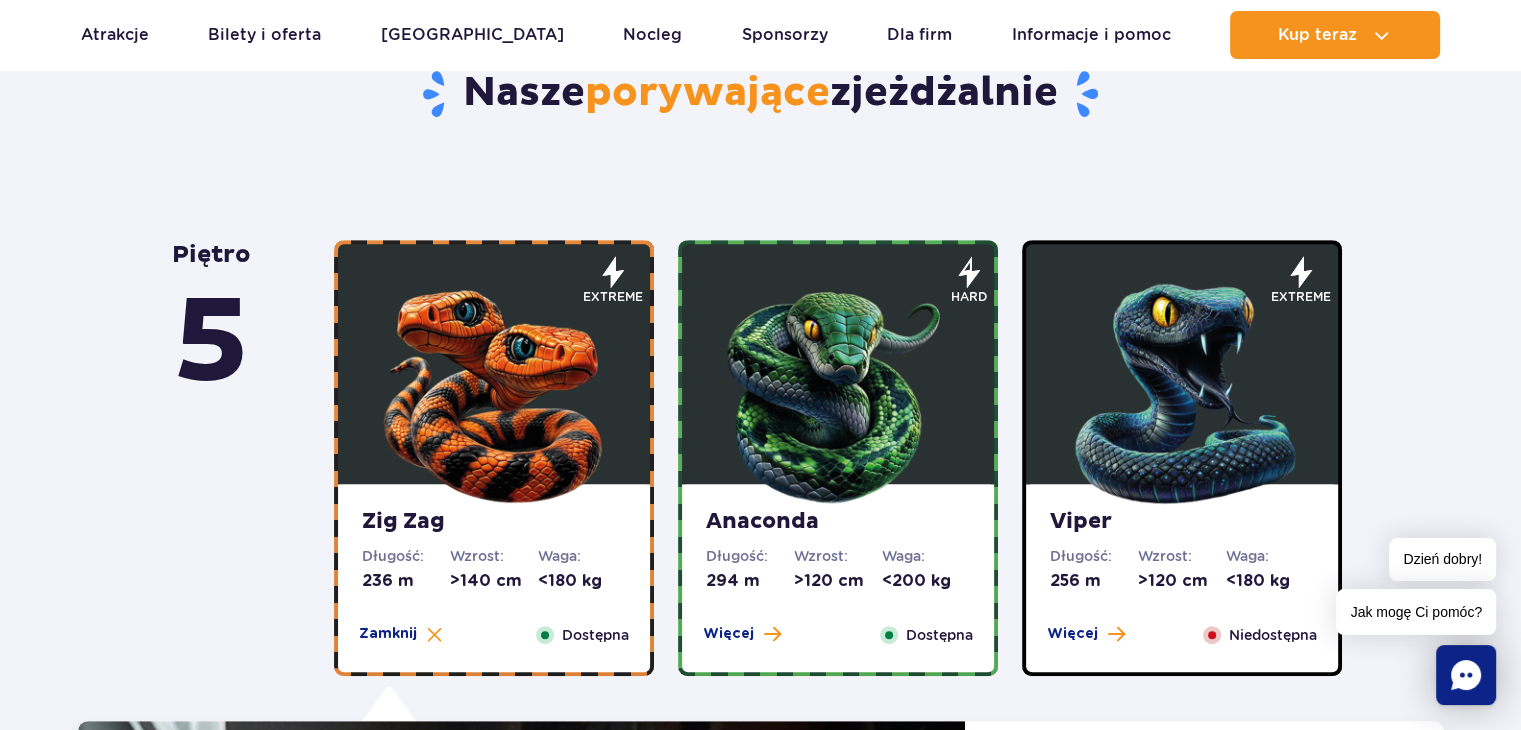 click at bounding box center (838, 389) 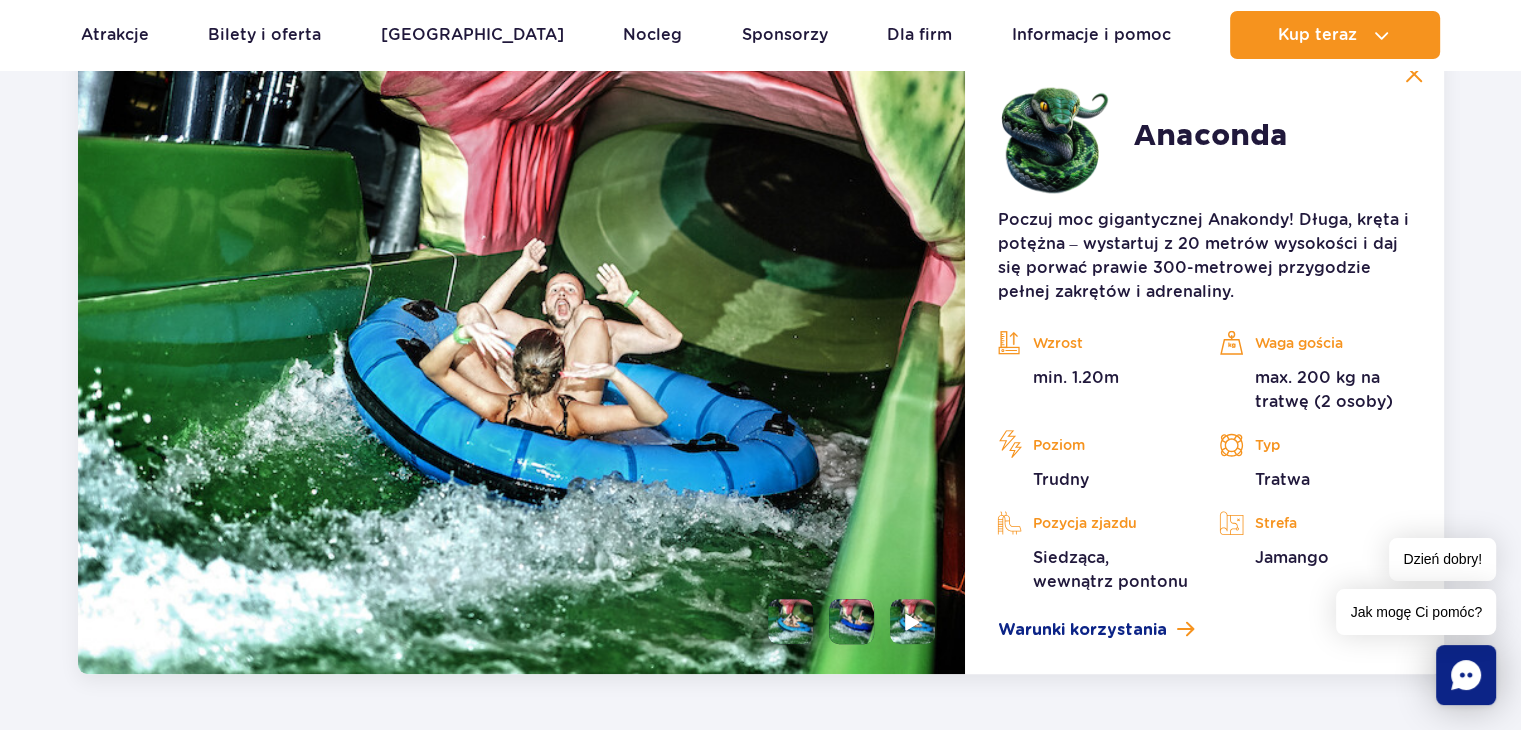 scroll, scrollTop: 1700, scrollLeft: 0, axis: vertical 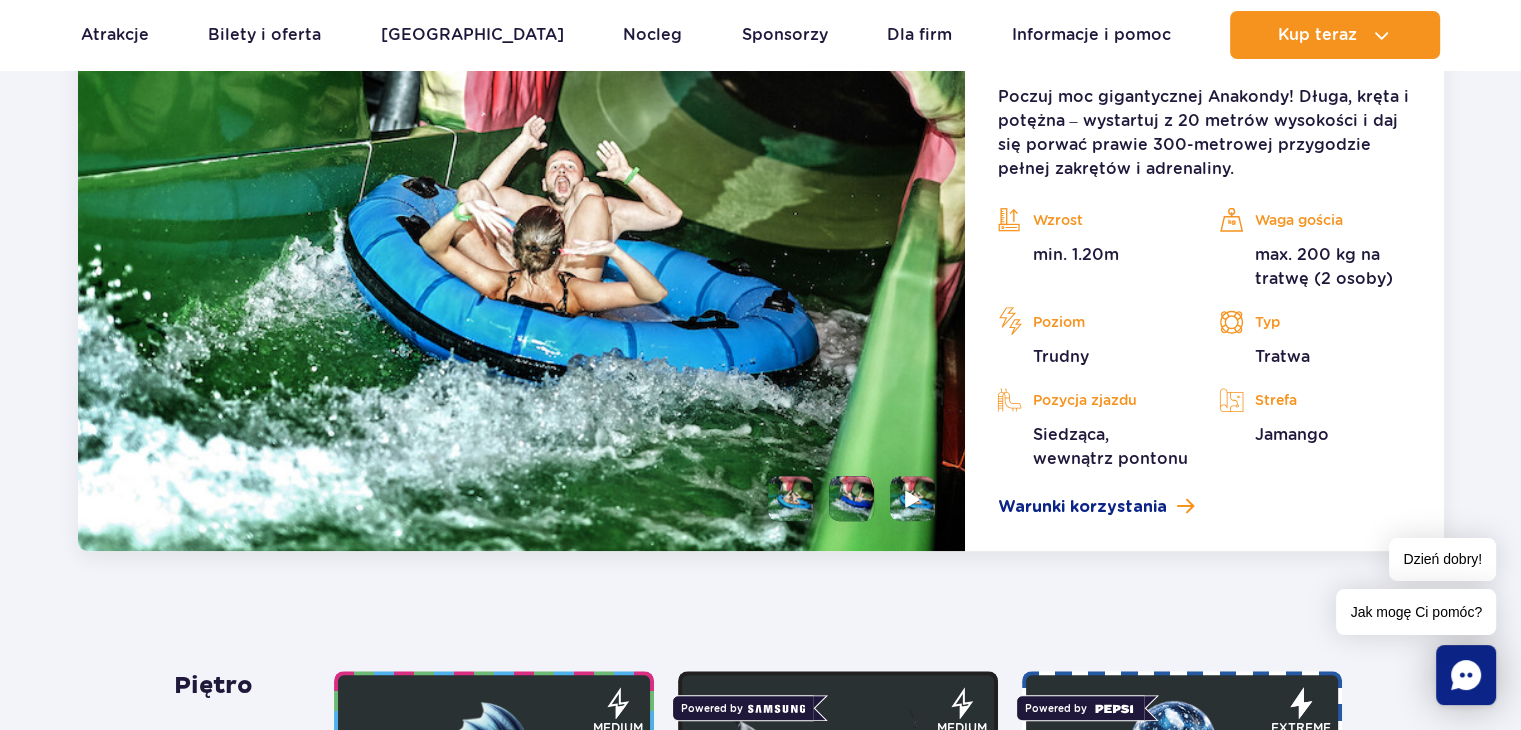 click at bounding box center [851, 498] 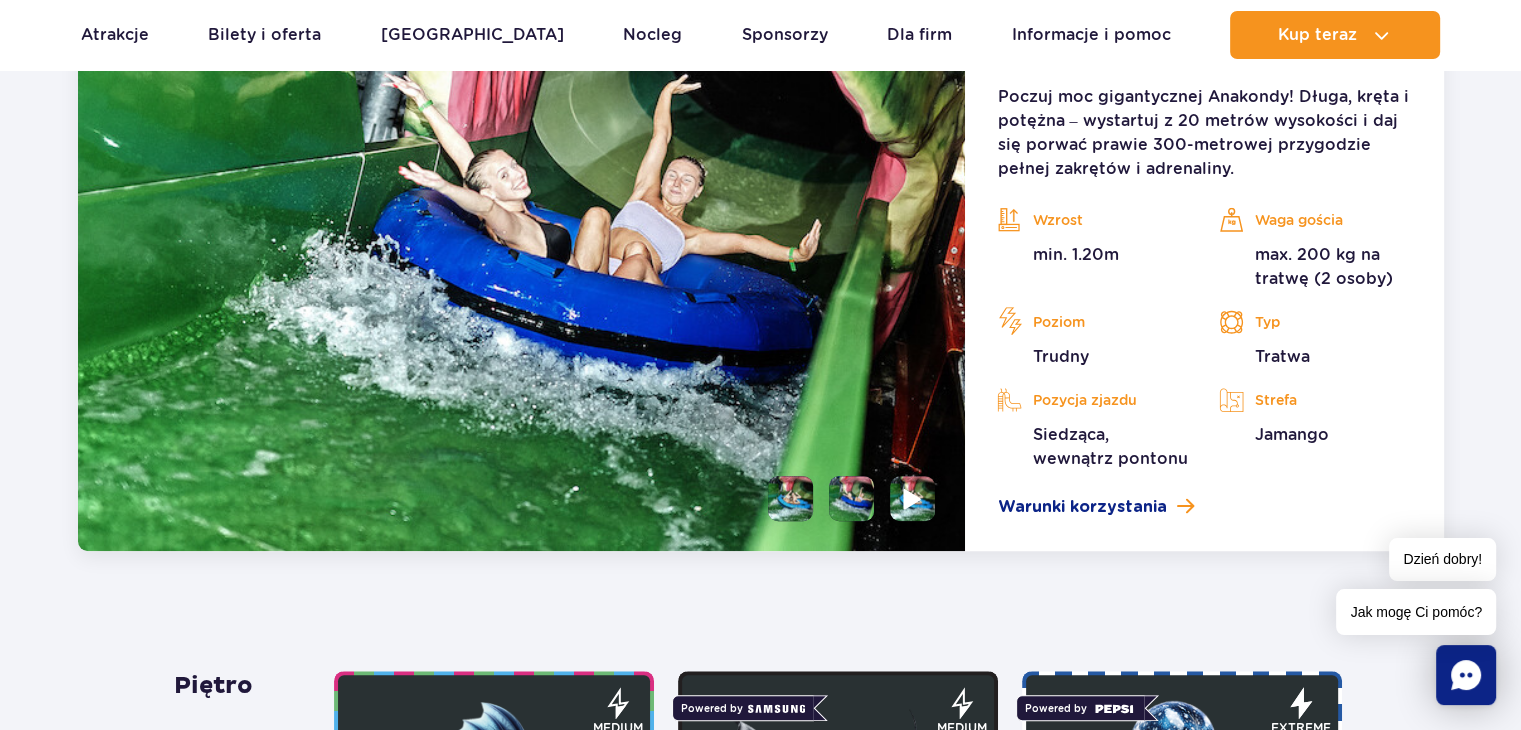 click at bounding box center (913, 498) 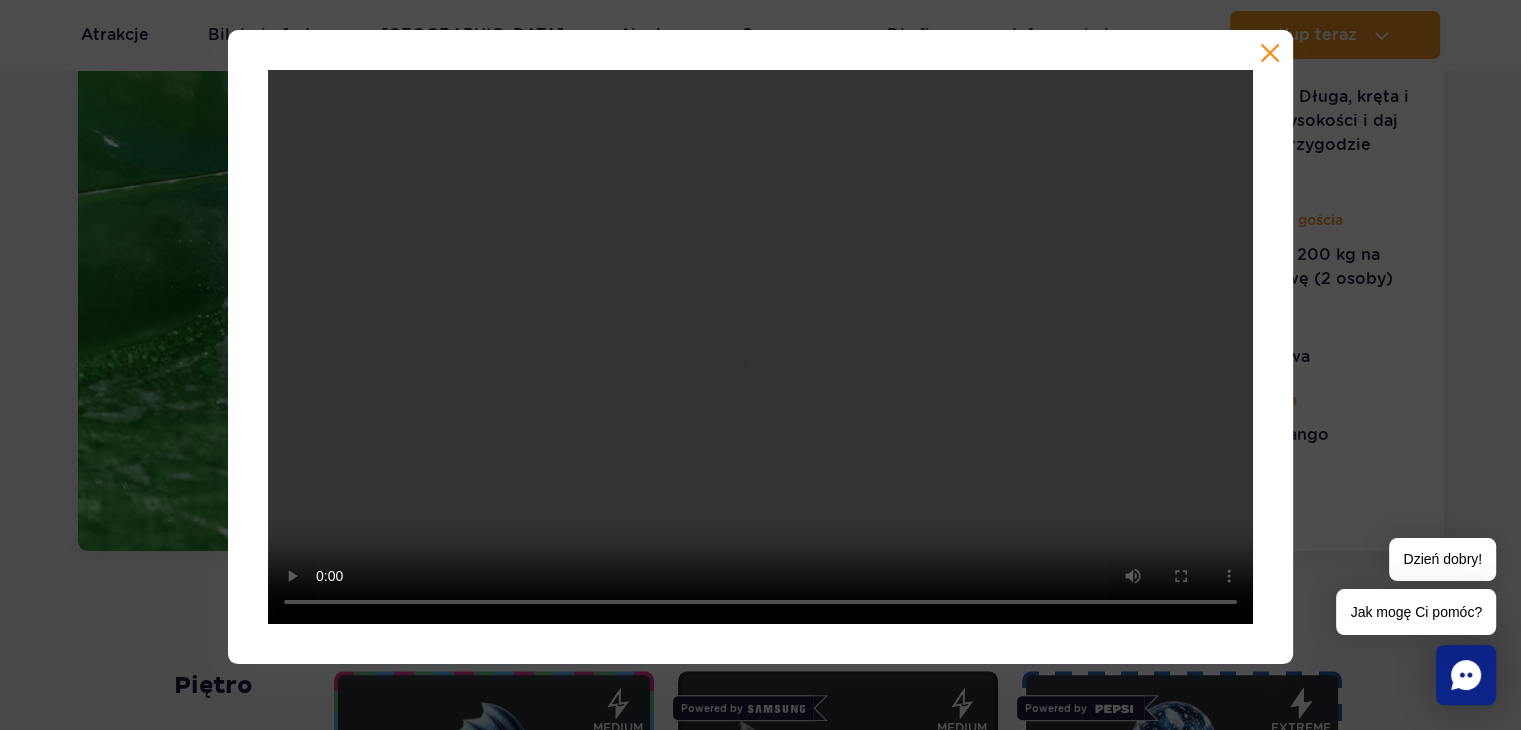 click at bounding box center [1270, 53] 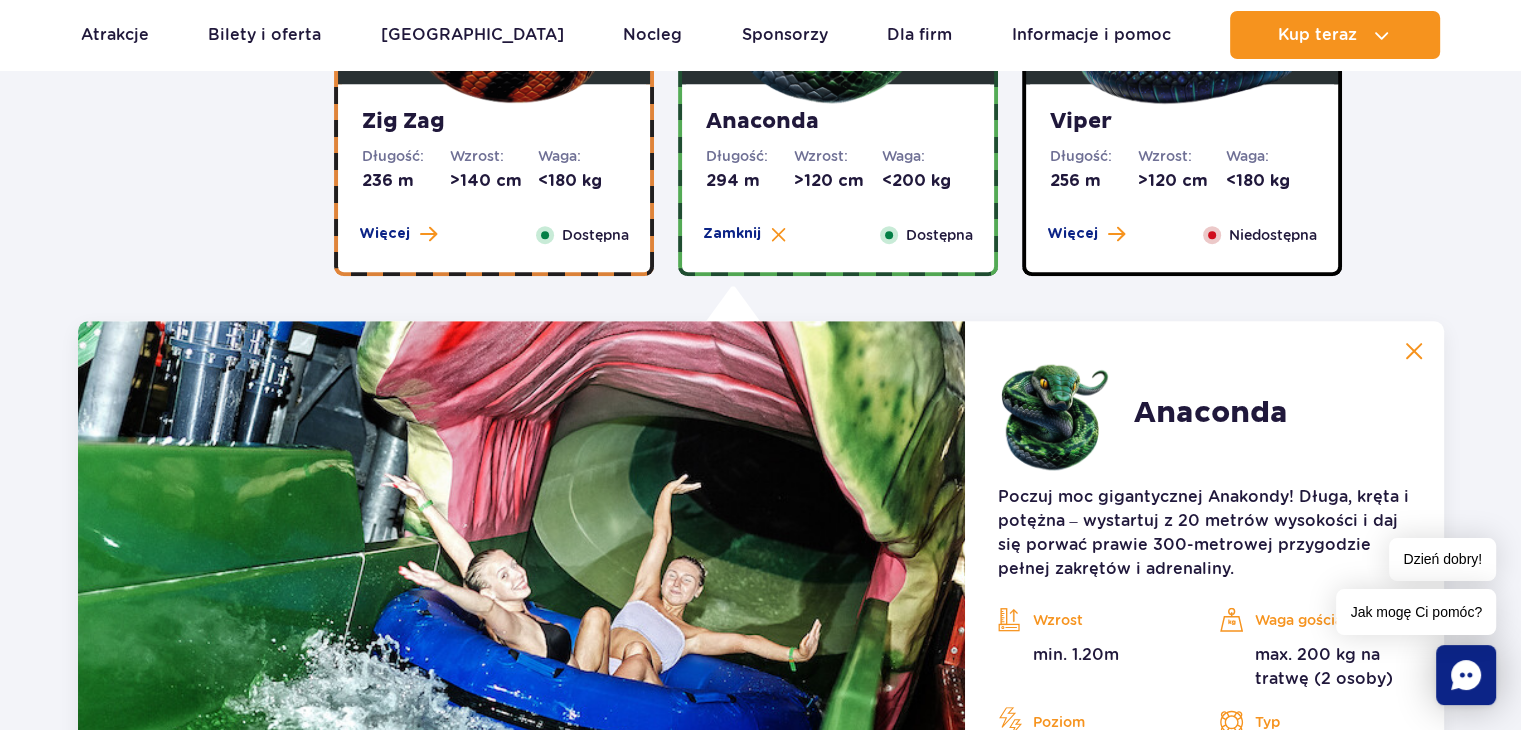 click on ">120 cm" at bounding box center (1182, 181) 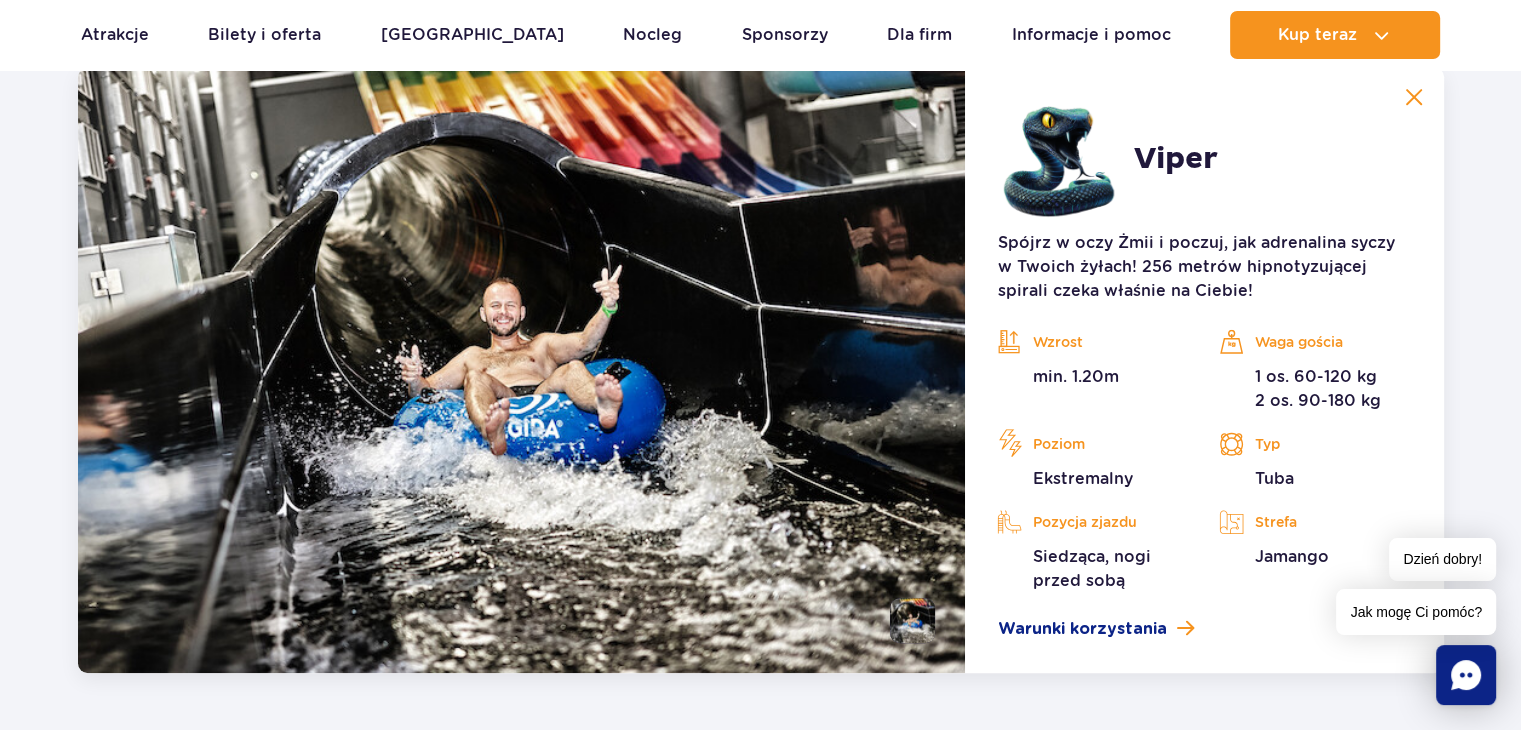 scroll, scrollTop: 1600, scrollLeft: 0, axis: vertical 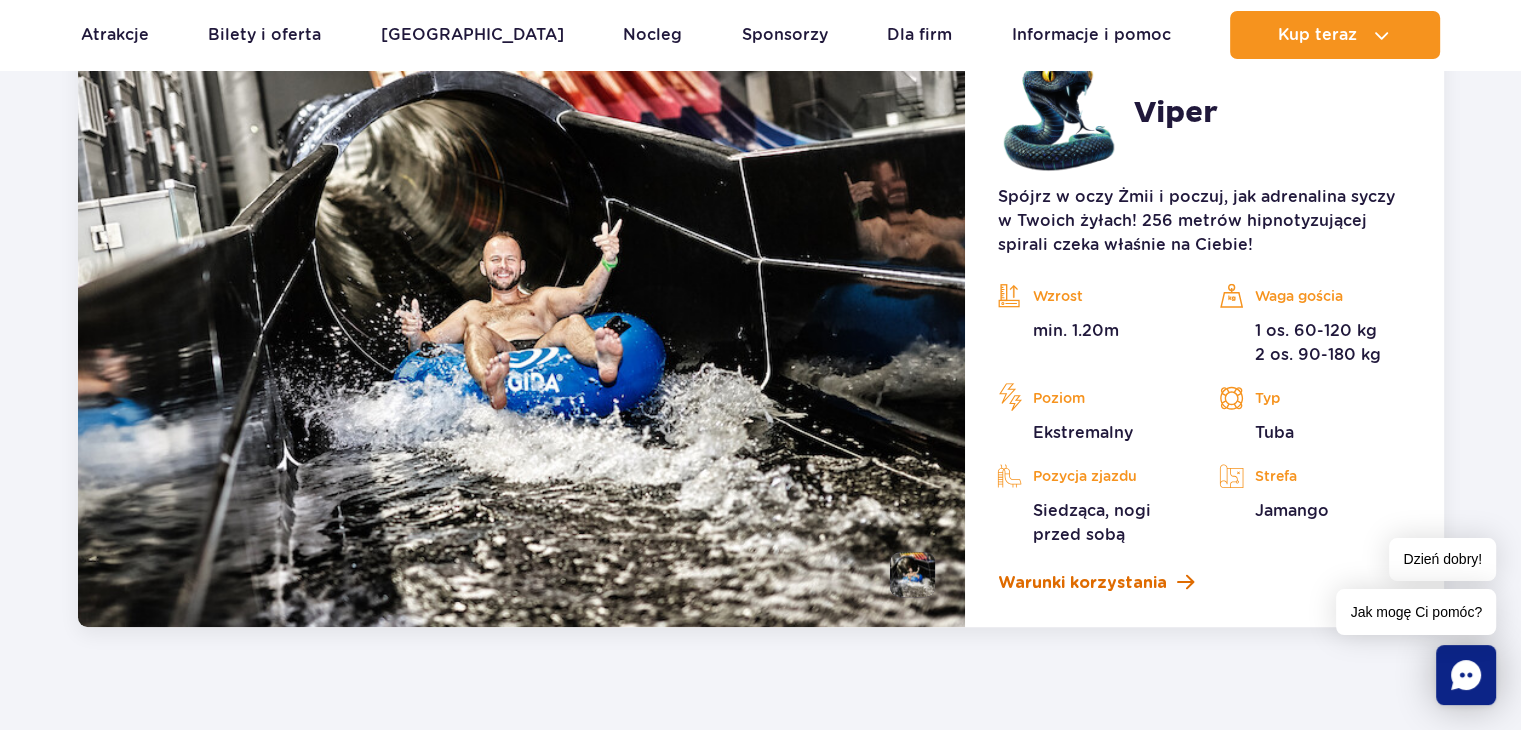 click on "Warunki korzystania" at bounding box center (1081, 583) 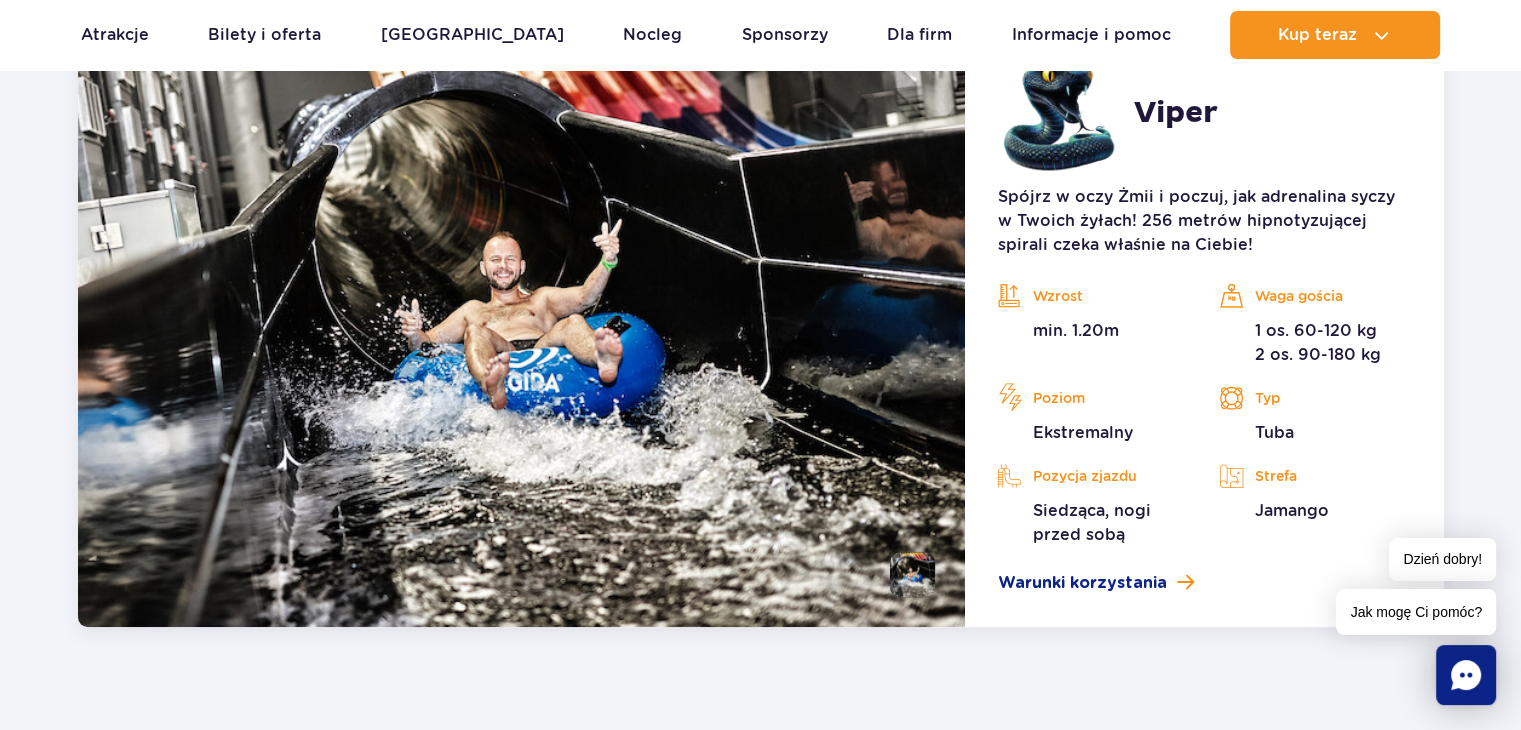 click on "piętro  5
Zig Zag
Długość:
236 m
Wzrost:
>140 cm
Waga:
<180 kg
Więcej
Zamknij
Dostępna
extreme
Zobacz galerię" at bounding box center [760, 1909] 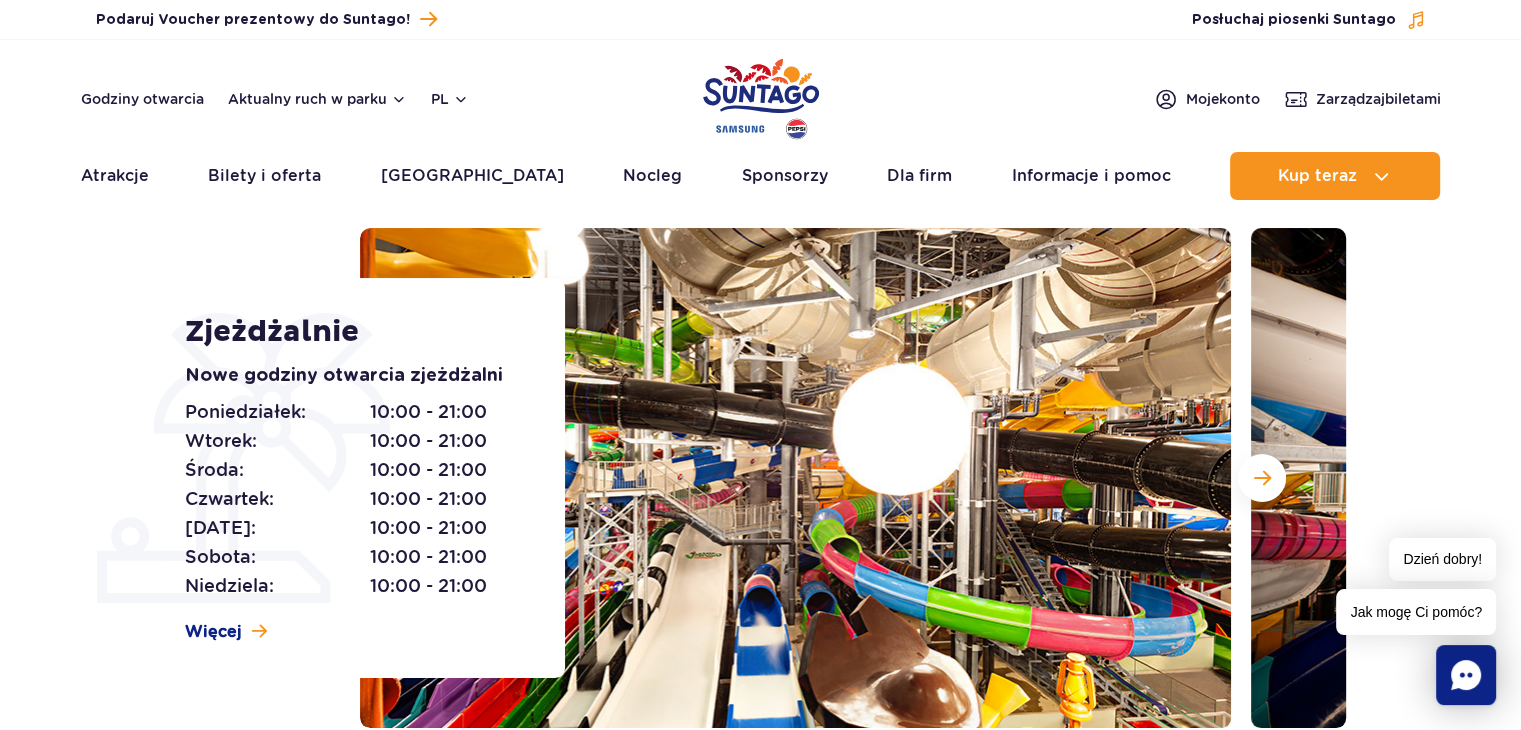 scroll, scrollTop: 0, scrollLeft: 0, axis: both 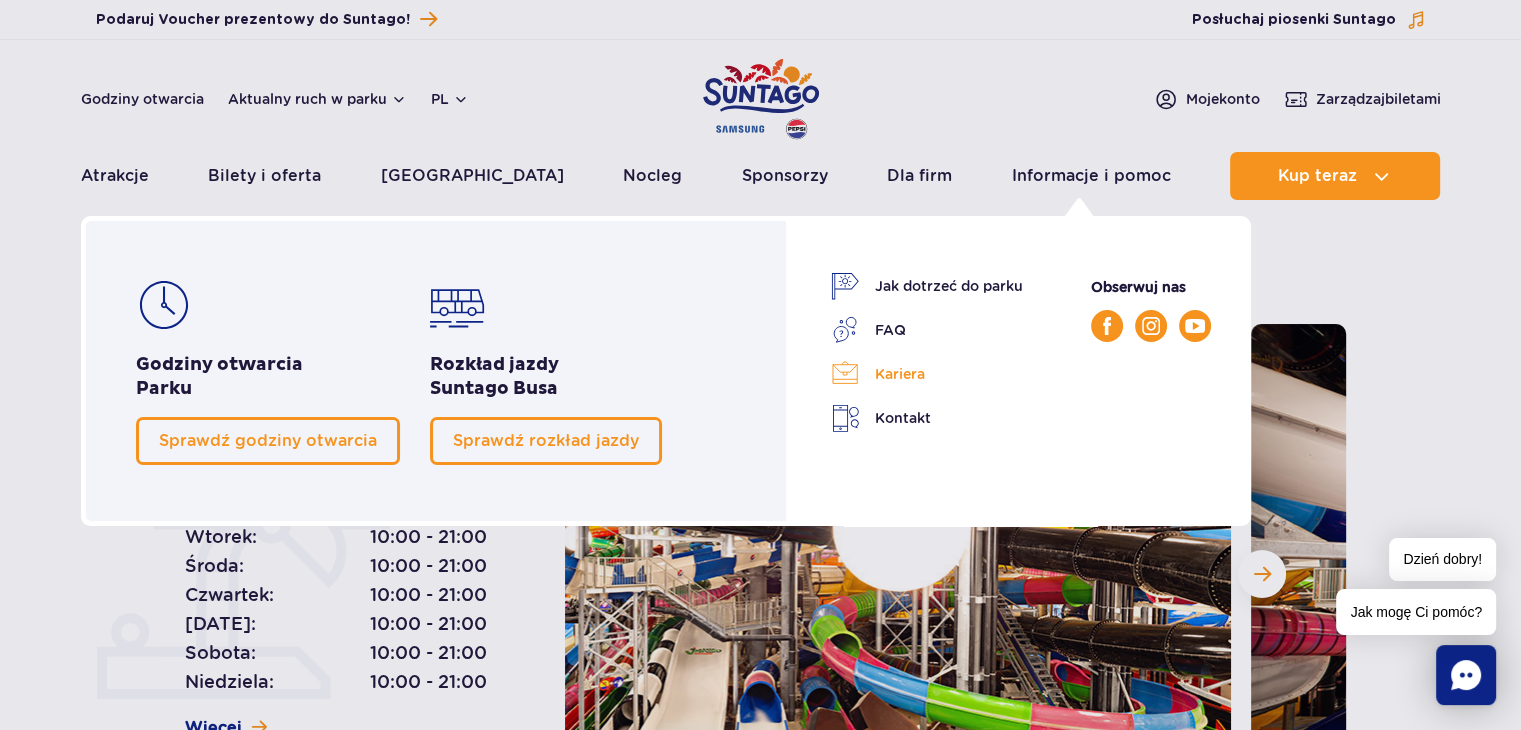 click on "Kariera" at bounding box center (927, 374) 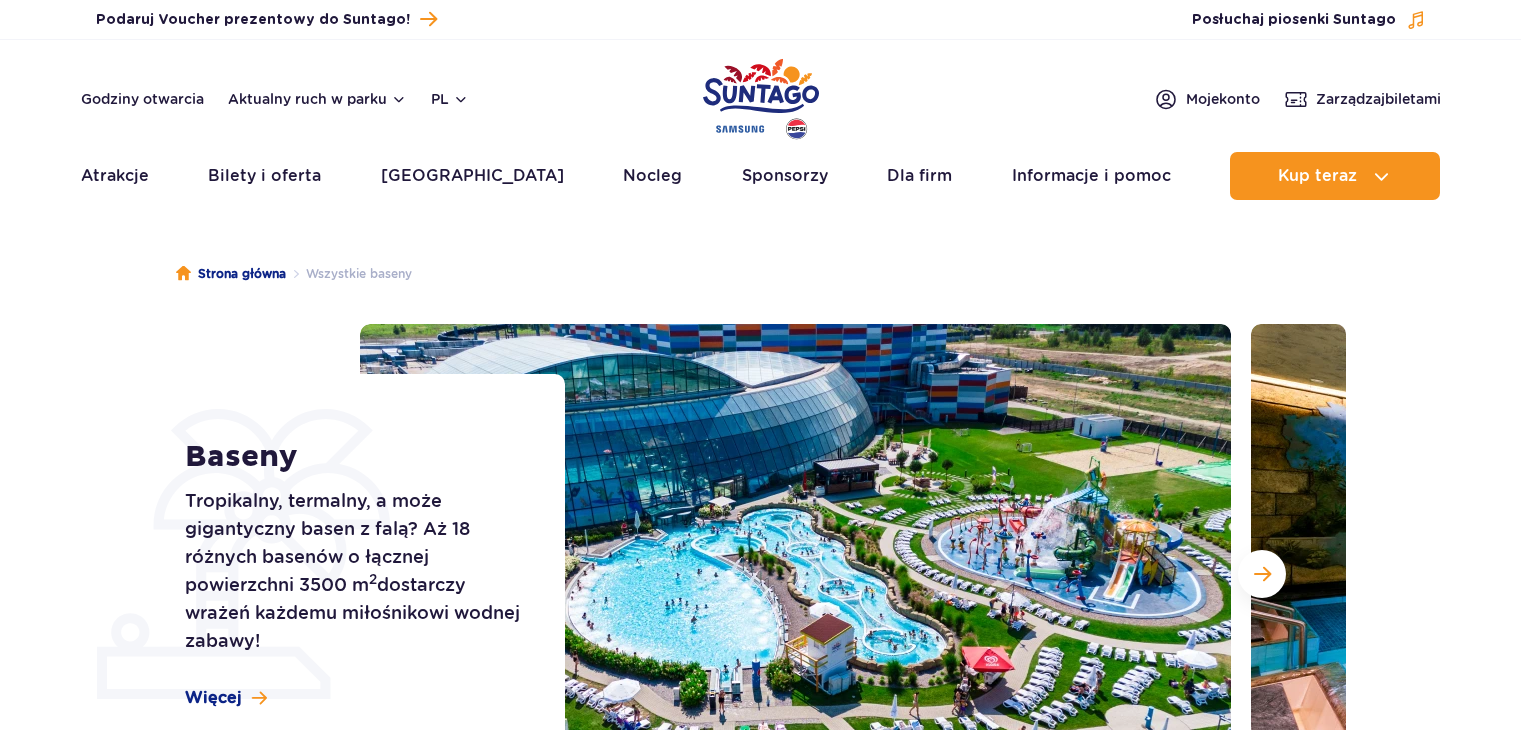 scroll, scrollTop: 0, scrollLeft: 0, axis: both 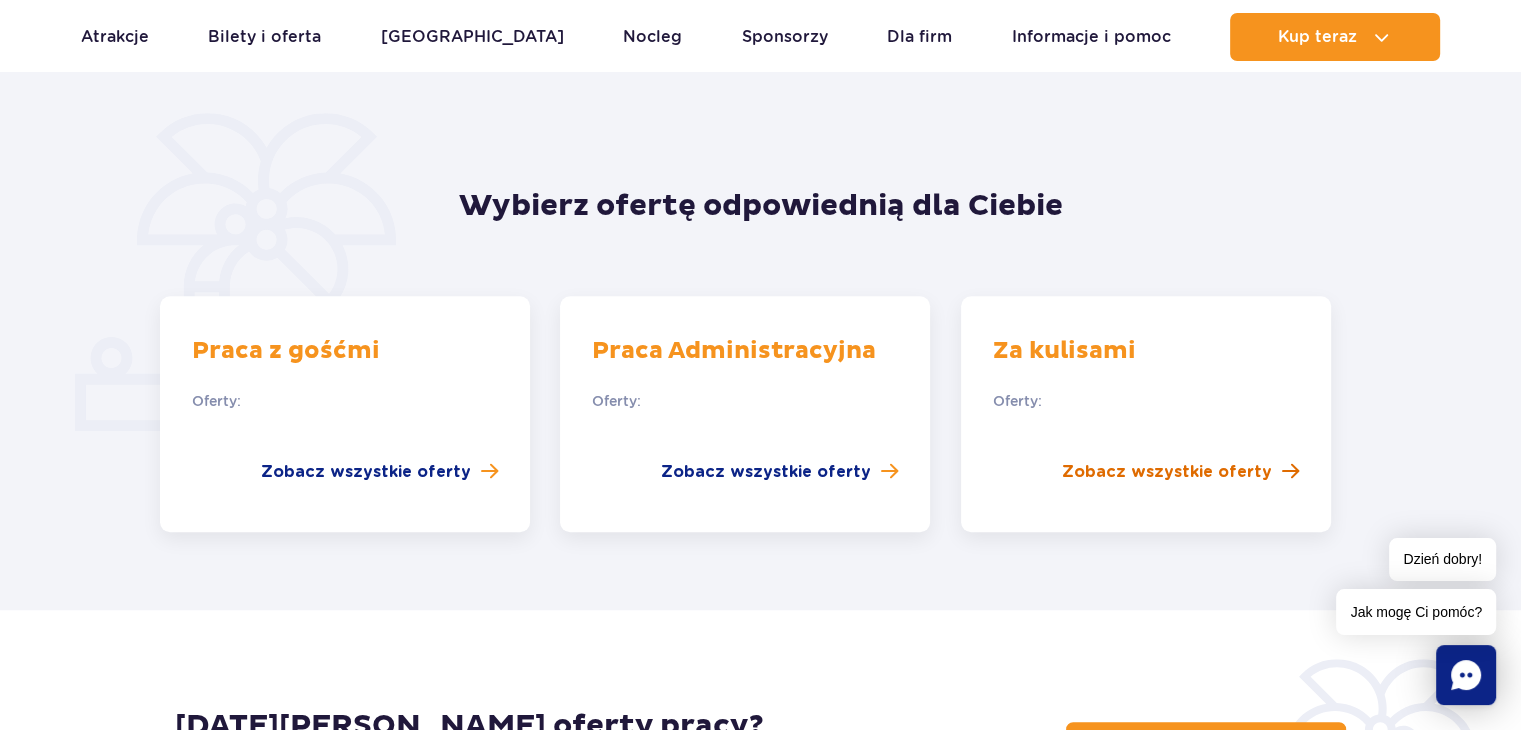 click on "Zobacz wszystkie oferty" at bounding box center [1167, 472] 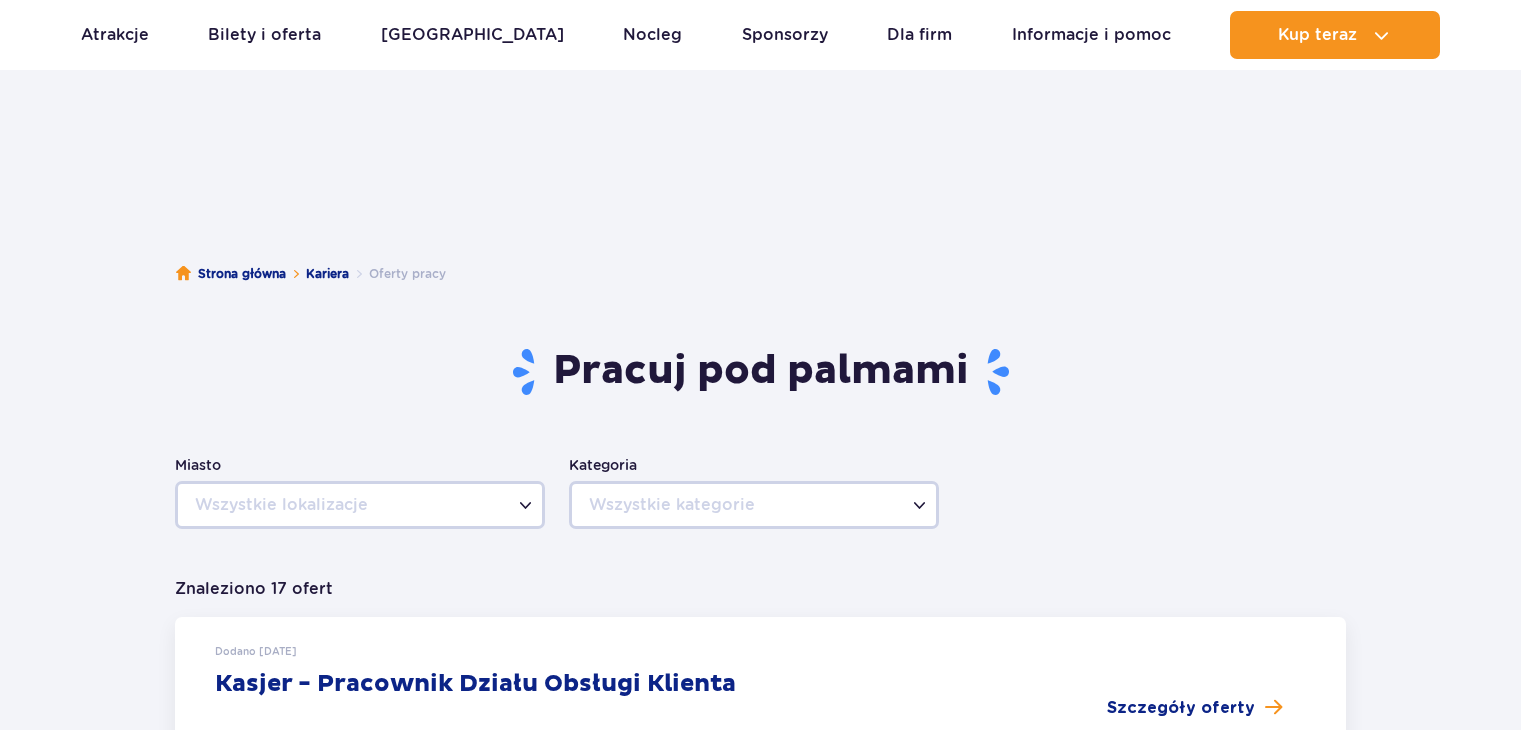 scroll, scrollTop: 600, scrollLeft: 0, axis: vertical 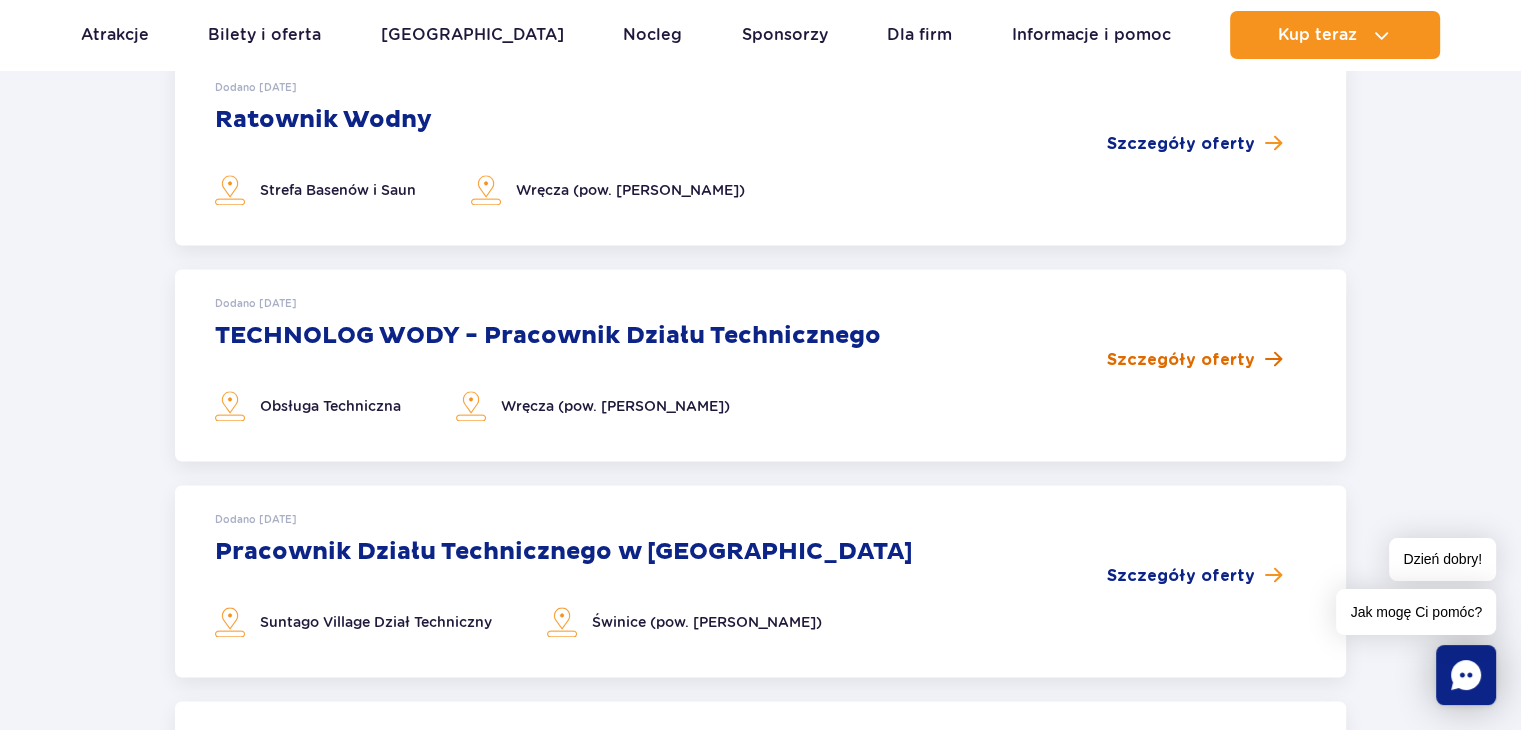 click on "Szczegóły oferty" at bounding box center (1181, 360) 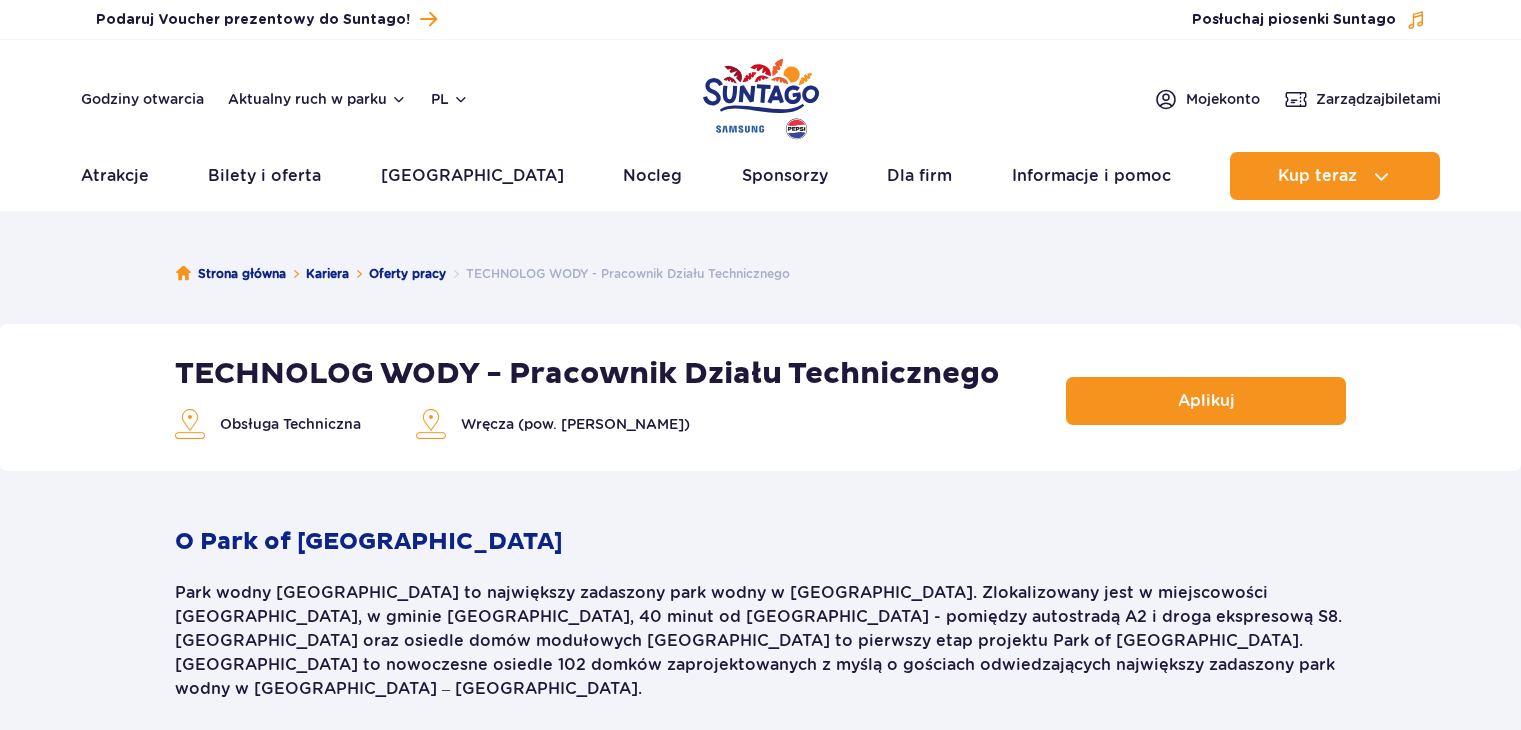 scroll, scrollTop: 0, scrollLeft: 0, axis: both 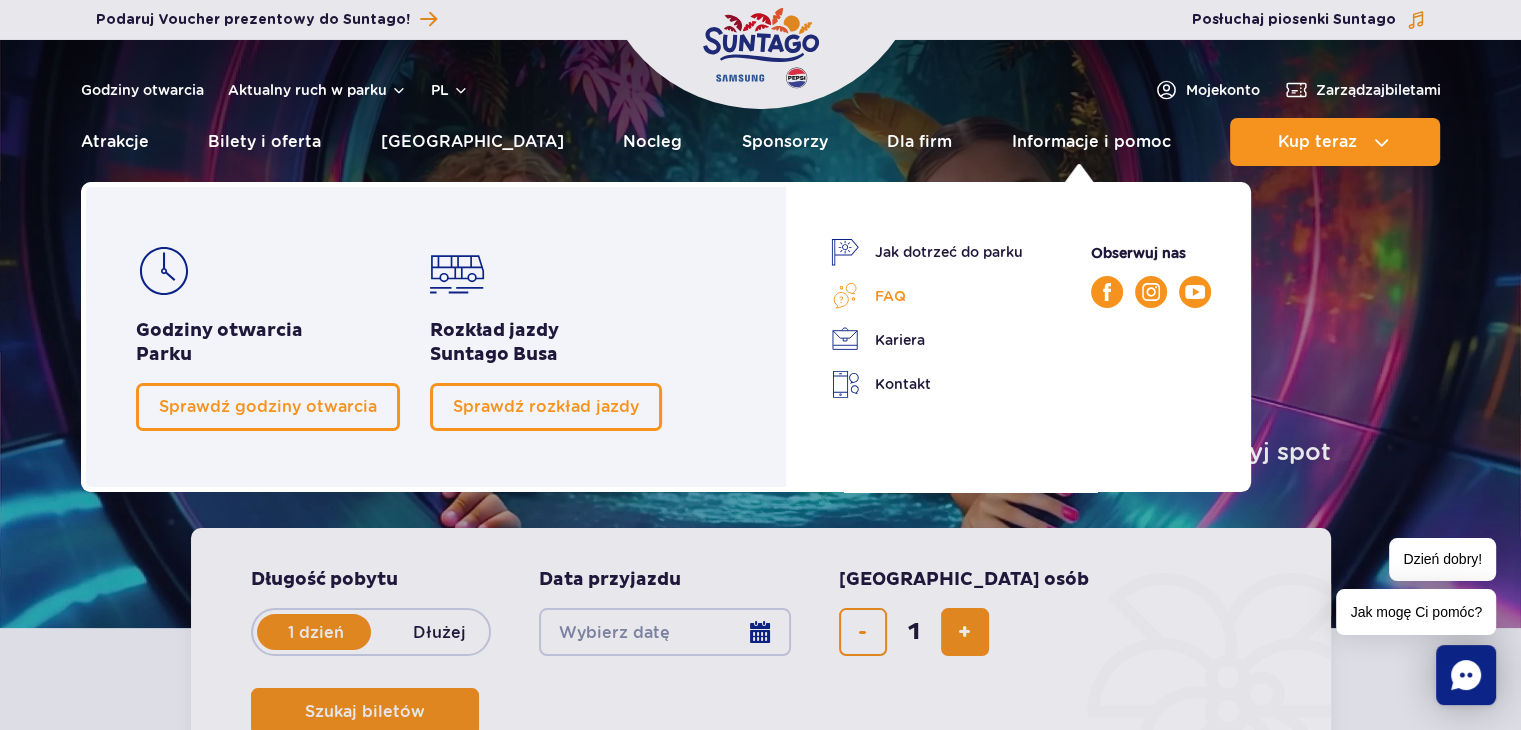 click on "FAQ" at bounding box center [927, 296] 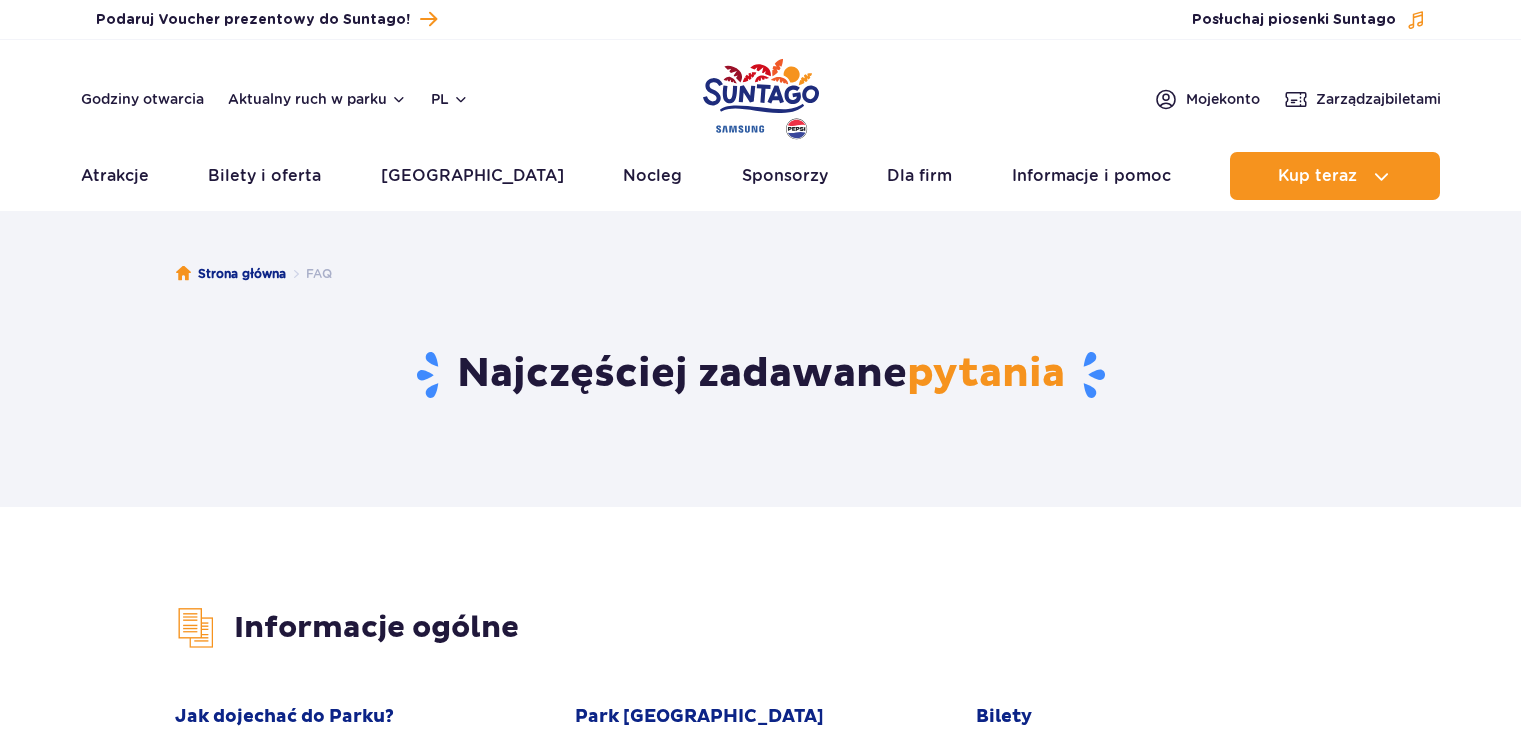 scroll, scrollTop: 0, scrollLeft: 0, axis: both 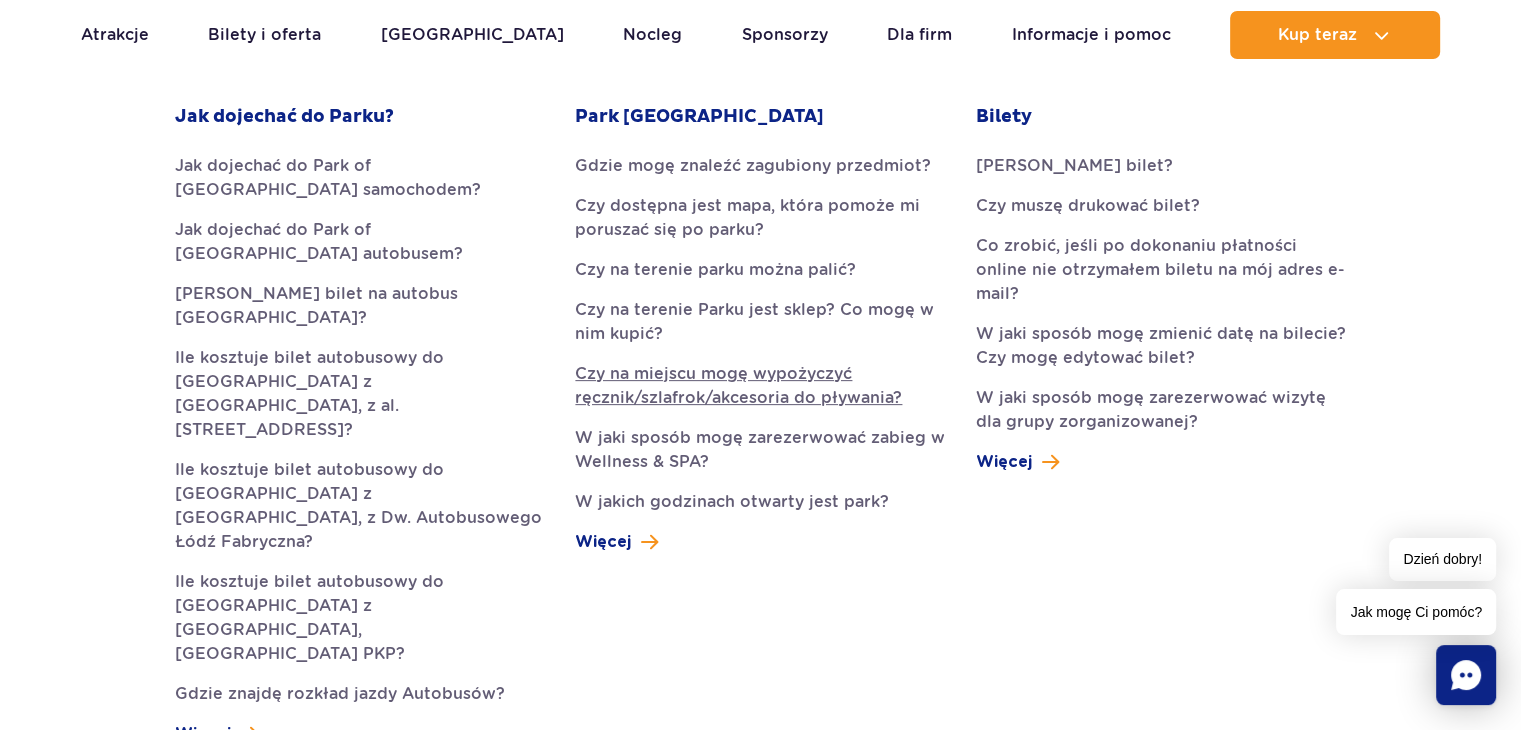 click on "Czy na miejscu mogę wypożyczyć ręcznik/szlafrok/akcesoria do pływania?" at bounding box center (760, 386) 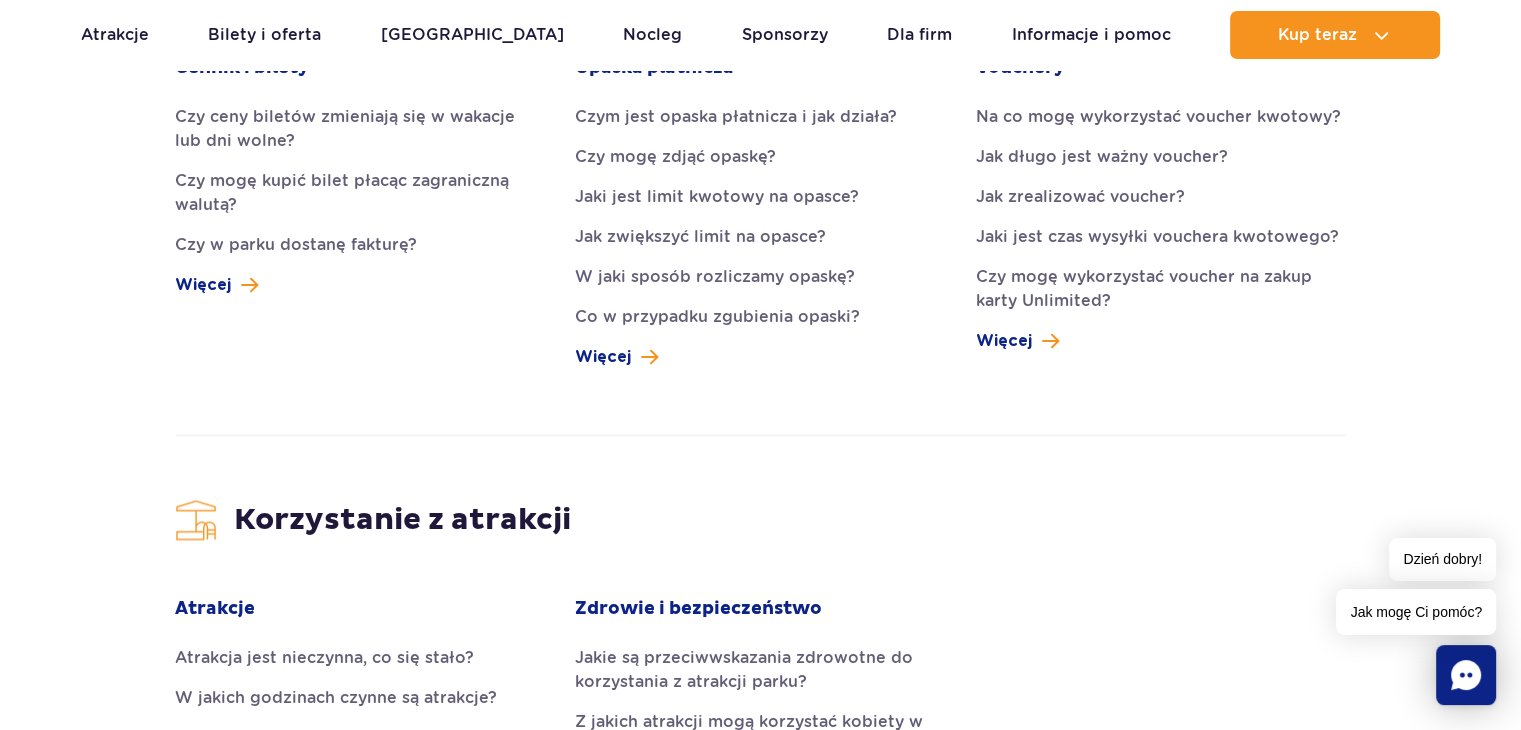 scroll, scrollTop: 2500, scrollLeft: 0, axis: vertical 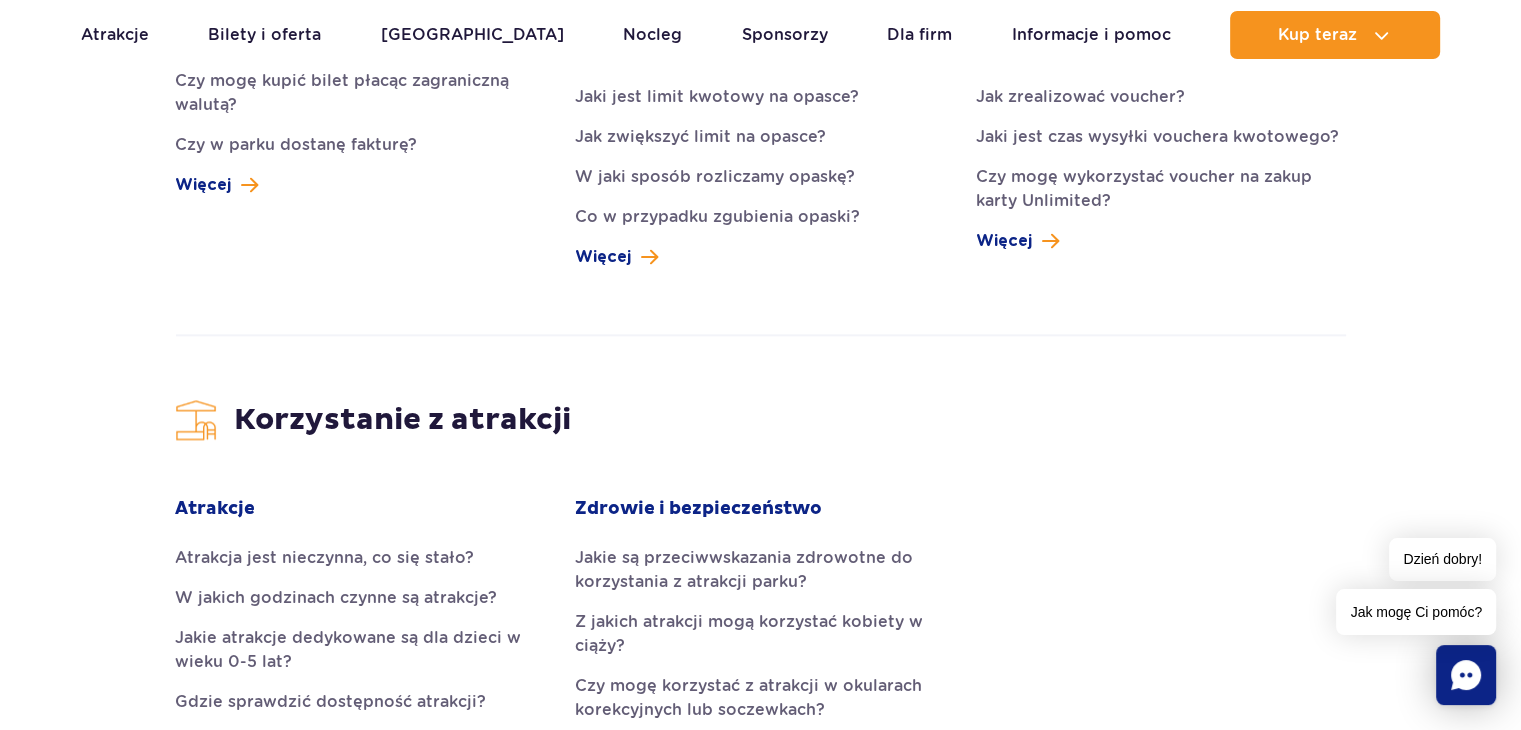 click on "Więcej" at bounding box center [603, 830] 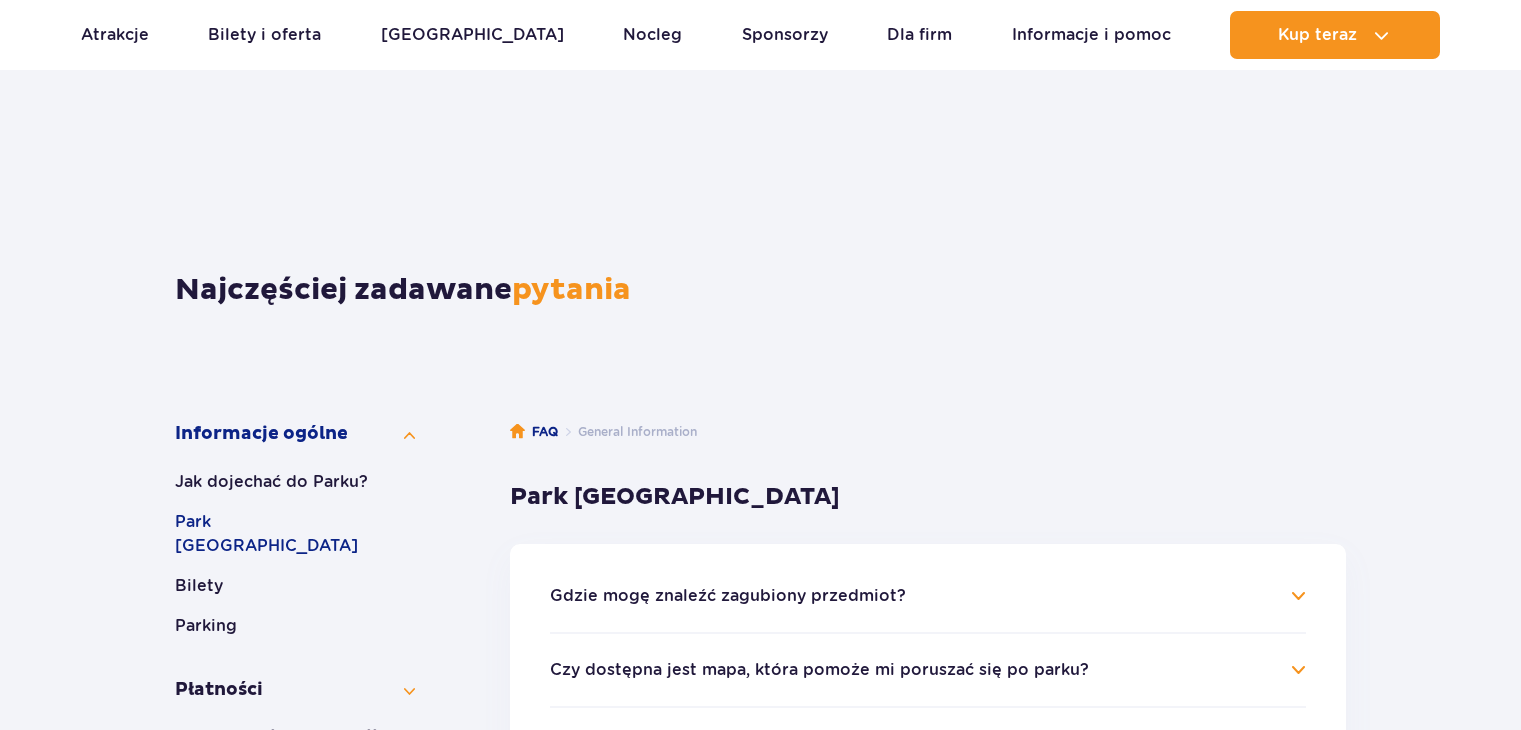 scroll, scrollTop: 743, scrollLeft: 0, axis: vertical 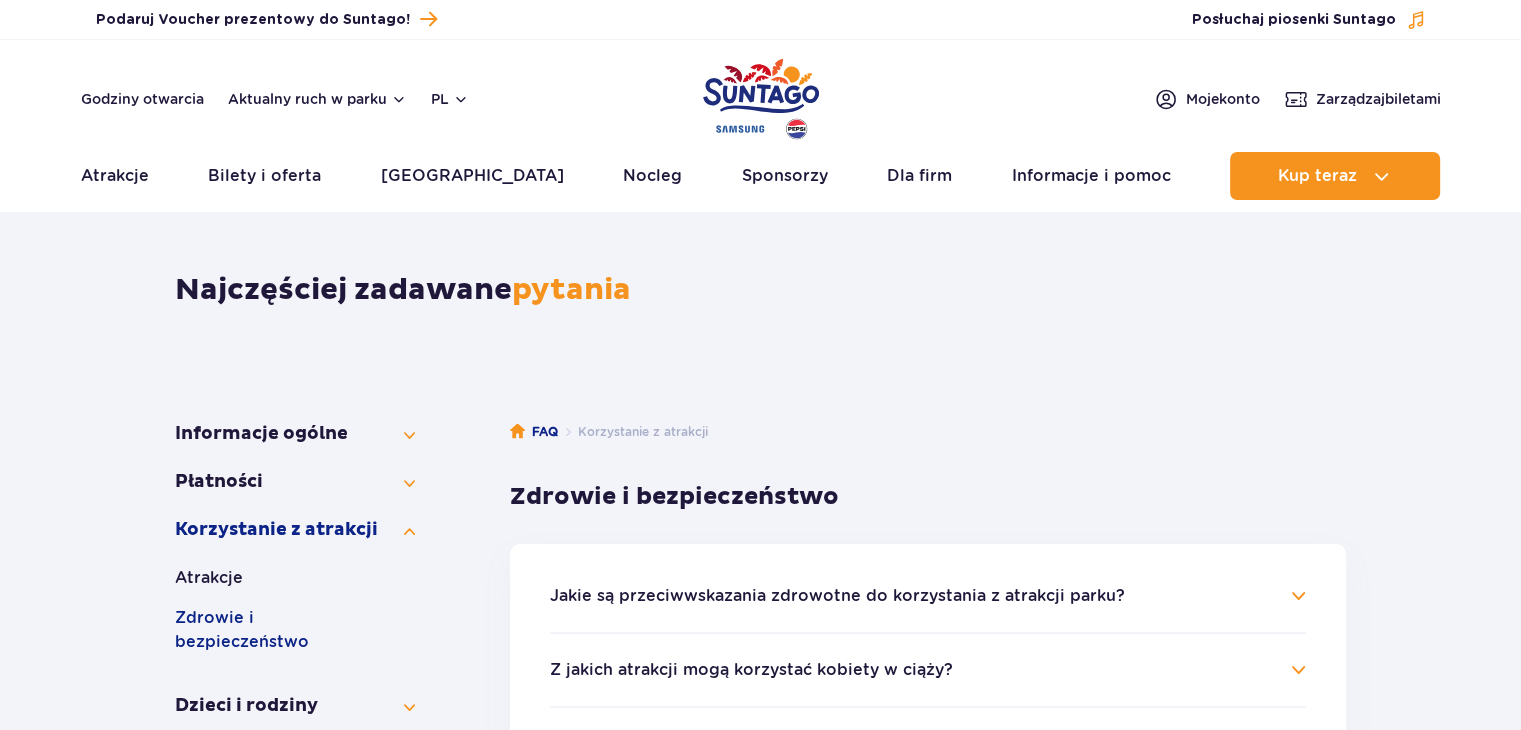 click on "Informacje ogólne" at bounding box center [295, 434] 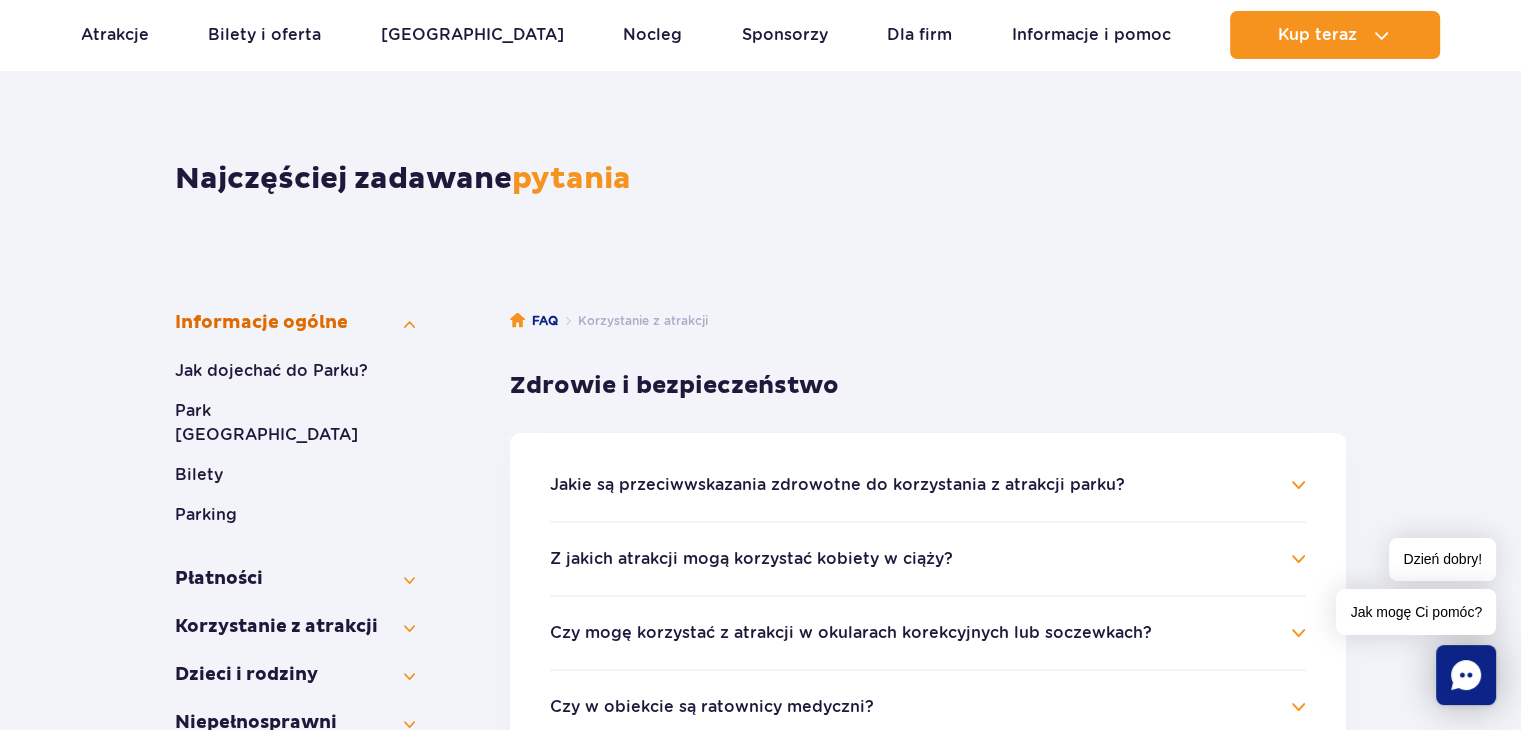 scroll, scrollTop: 300, scrollLeft: 0, axis: vertical 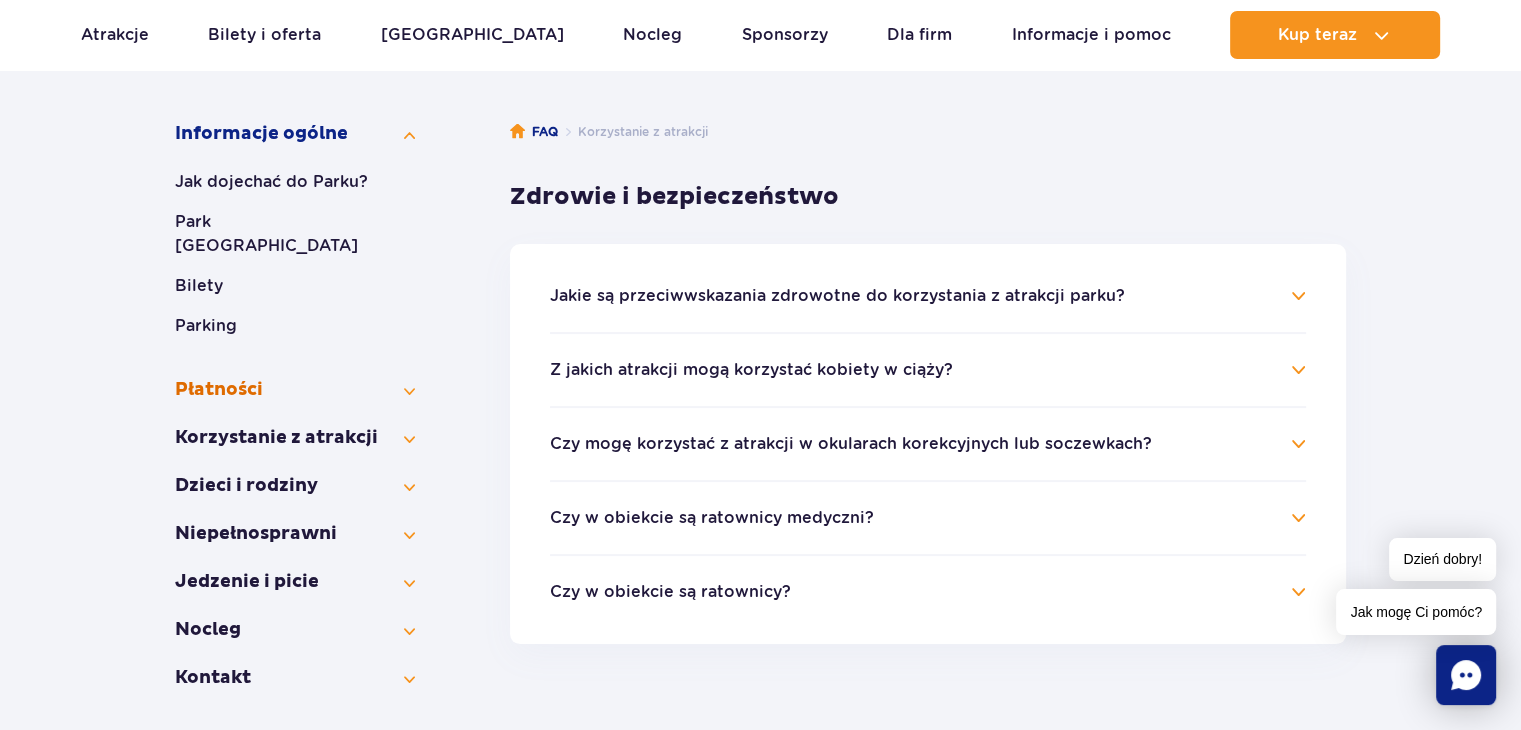 click on "Płatności" at bounding box center [295, 390] 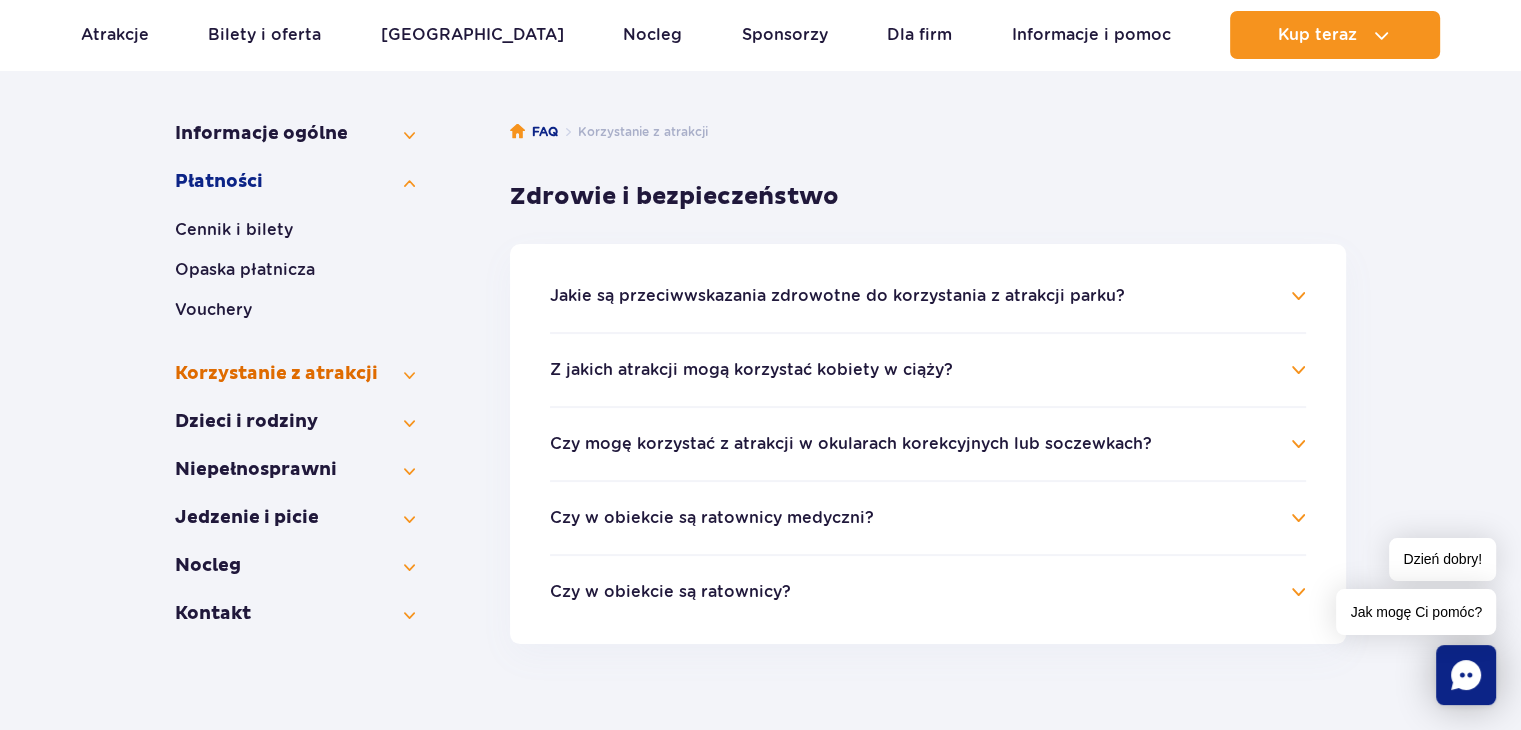 click on "Korzystanie z atrakcji" at bounding box center (295, 374) 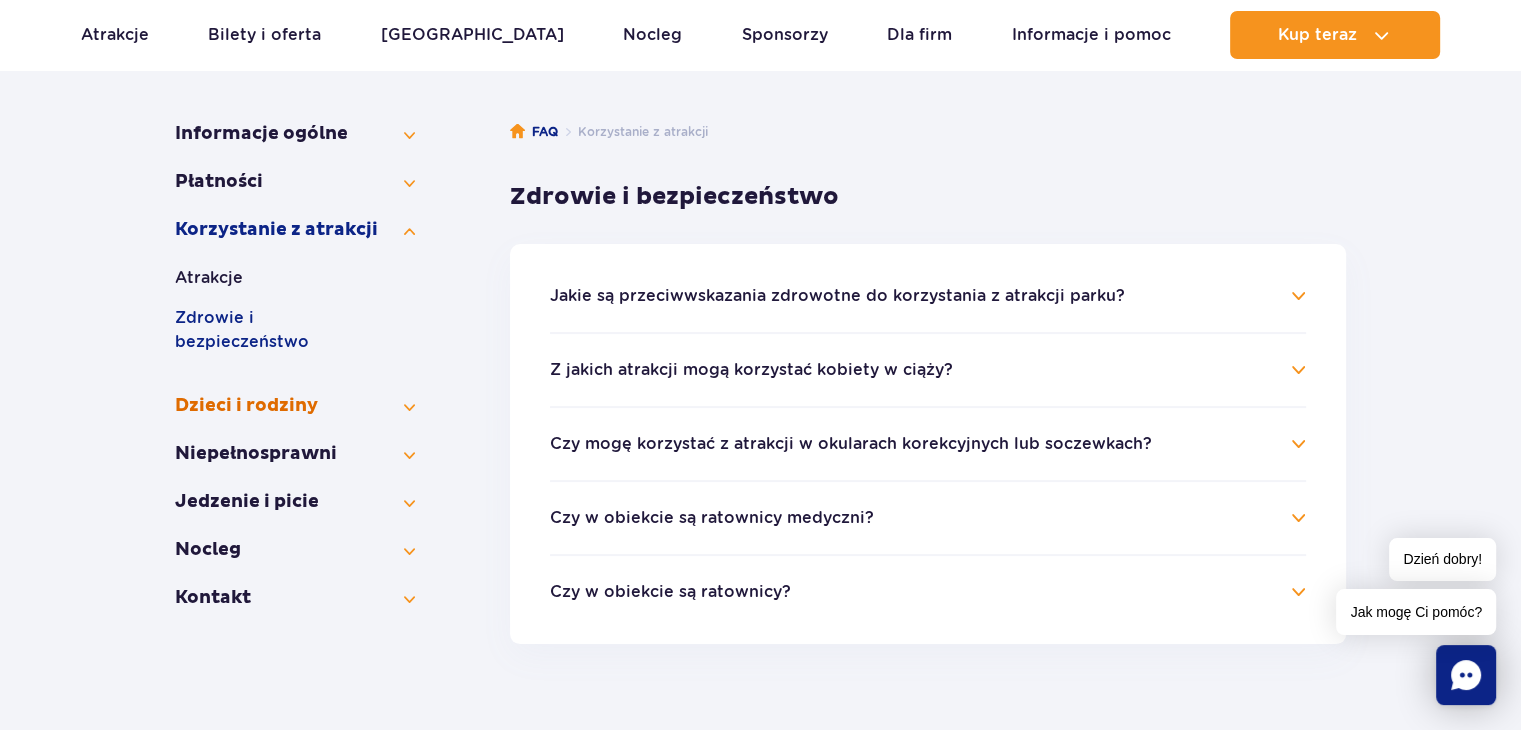 click on "Dzieci i rodziny" at bounding box center [295, 406] 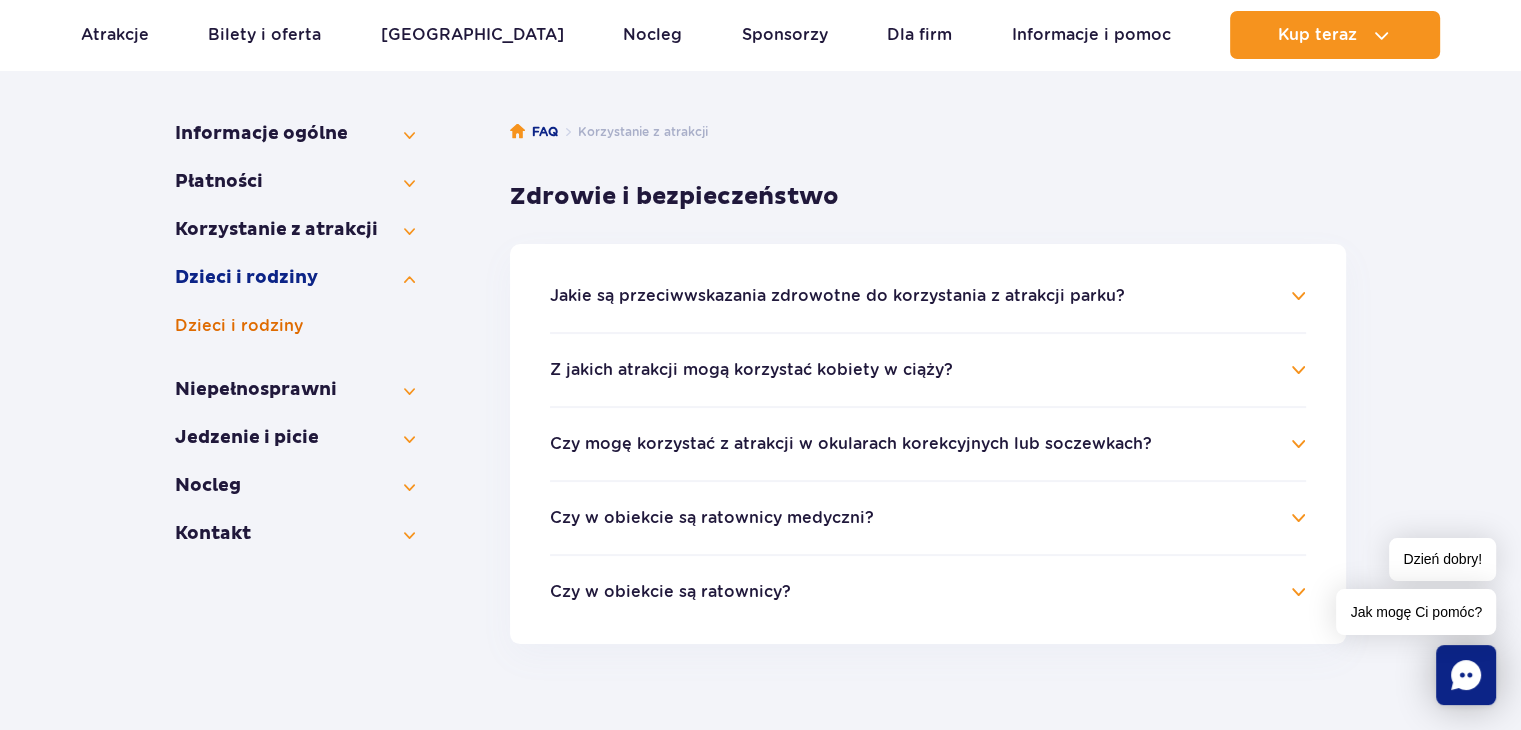click on "Dzieci i rodziny" at bounding box center (295, 326) 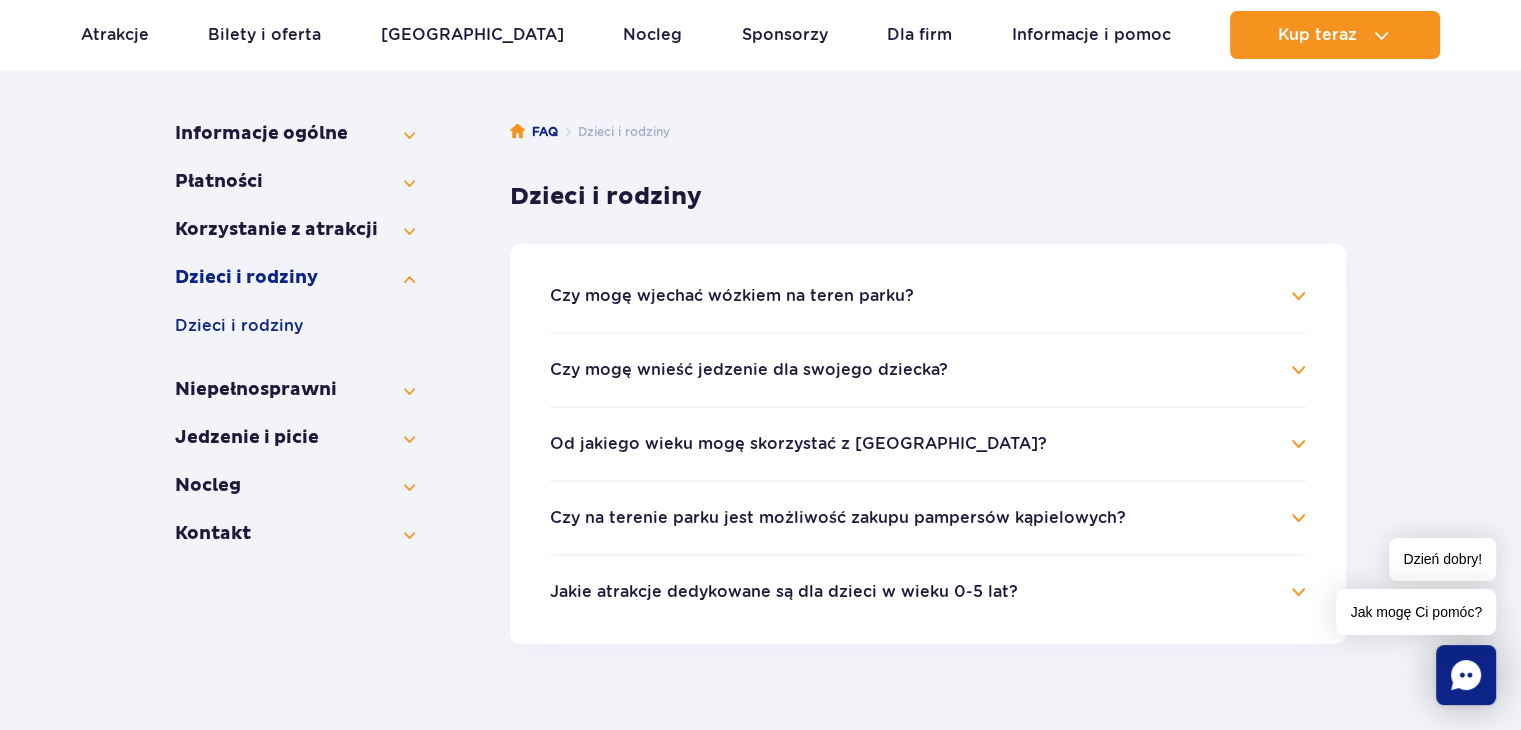 click on "Czy mogę wnieść jedzenie dla swojego dziecka?" at bounding box center [749, 370] 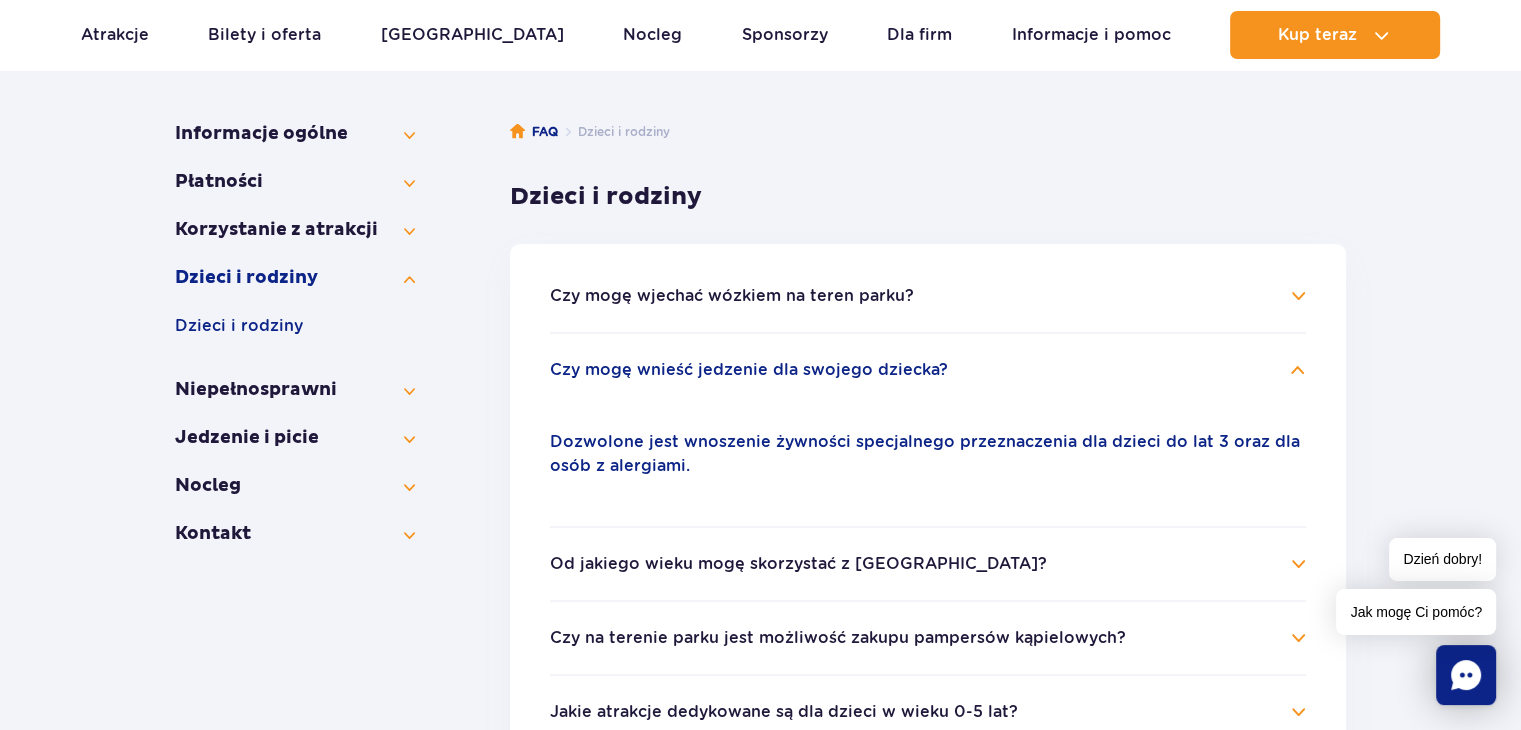 click on "Czy mogę wjechać wózkiem na teren parku?" at bounding box center [732, 296] 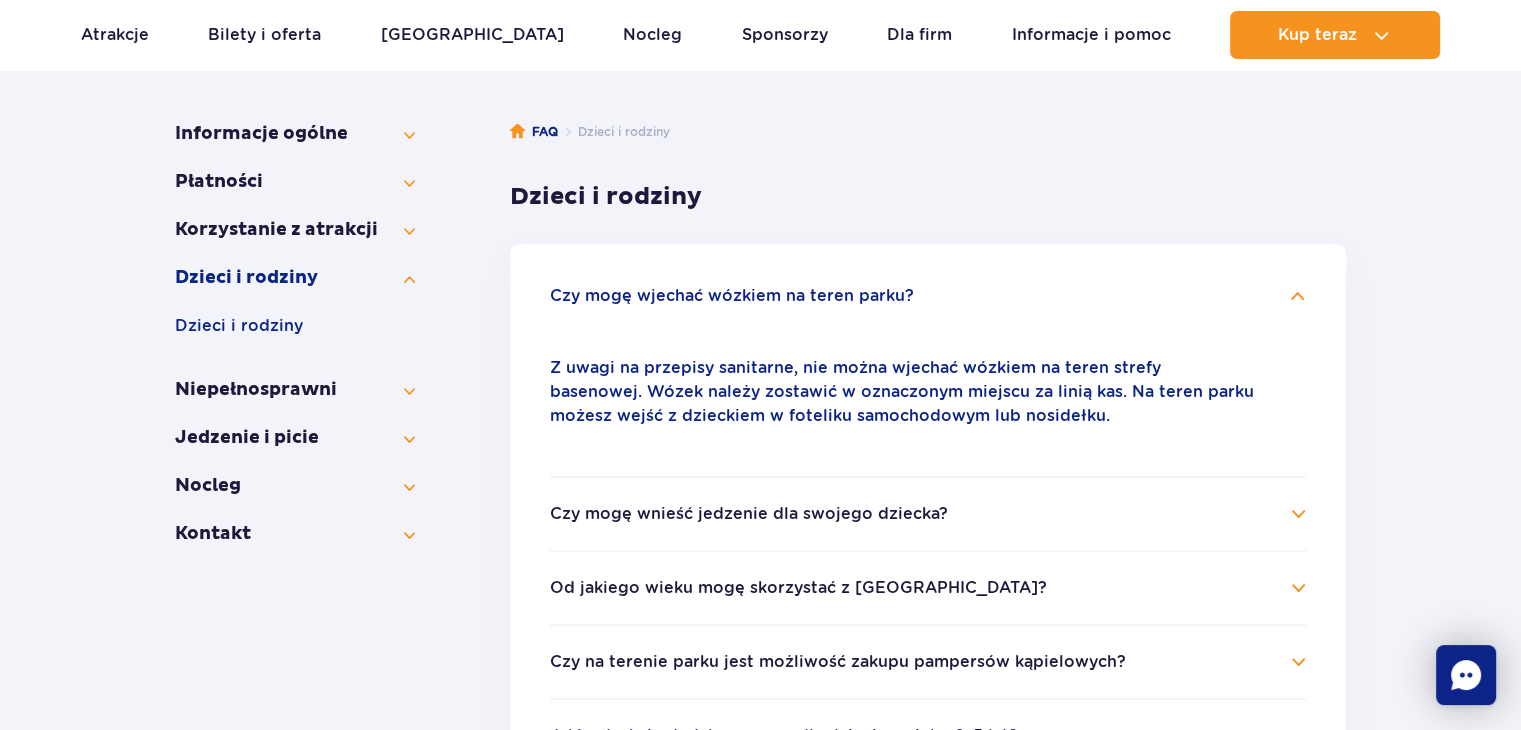 click on "Czy mogę wnieść jedzenie dla swojego dziecka?" at bounding box center [749, 514] 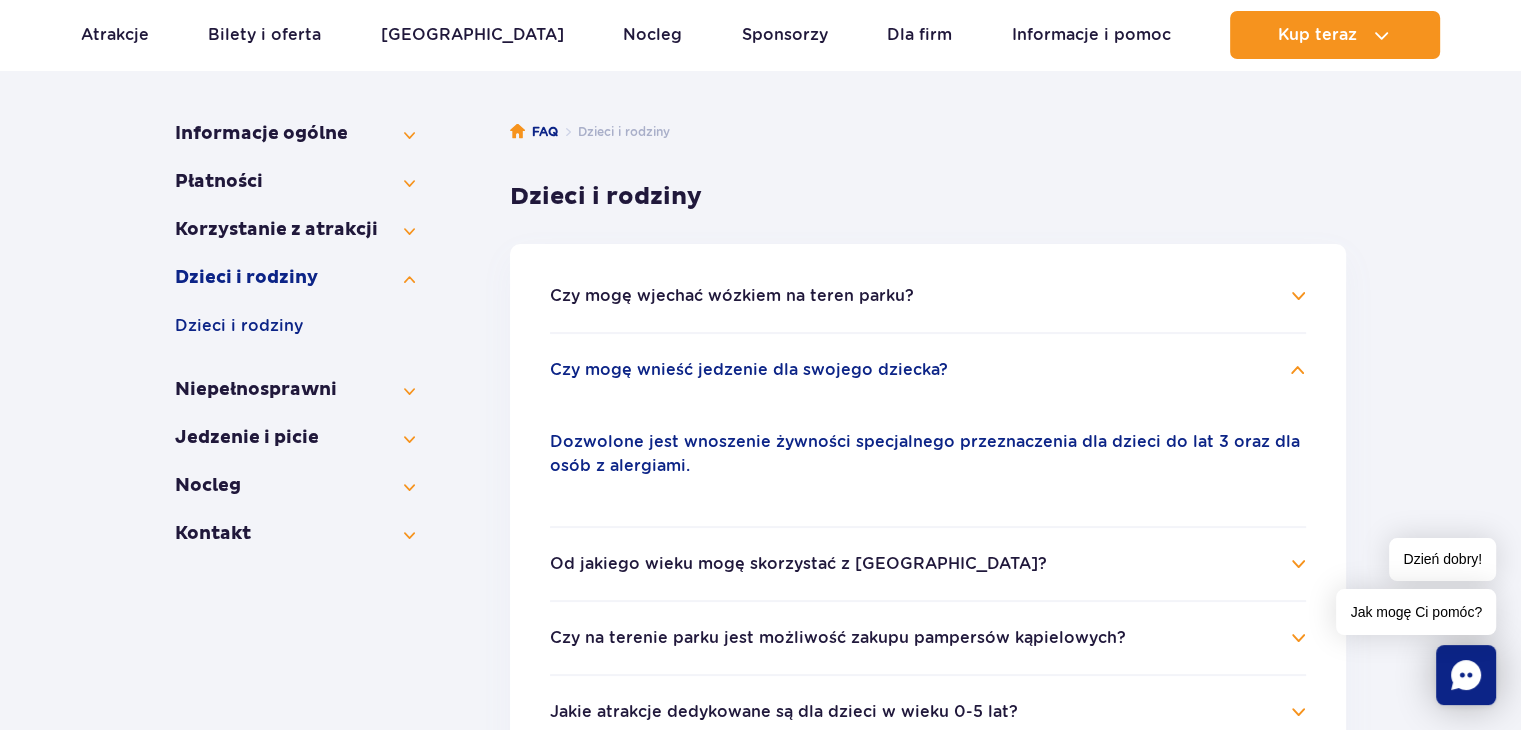 click on "Czy mogę wjechać wózkiem na teren parku?
Z uwagi na przepisy sanitarne, nie można wjechać wózkiem na teren strefy basenowej. Wózek należy zostawić w oznaczonym miejscu za linią kas. Na teren parku możesz wejść z dzieckiem w foteliku samochodowym lub nosidełku." at bounding box center [928, 308] 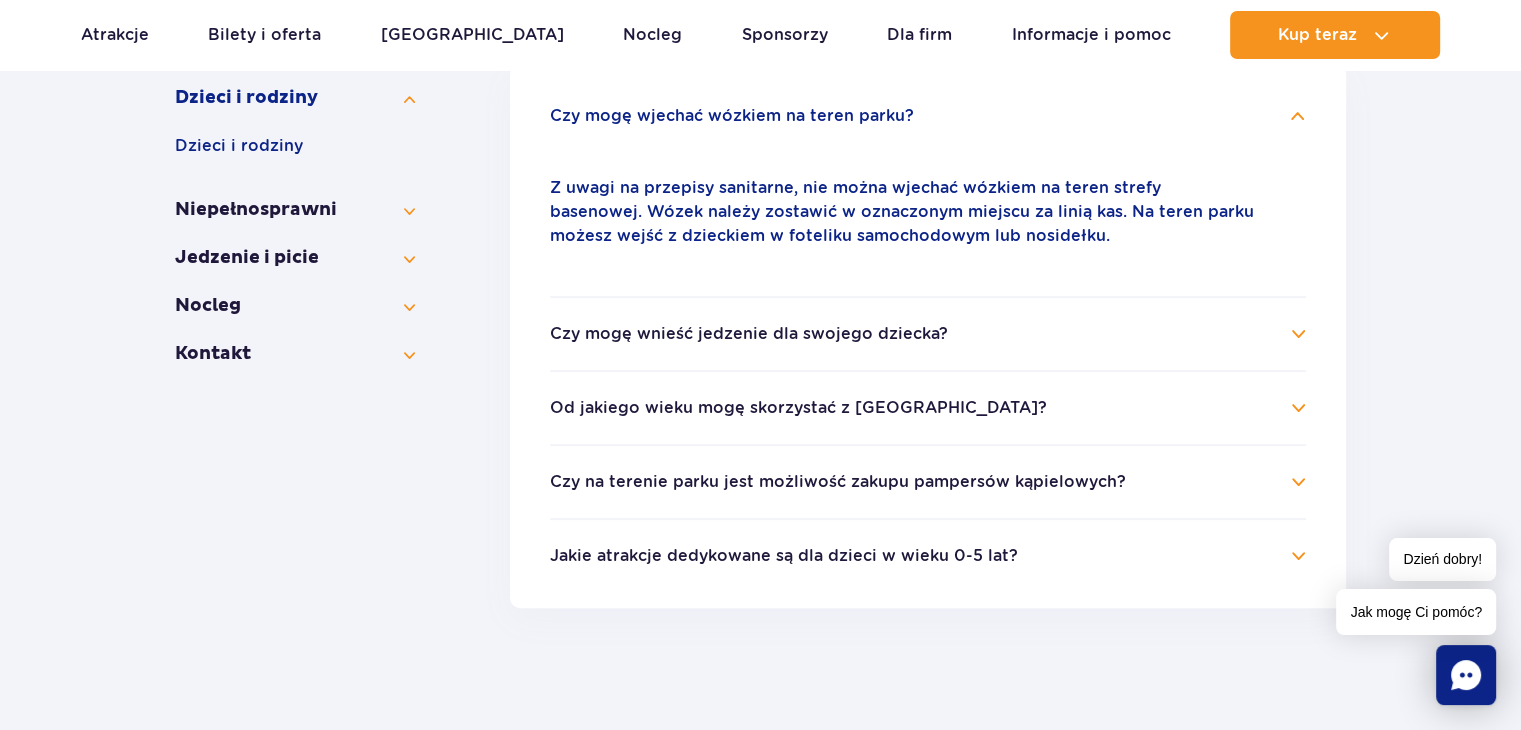 scroll, scrollTop: 500, scrollLeft: 0, axis: vertical 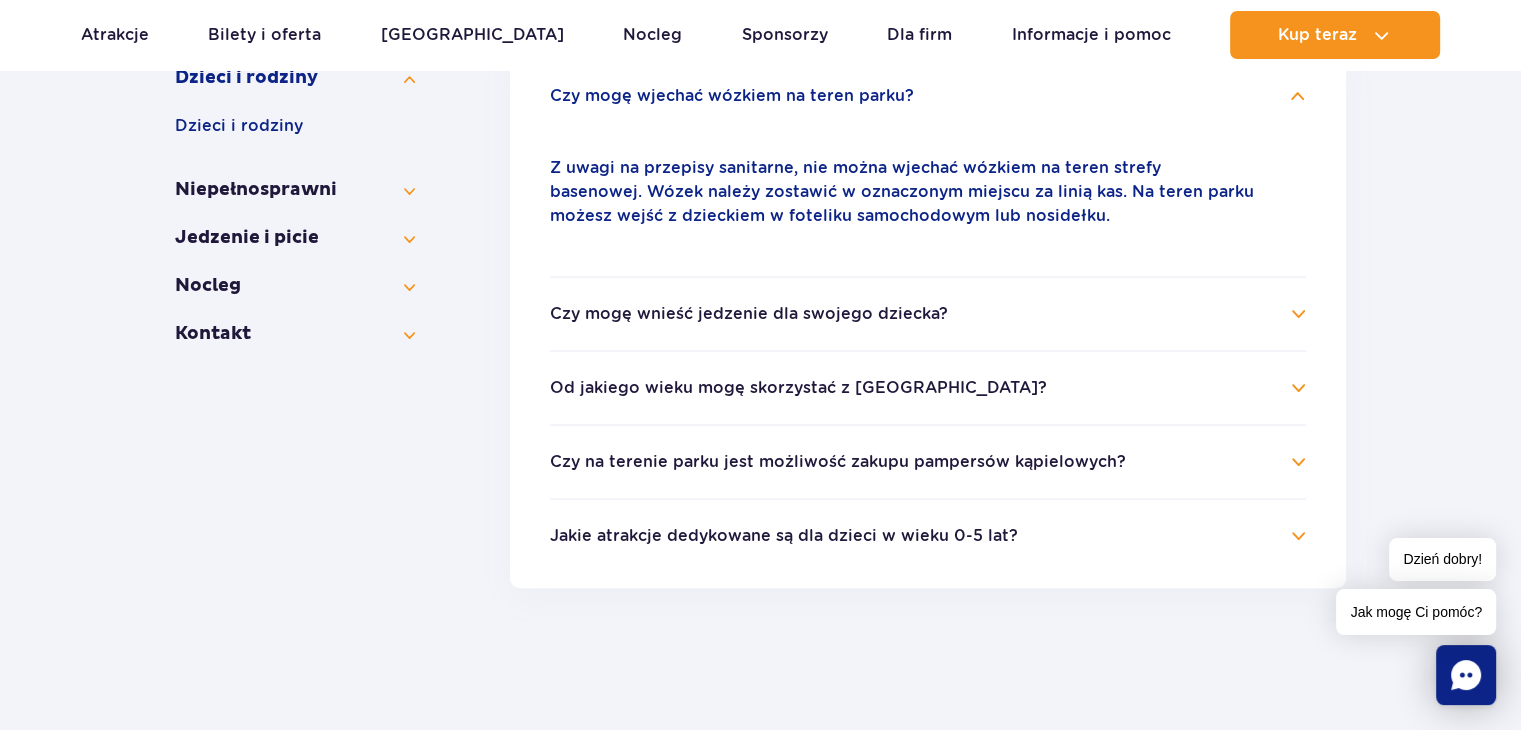 click on "Od jakiego wieku mogę skorzystać z [GEOGRAPHIC_DATA]?" at bounding box center [798, 388] 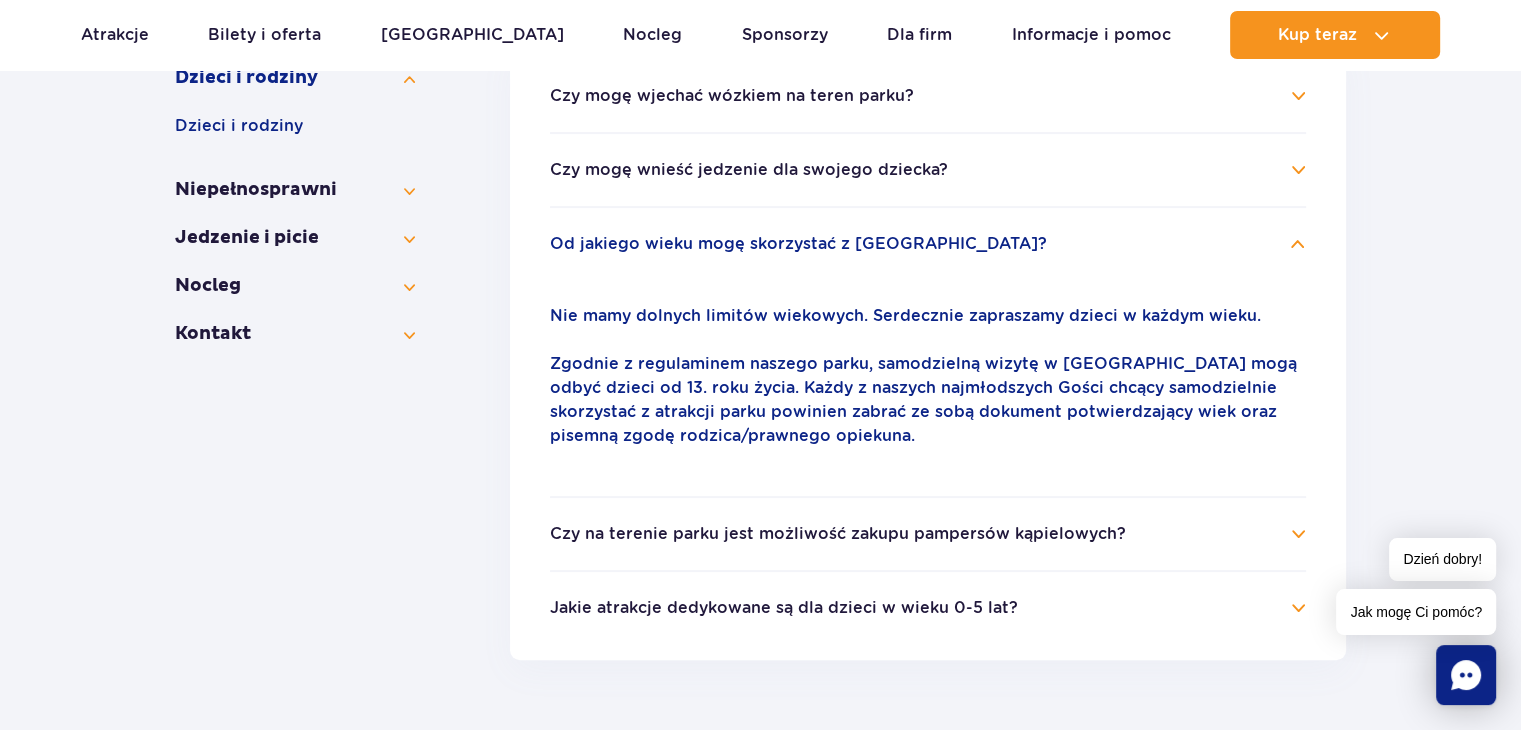 click on "Czy na terenie parku jest możliwość zakupu pampersów kąpielowych?" at bounding box center (838, 534) 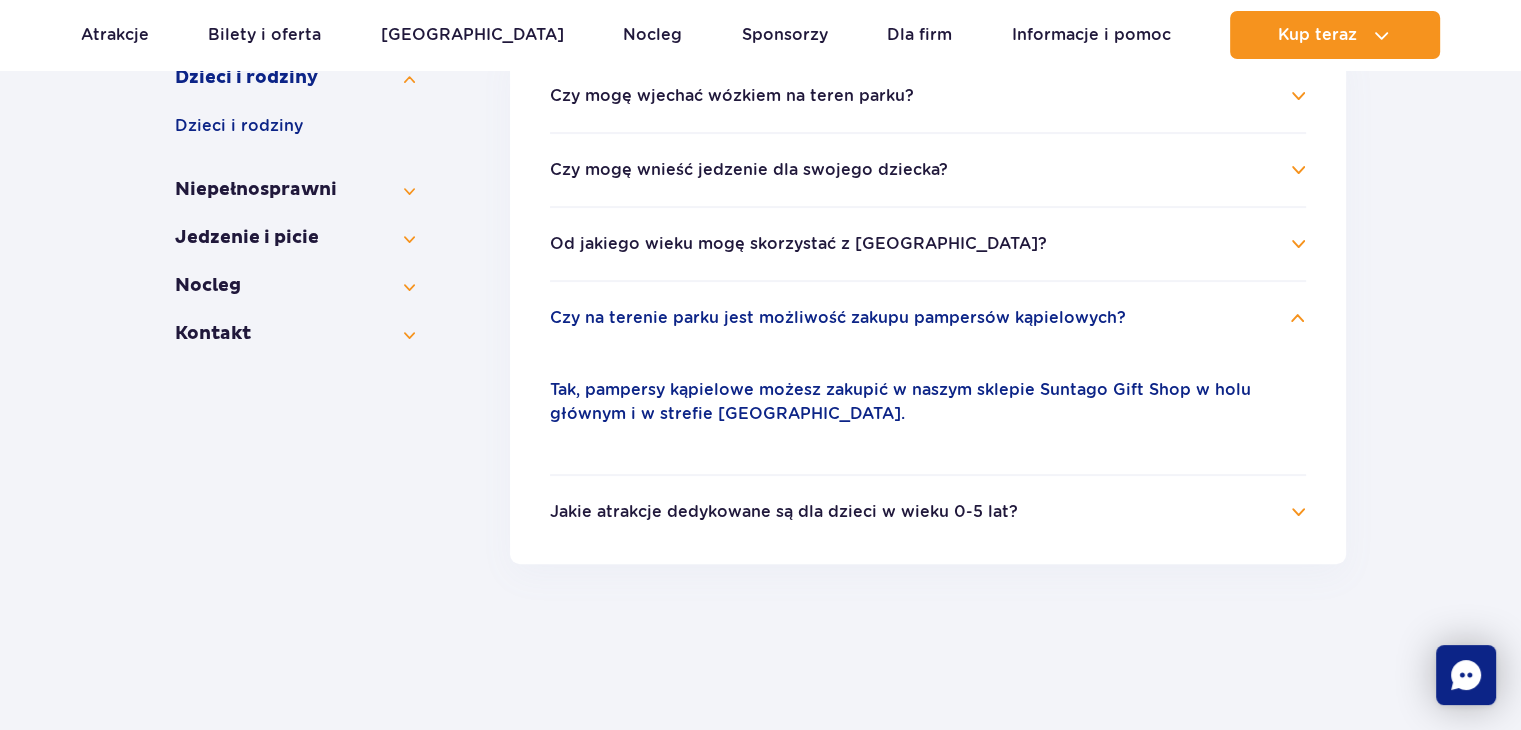 click on "Jakie atrakcje dedykowane są dla dzieci w wieku 0-5 lat?" at bounding box center (784, 512) 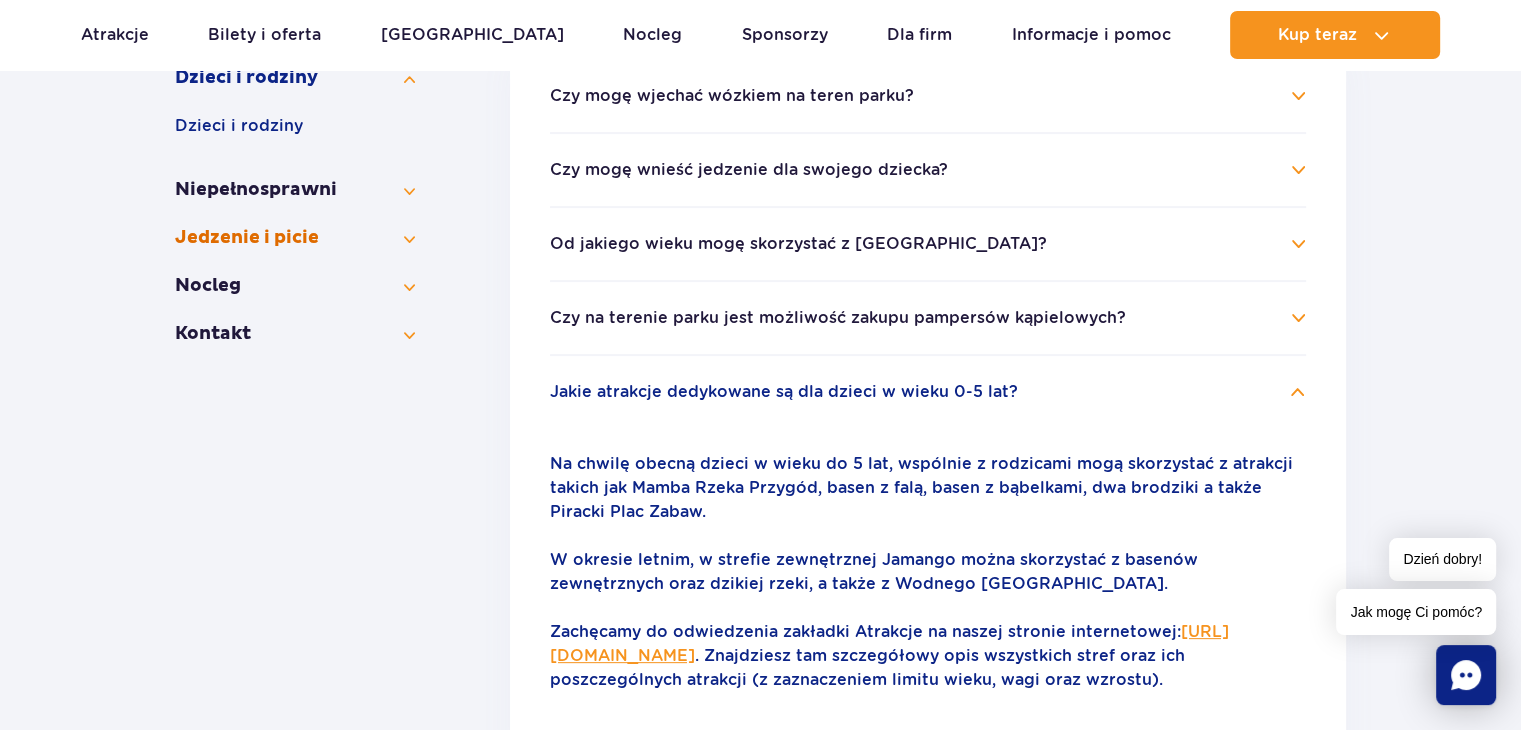 click on "Jedzenie i picie" at bounding box center (295, 238) 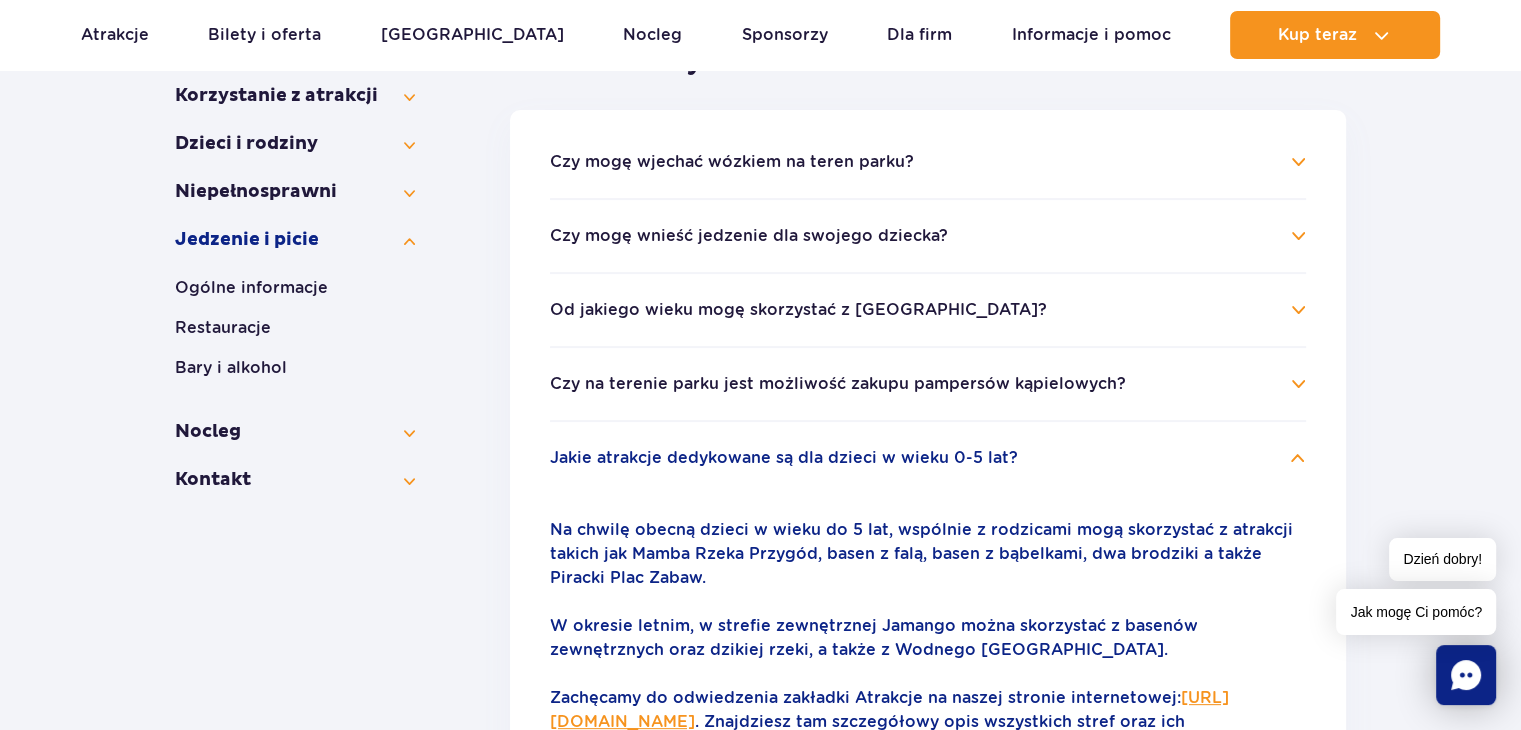 scroll, scrollTop: 400, scrollLeft: 0, axis: vertical 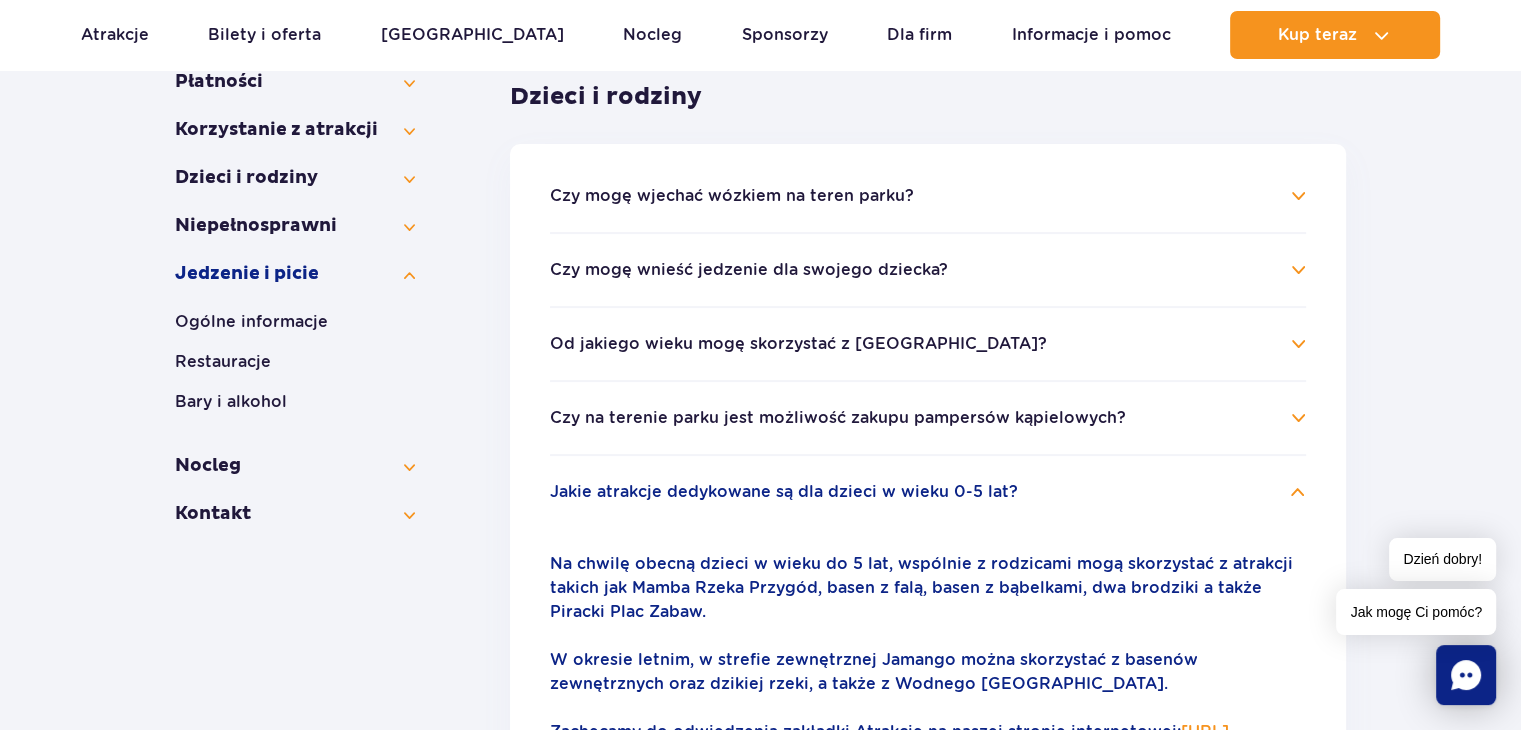 click on "Jedzenie i picie
Ogólne informacje
Restauracje
Bary i alkohol" at bounding box center (295, 346) 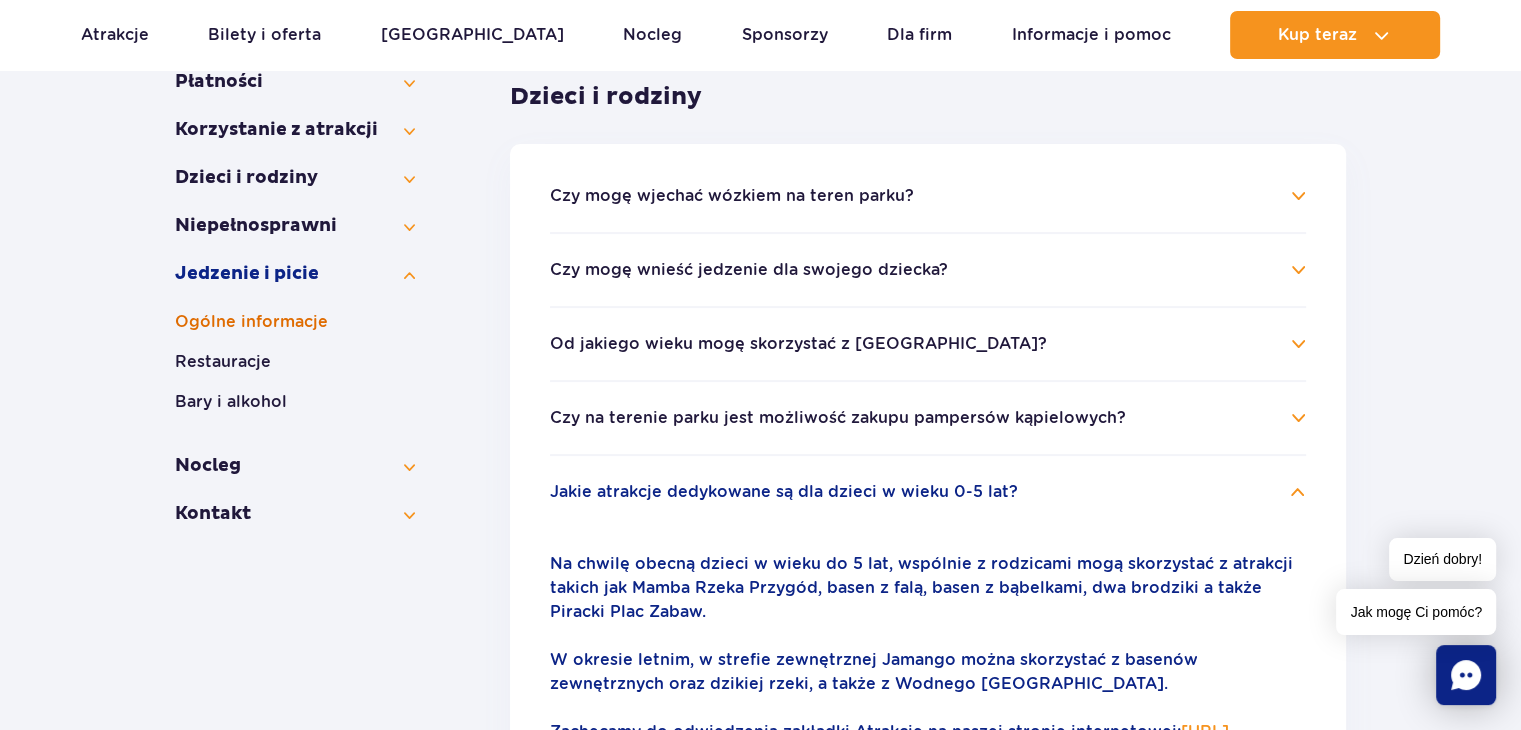 click on "Ogólne informacje" at bounding box center (295, 322) 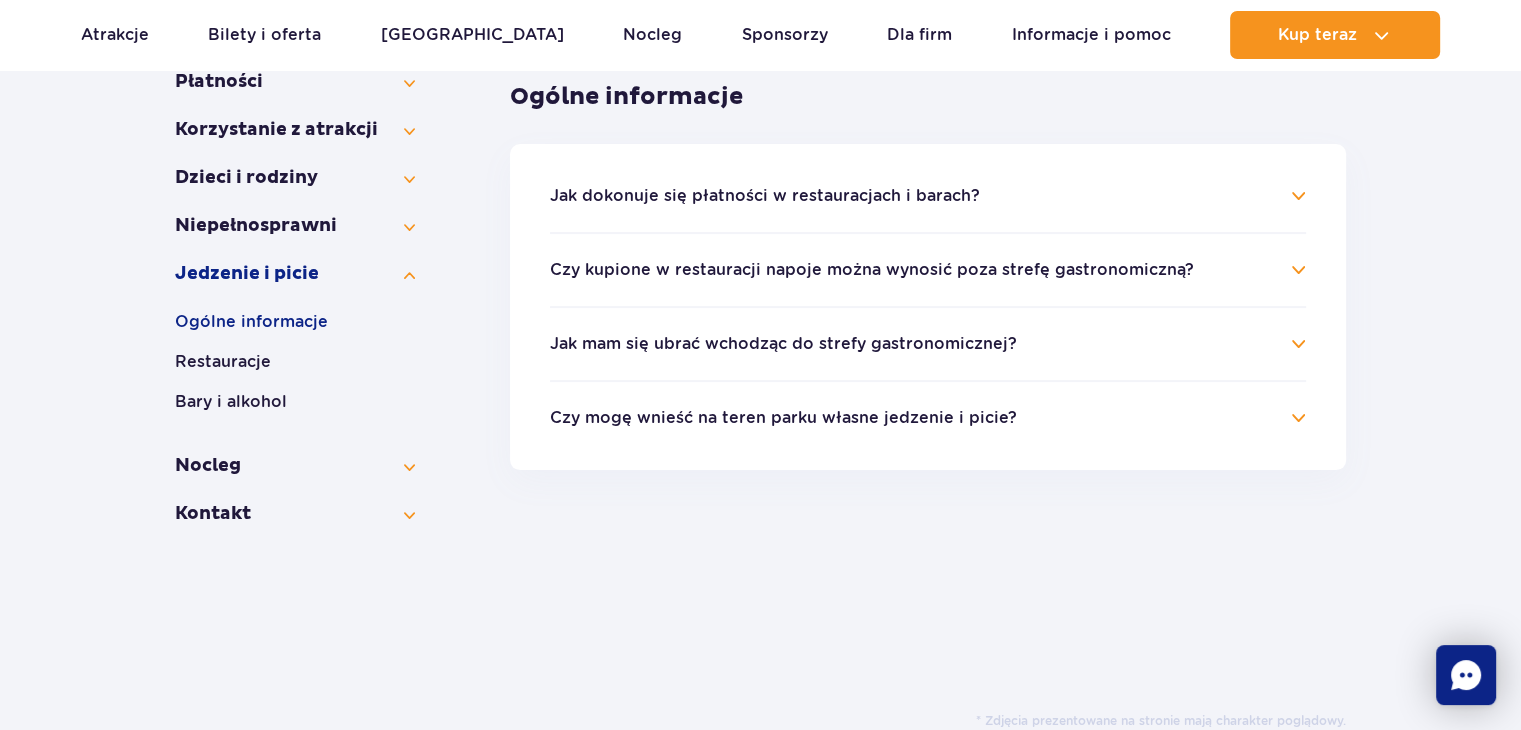 click on "Jak dokonuje się płatności w restauracjach i barach?" at bounding box center [765, 196] 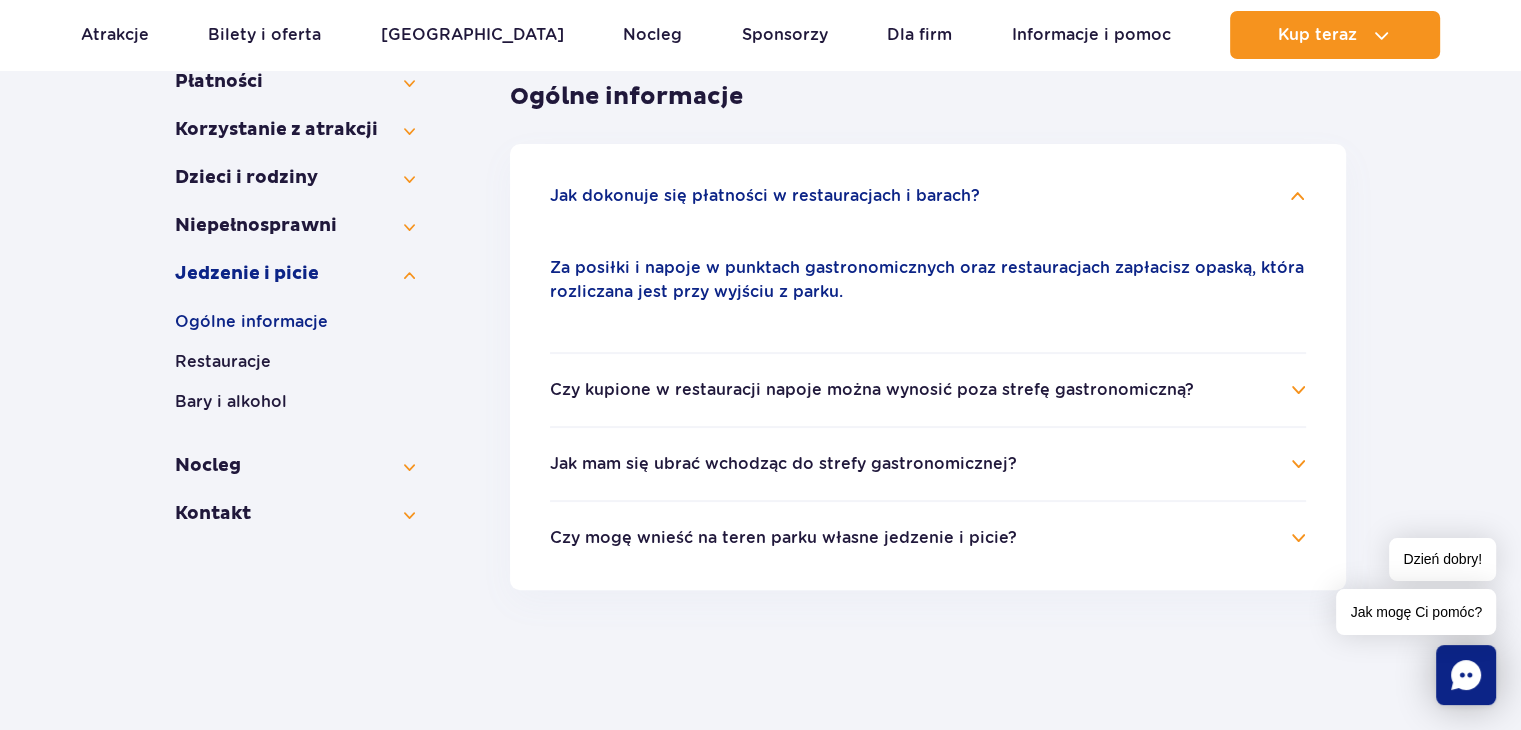 click on "Czy mogę wnieść na teren parku własne jedzenie i picie?" at bounding box center (783, 538) 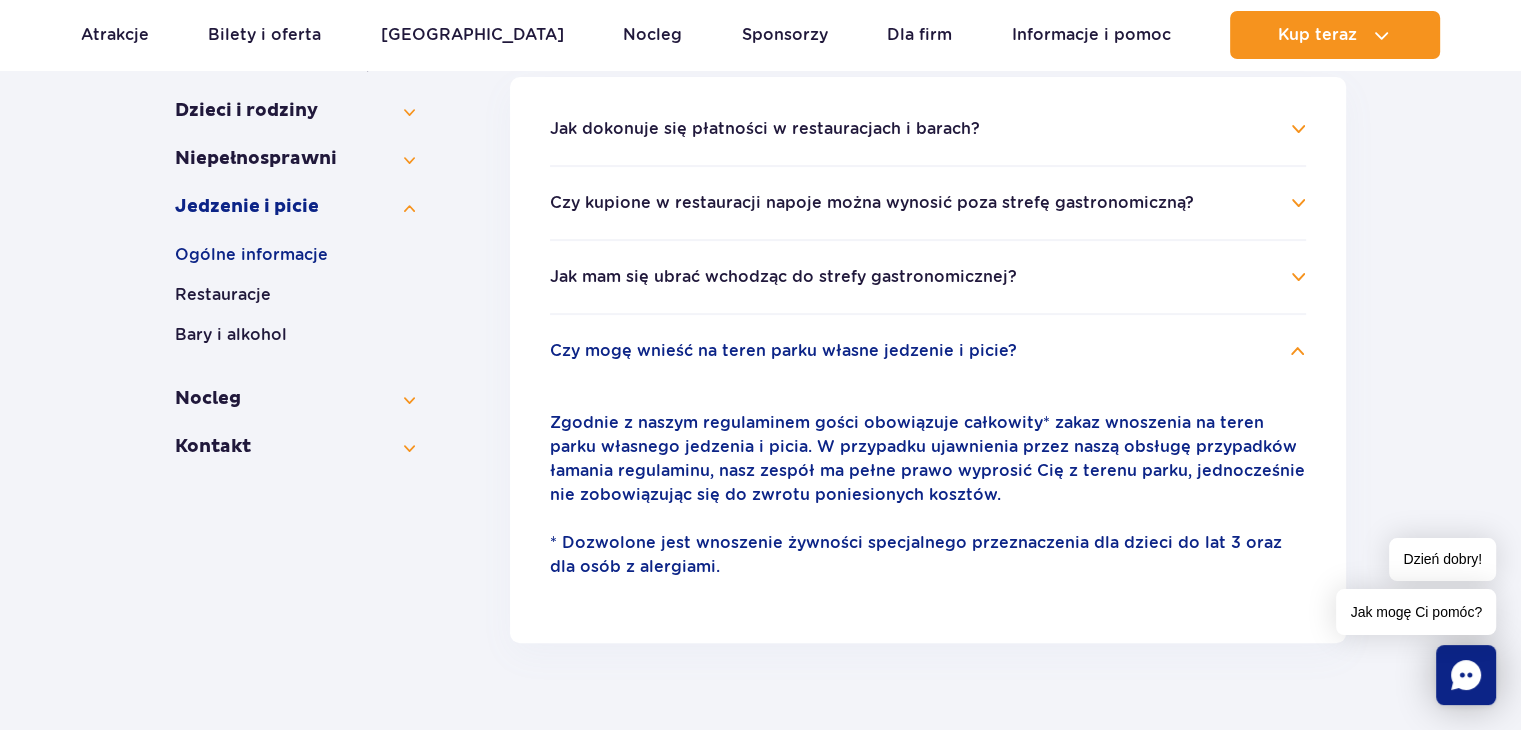 scroll, scrollTop: 500, scrollLeft: 0, axis: vertical 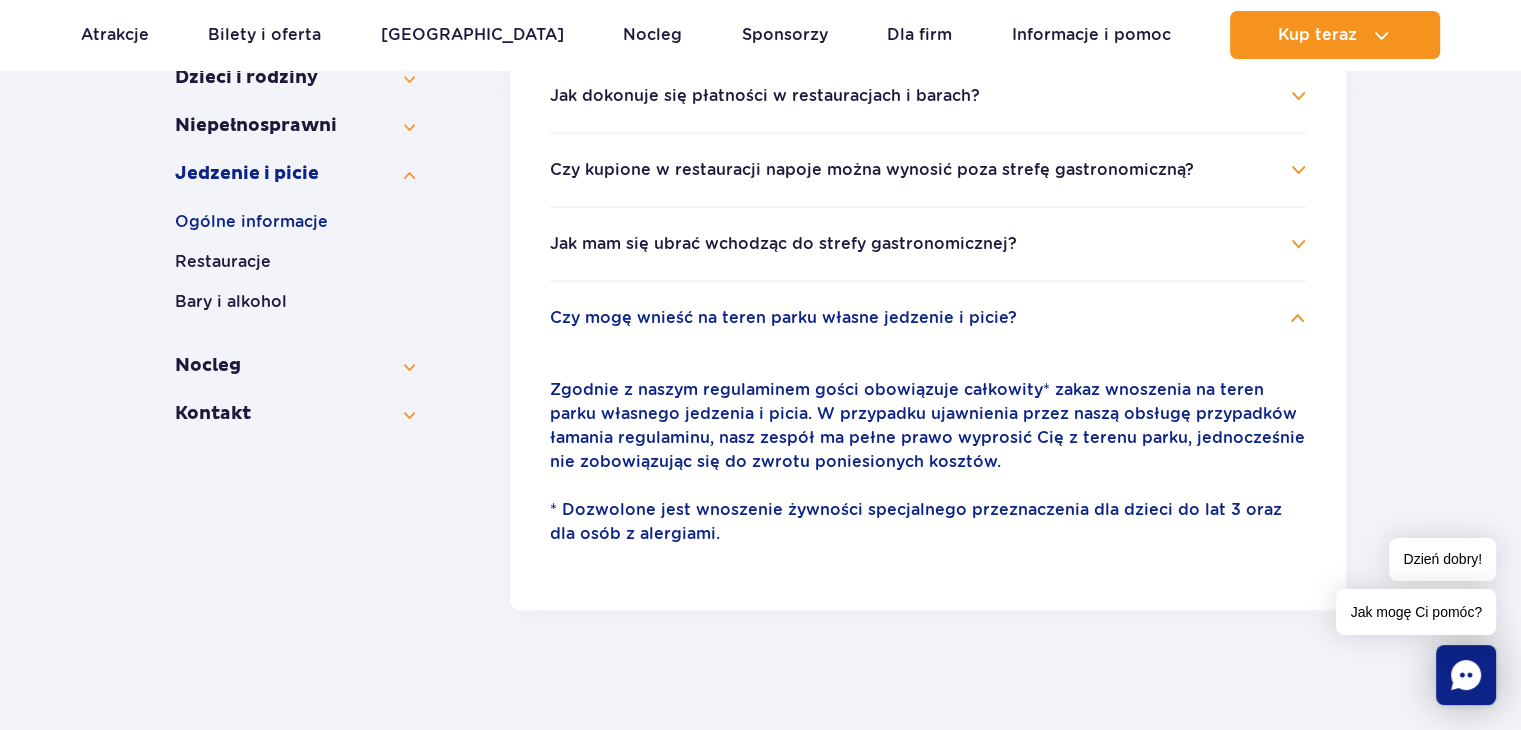 click on "Jedzenie i picie
Ogólne informacje
Restauracje
Bary i alkohol" at bounding box center (295, 258) 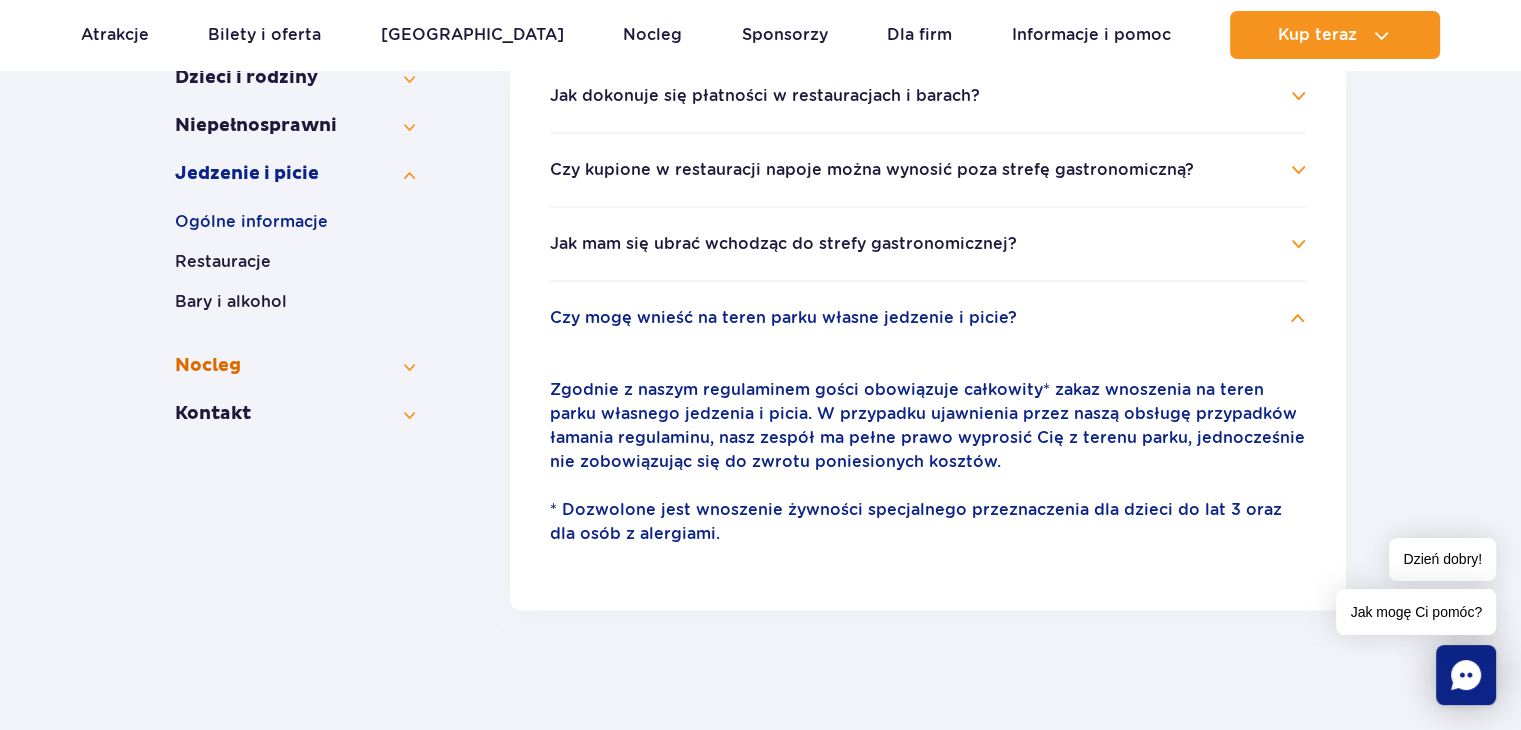 click on "Nocleg" at bounding box center [295, 366] 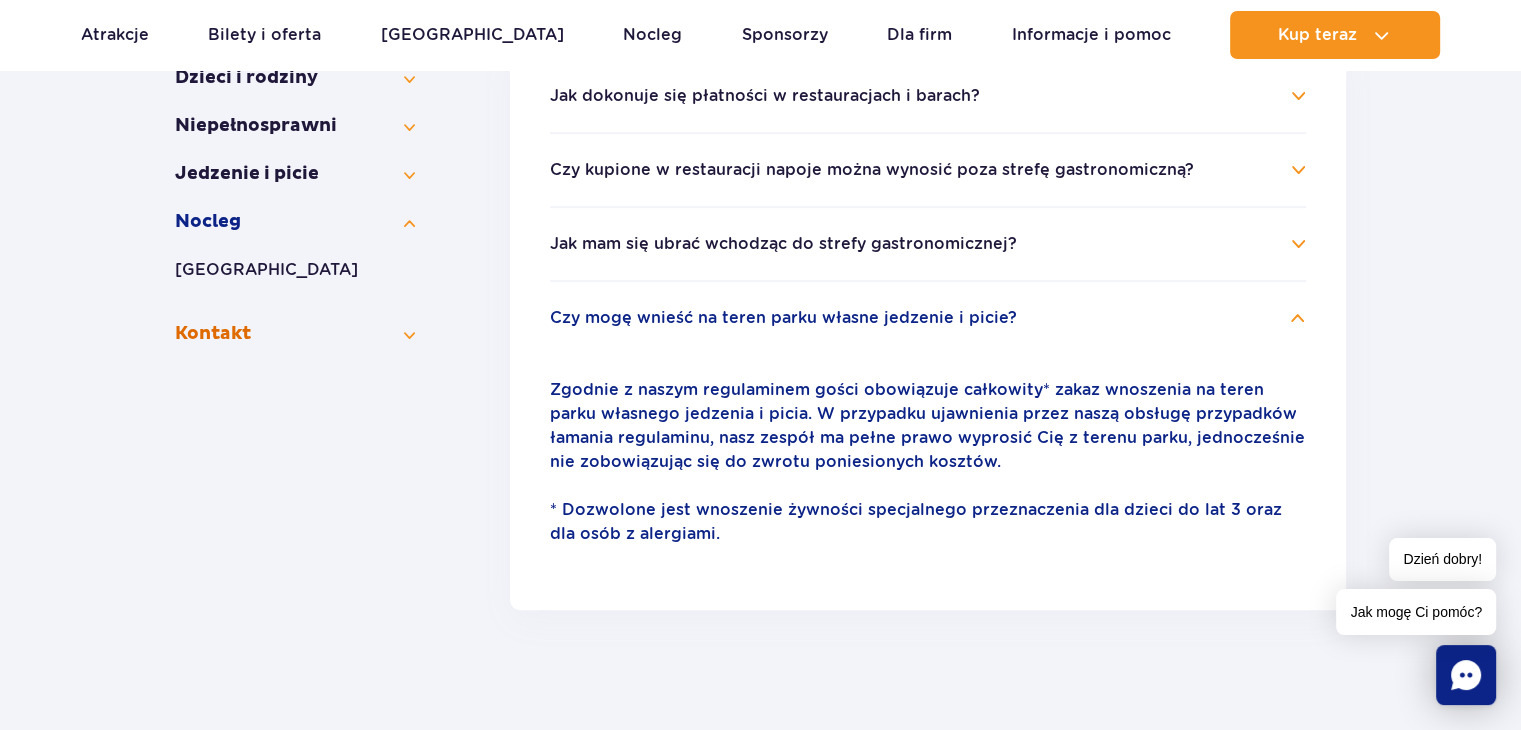 click on "Kontakt" at bounding box center (295, 334) 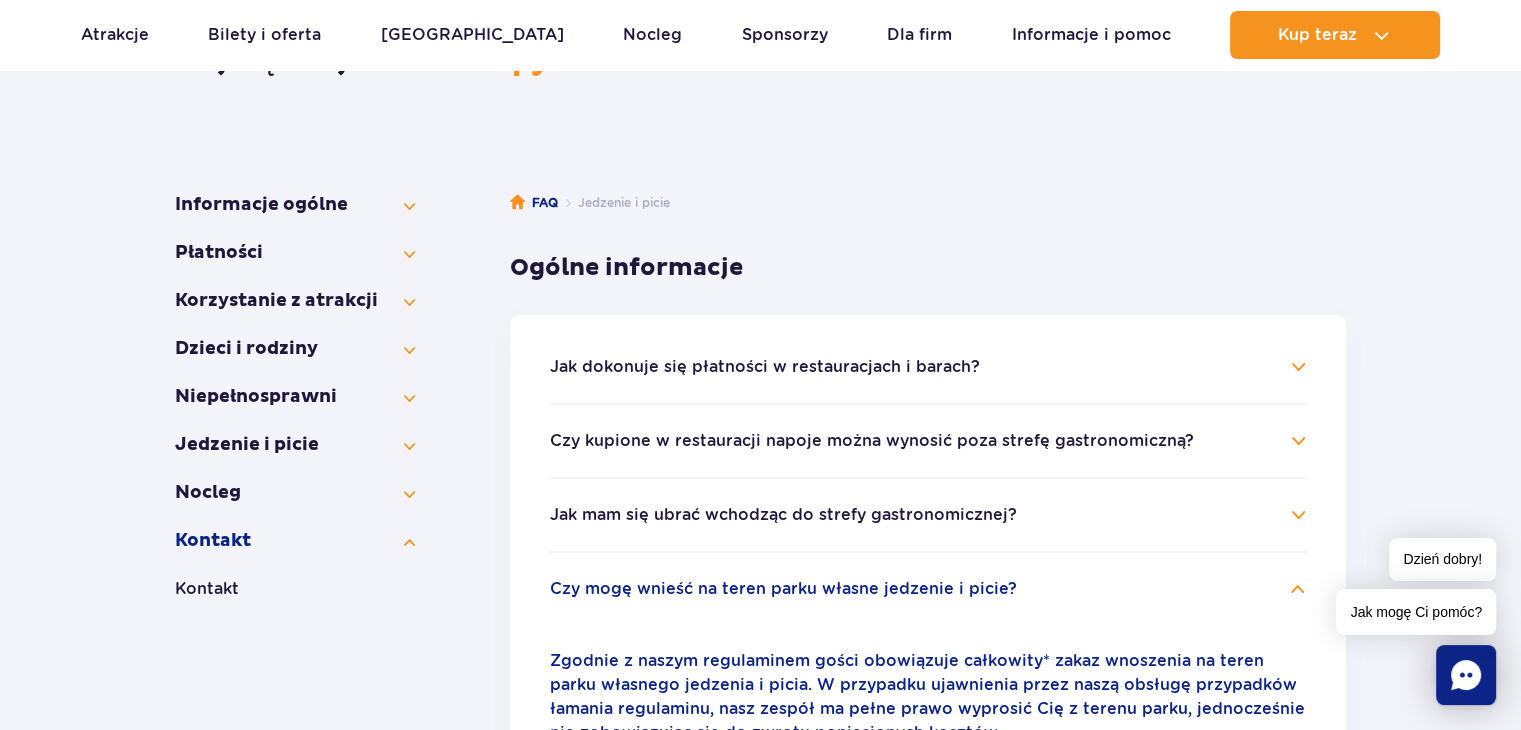 scroll, scrollTop: 200, scrollLeft: 0, axis: vertical 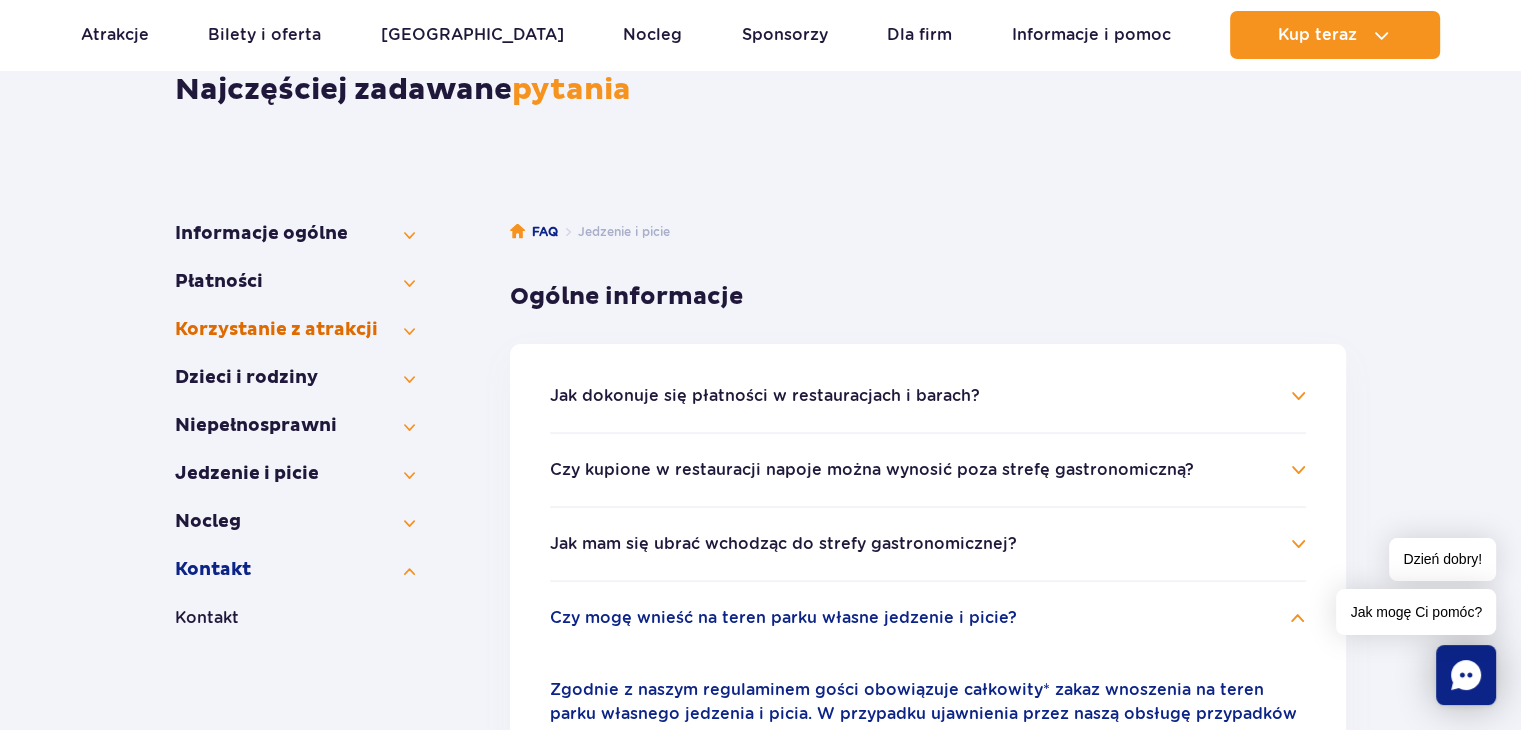 click on "Korzystanie z atrakcji" at bounding box center (295, 330) 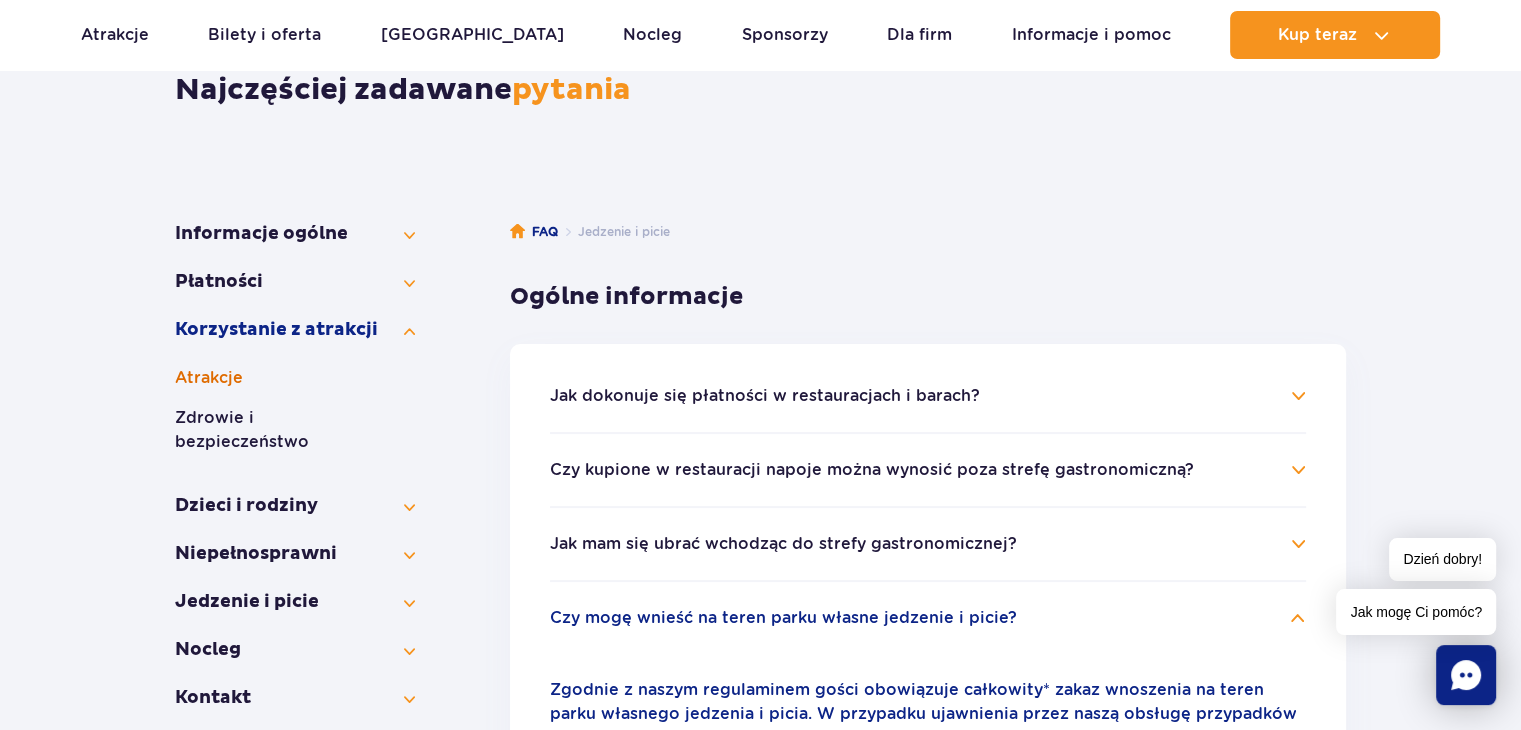 click on "Atrakcje" at bounding box center [295, 378] 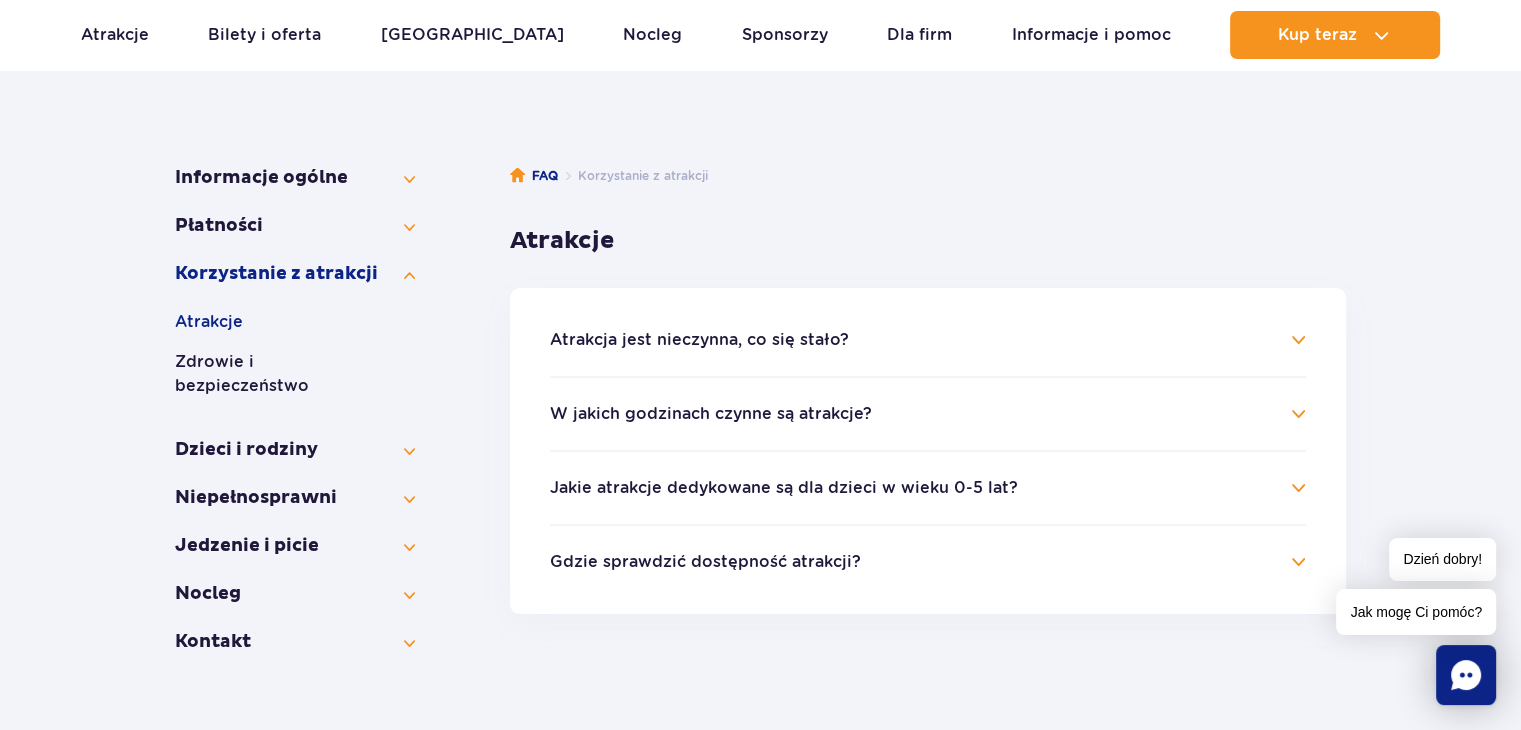 scroll, scrollTop: 300, scrollLeft: 0, axis: vertical 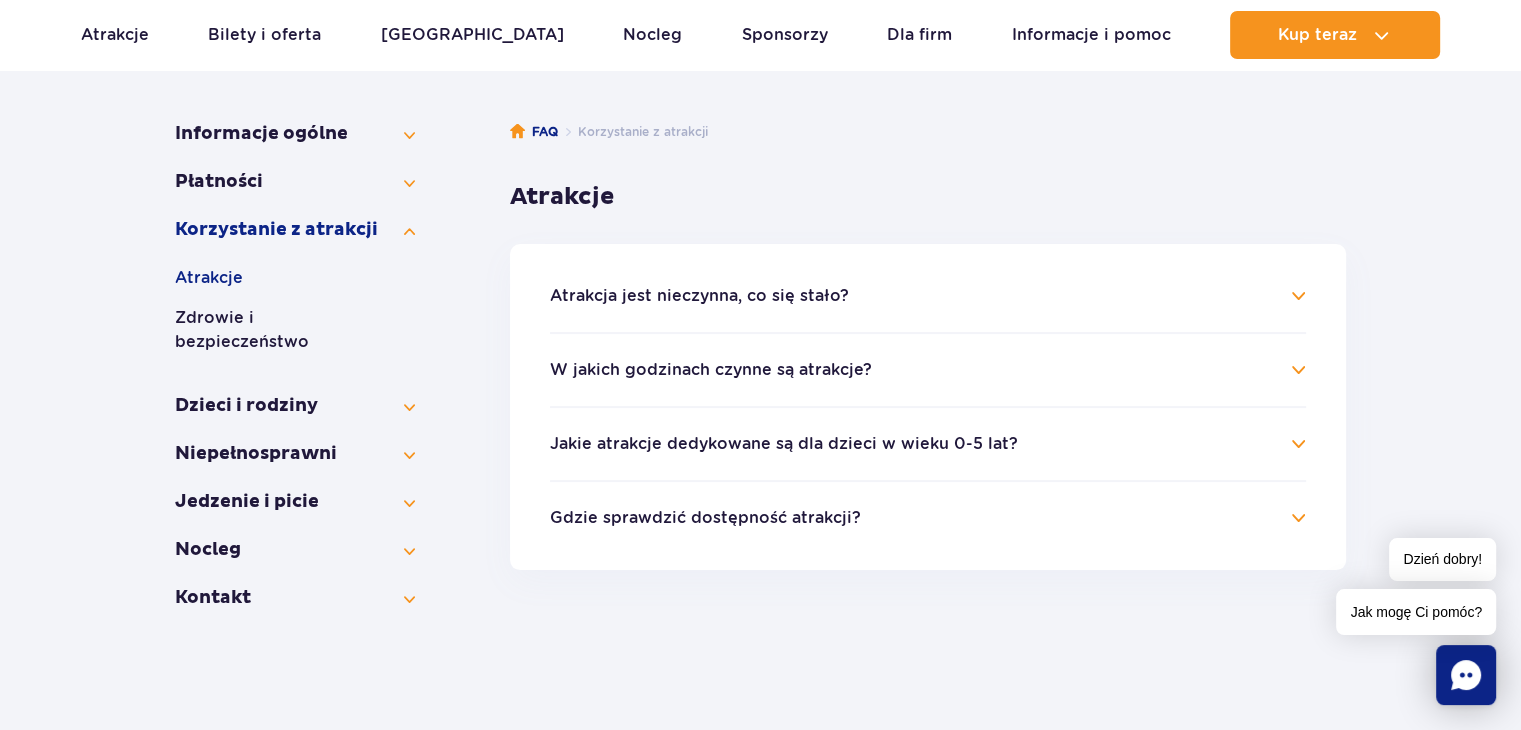 click on "Atrakcja jest nieczynna, co się stało?" at bounding box center [699, 296] 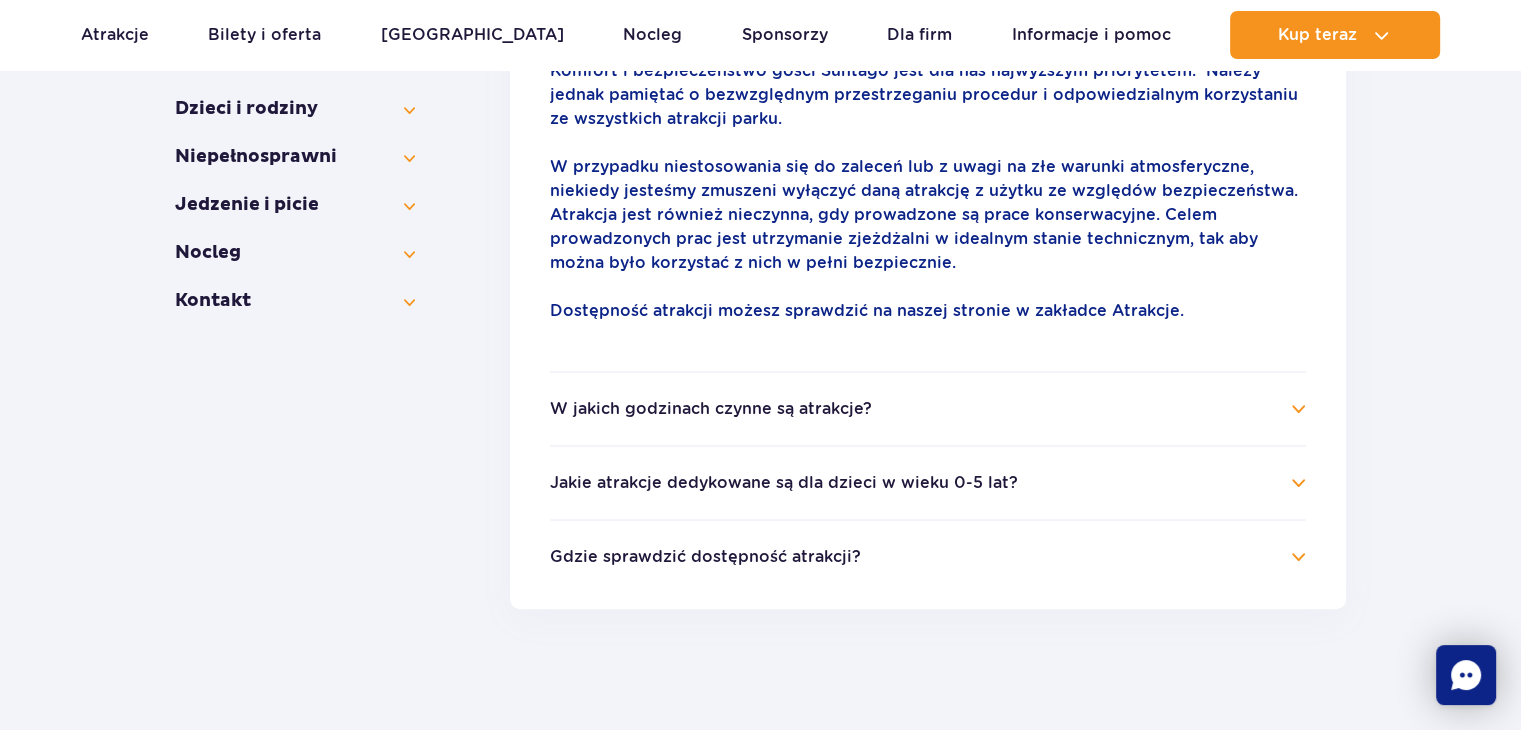 scroll, scrollTop: 600, scrollLeft: 0, axis: vertical 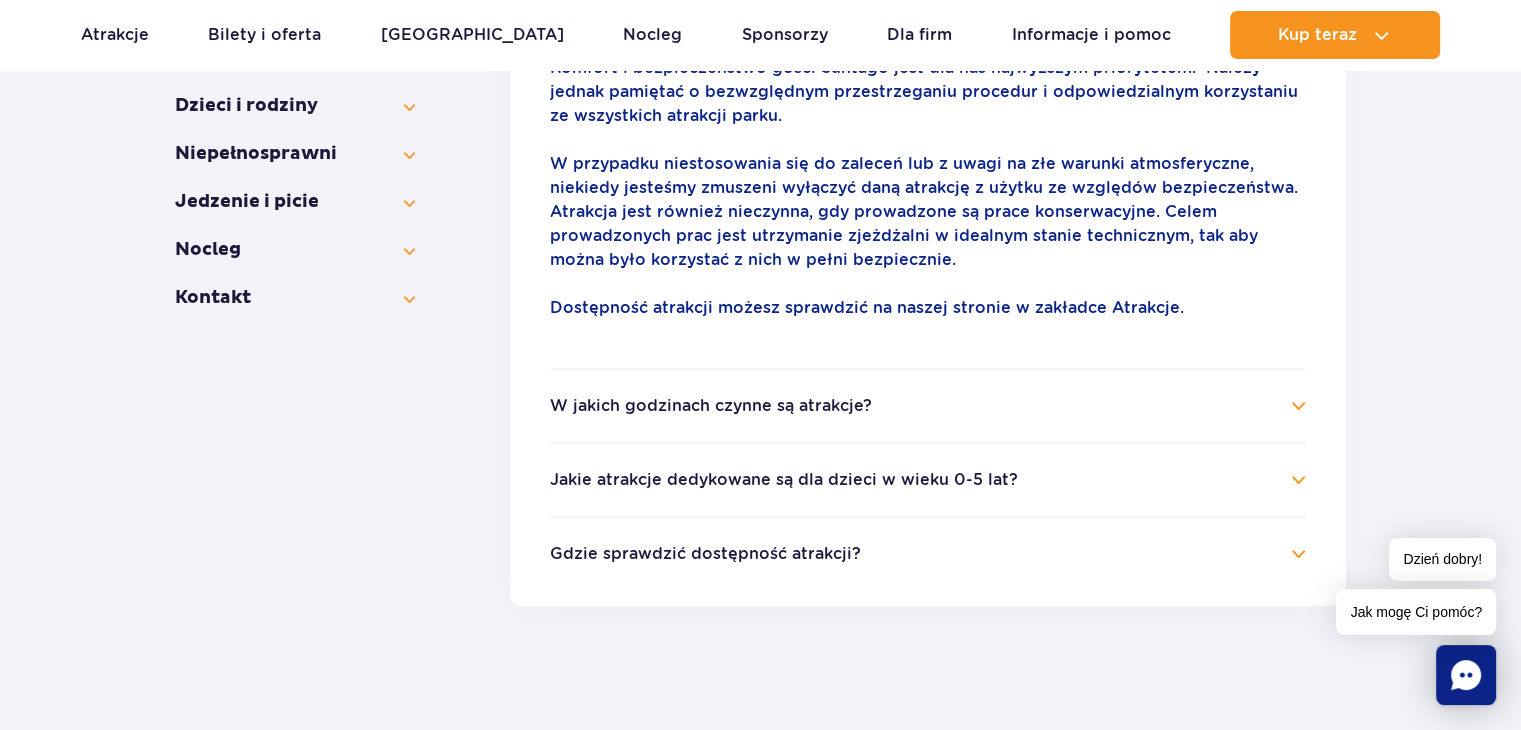 click on "Atrakcja jest nieczynna, co się stało?
Komfort i bezpieczeństwo gości Suntago jest dla nas najwyższym priorytetem.  Należy jednak pamiętać o bezwzględnym przestrzeganiu procedur i odpowiedzialnym korzystaniu ze wszystkich atrakcji parku. W przypadku niestosowania się do zaleceń lub z uwagi na złe warunki atmosferyczne, niekiedy jesteśmy zmuszeni wyłączyć daną atrakcję z użytku ze względów bezpieczeństwa. Atrakcja jest również nieczynna, gdy prowadzone są prace konserwacyjne. Celem prowadzonych prac jest utrzymanie zjeżdżalni w idealnym stanie technicznym, tak aby można było korzystać z nich w pełni bezpiecznie. Dostępność atrakcji możesz sprawdzić na naszej stronie w zakładce Atrakcje.
W jakich godzinach czynne są atrakcje?
[URL][DOMAIN_NAME]" at bounding box center [928, 275] 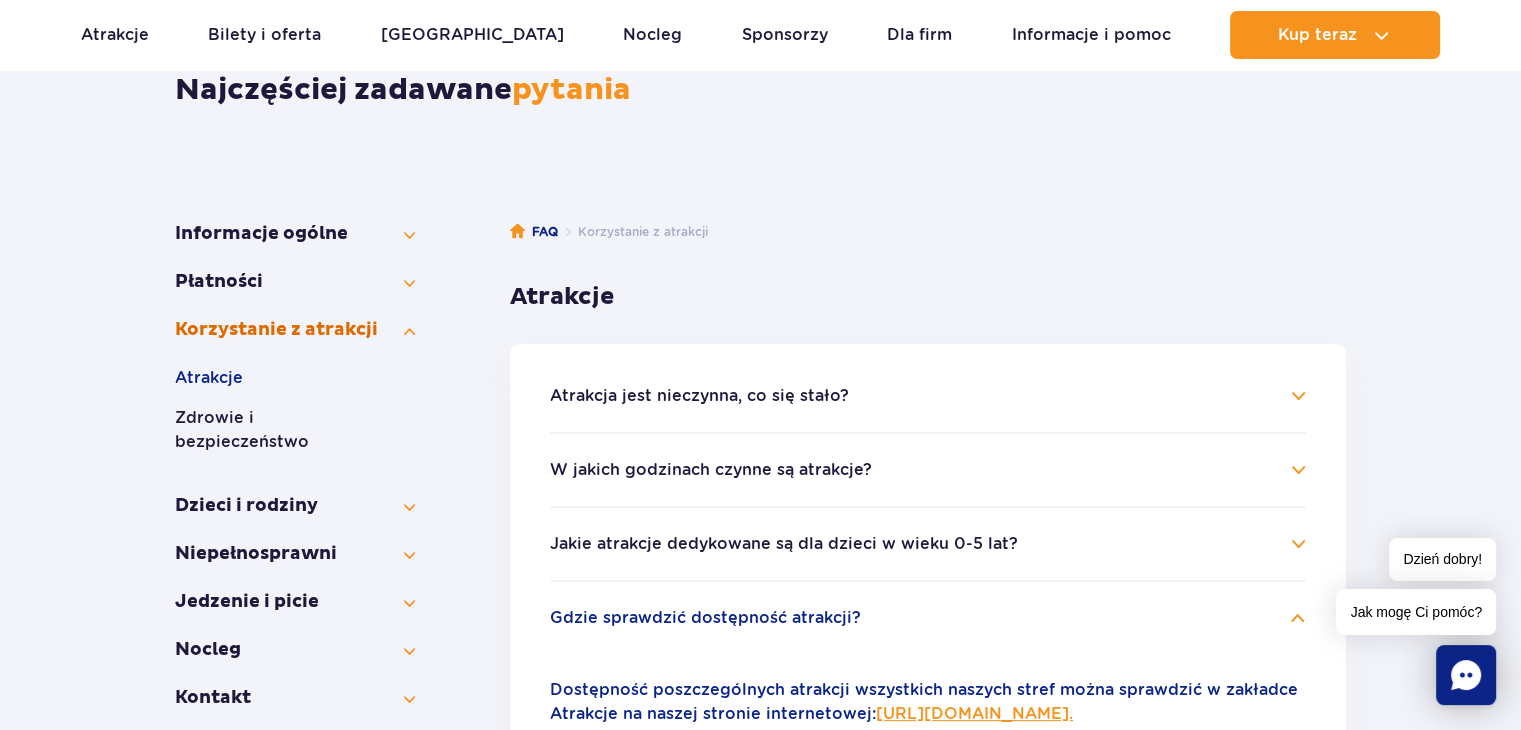 scroll, scrollTop: 200, scrollLeft: 0, axis: vertical 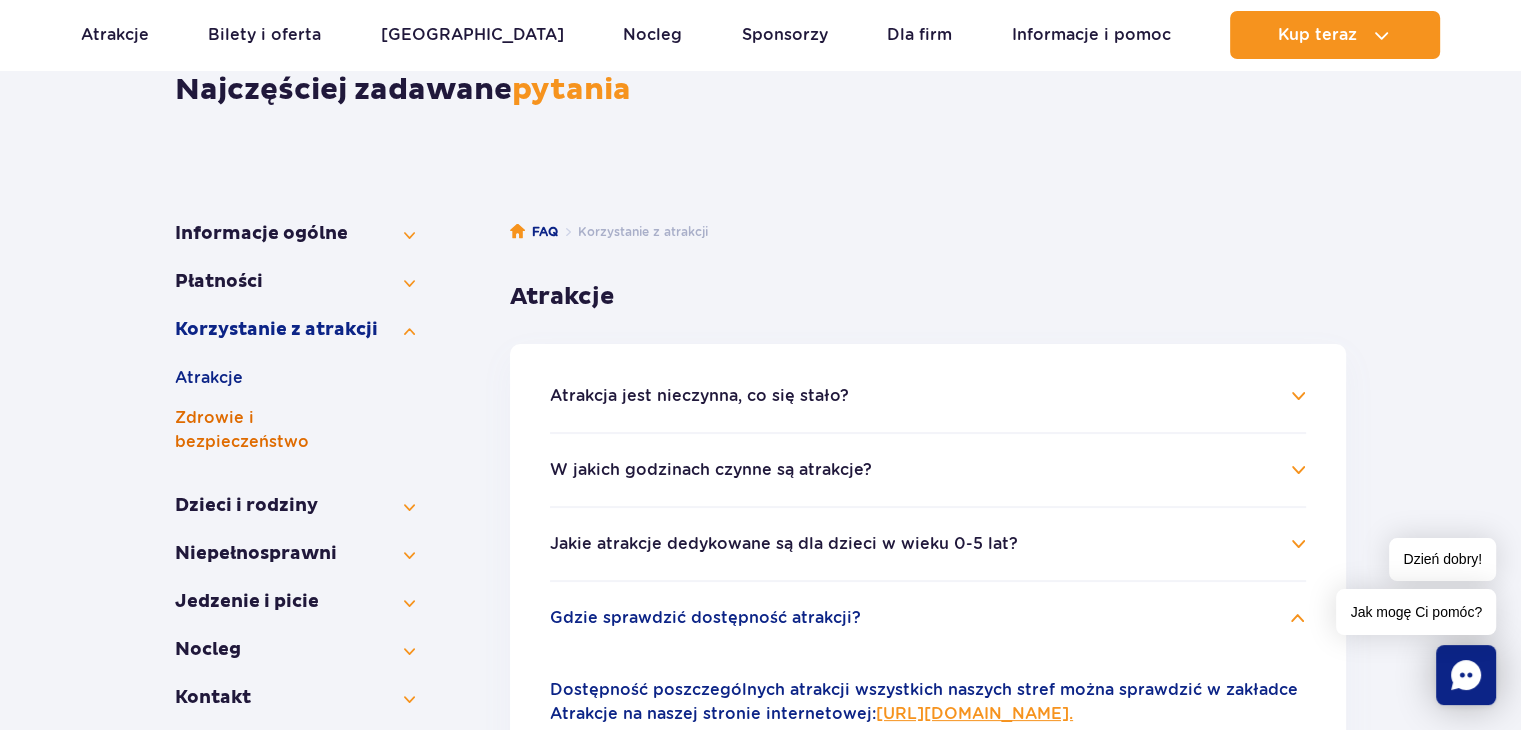 click on "Zdrowie i bezpieczeństwo" at bounding box center [295, 430] 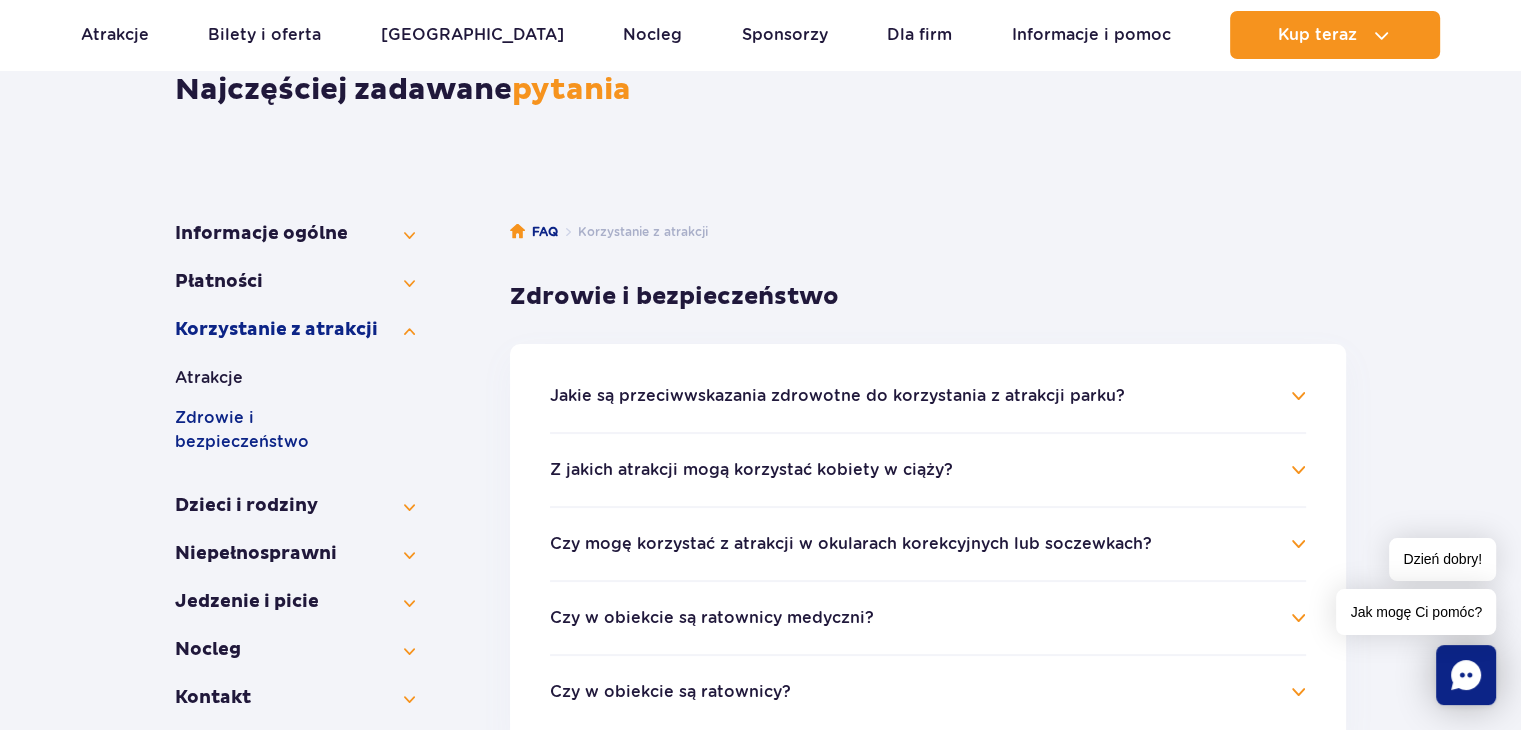 scroll, scrollTop: 300, scrollLeft: 0, axis: vertical 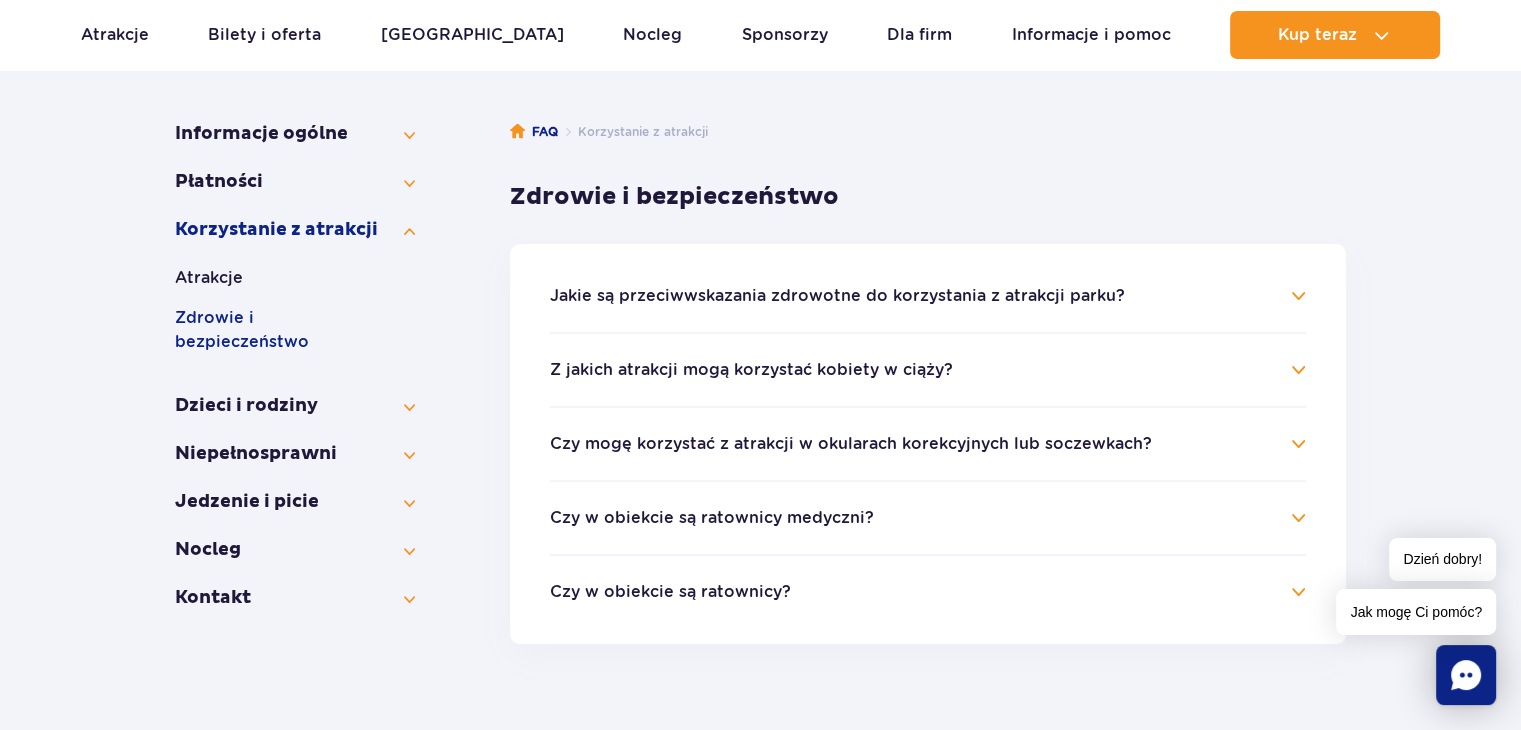 click on "Czy w obiekcie są ratownicy medyczni?" at bounding box center (712, 518) 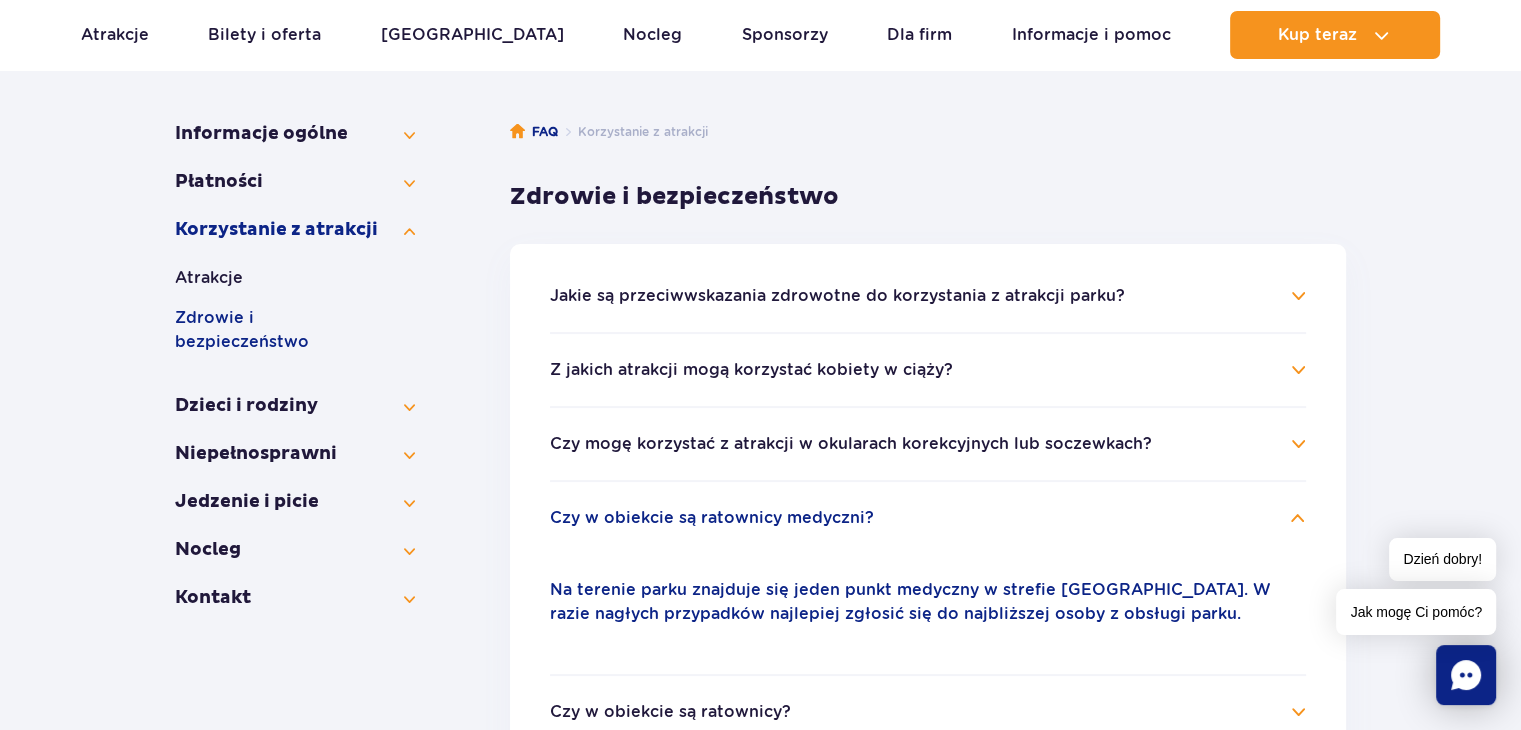 click on "Czy mogę korzystać z atrakcji w okularach korekcyjnych lub soczewkach?" at bounding box center (851, 444) 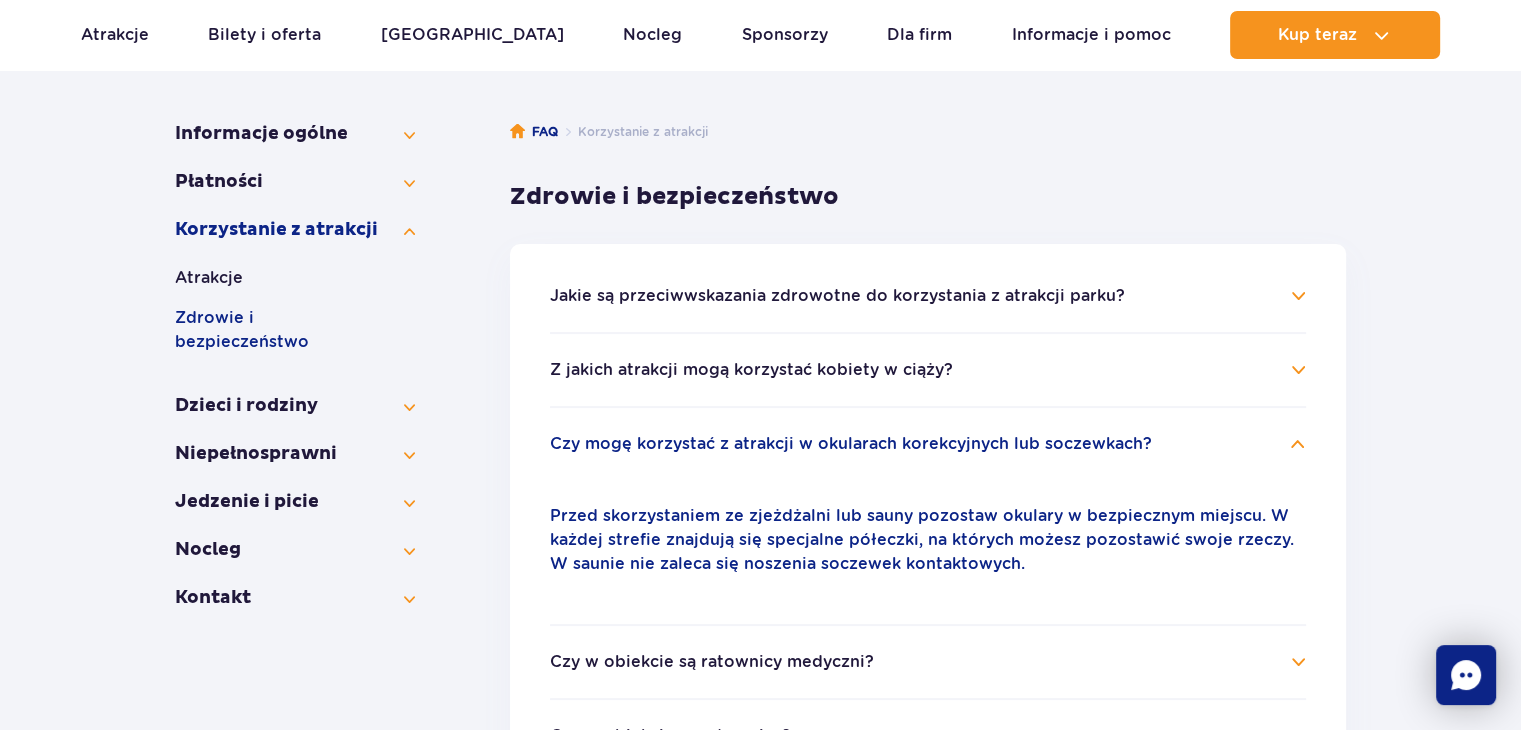 click on "Jakie są przeciwwskazania zdrowotne do korzystania z atrakcji parku?" at bounding box center [837, 296] 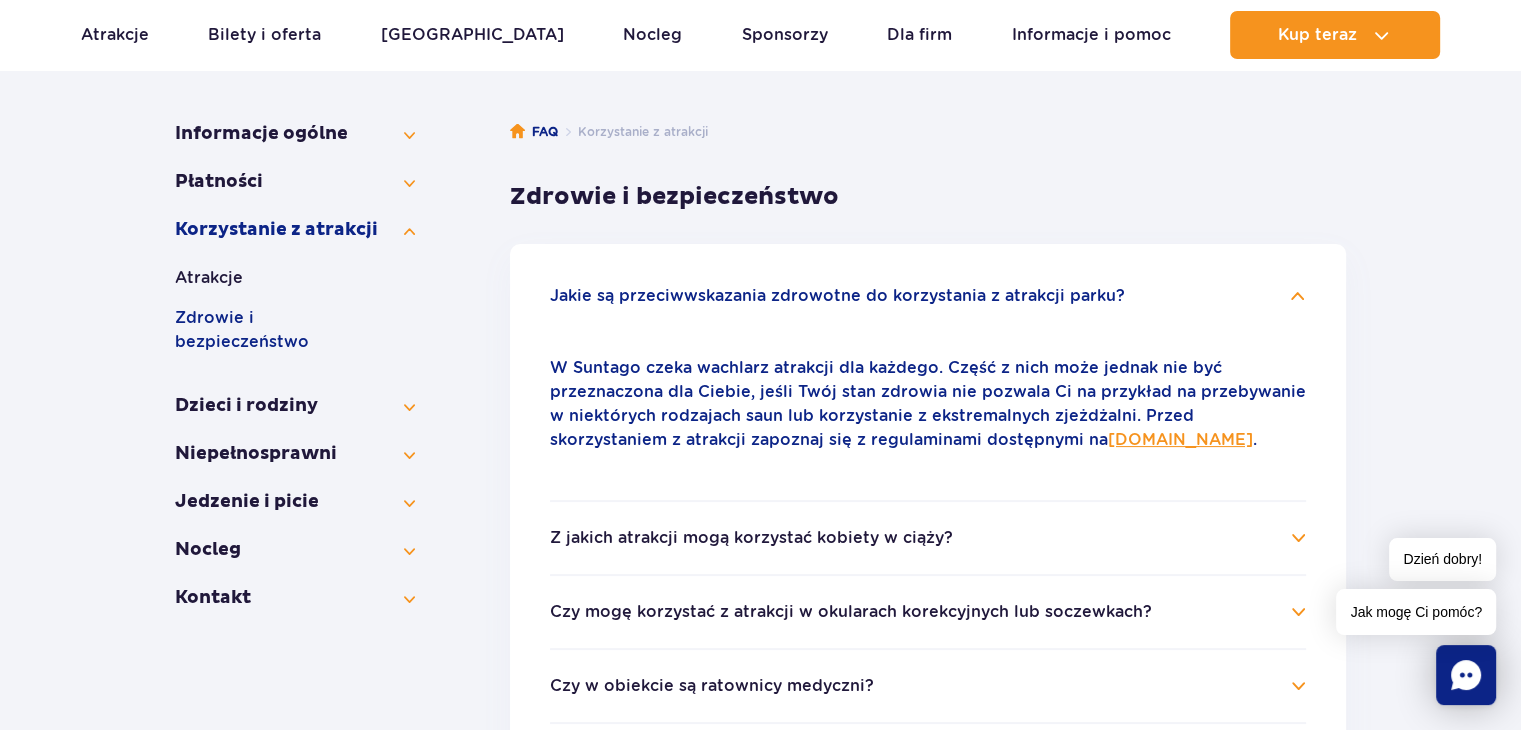 click on "Z jakich atrakcji mogą korzystać kobiety w ciąży?" at bounding box center (751, 538) 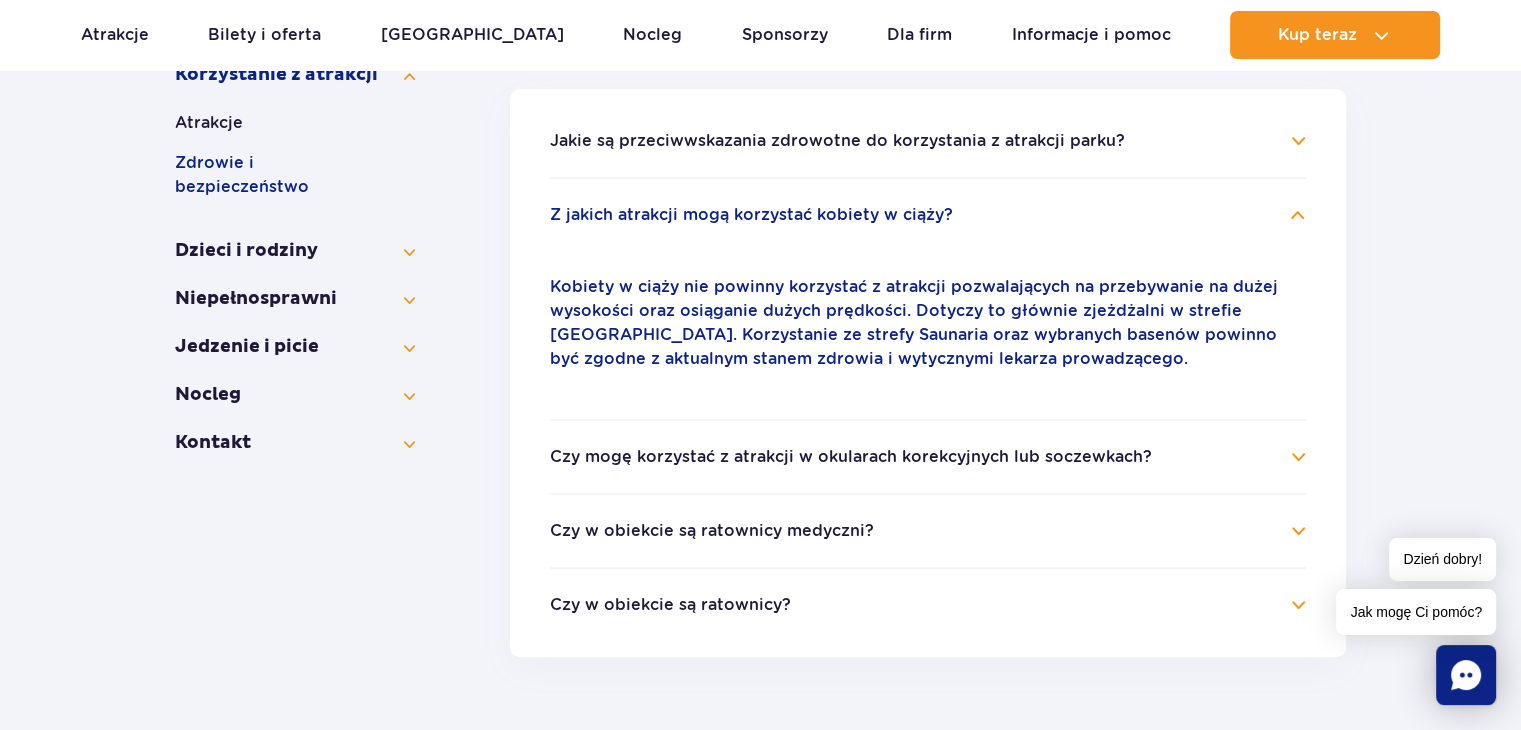 scroll, scrollTop: 500, scrollLeft: 0, axis: vertical 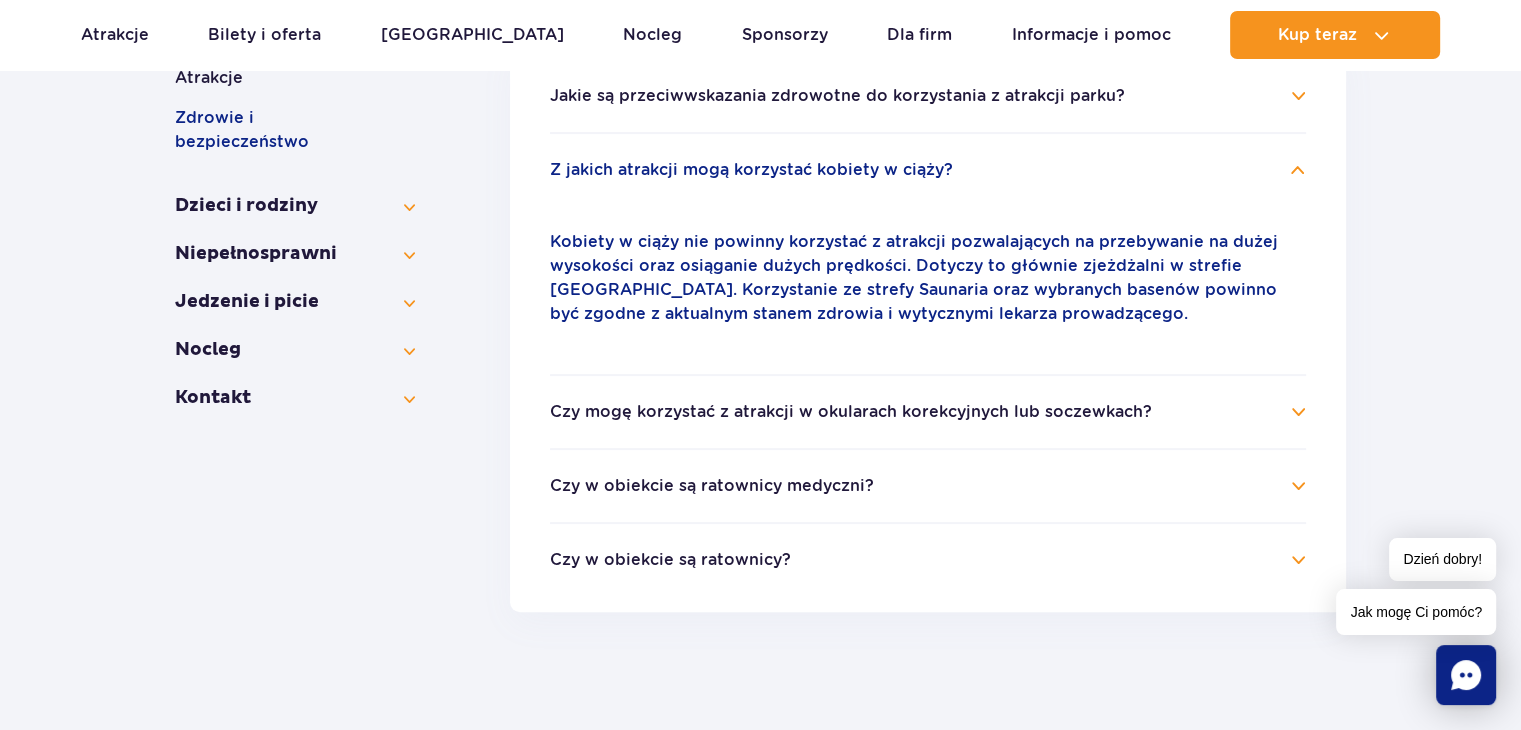 click on "Czy mogę korzystać z atrakcji w okularach korekcyjnych lub soczewkach?" at bounding box center (851, 412) 